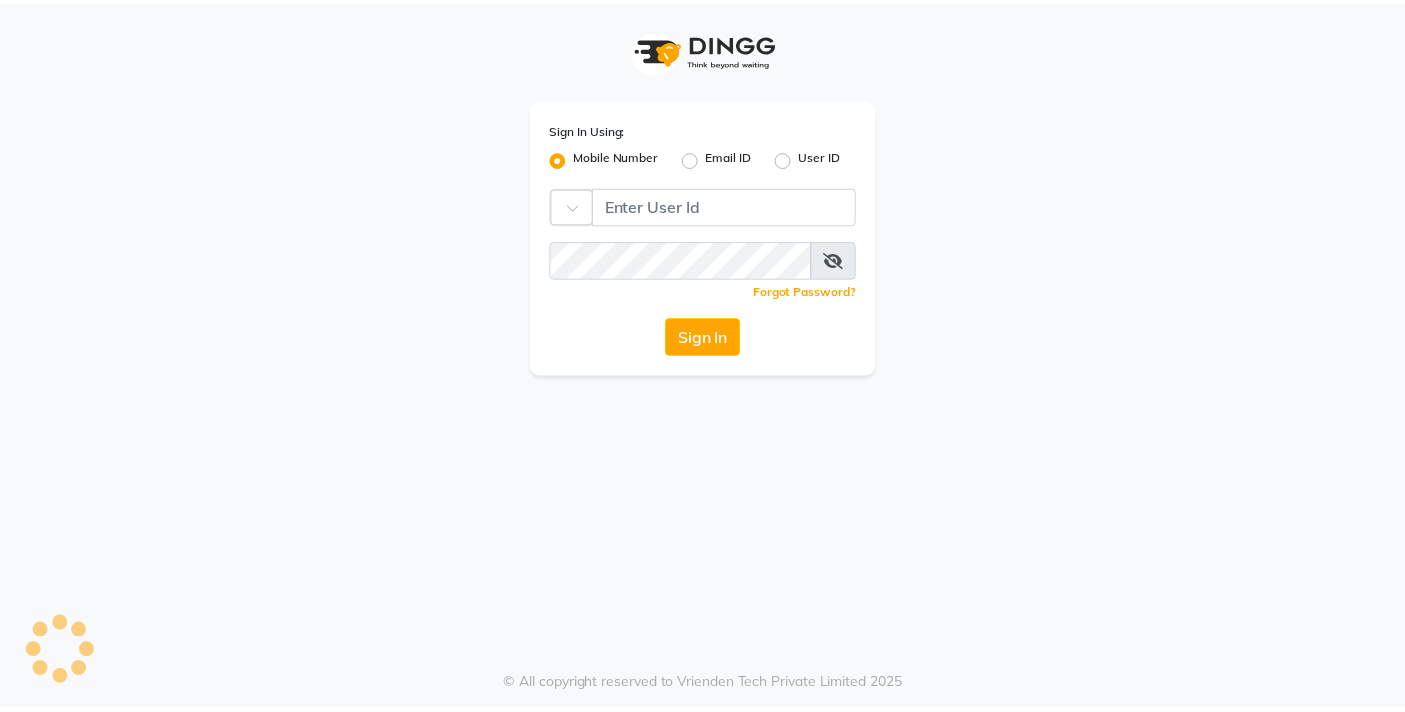 scroll, scrollTop: 0, scrollLeft: 0, axis: both 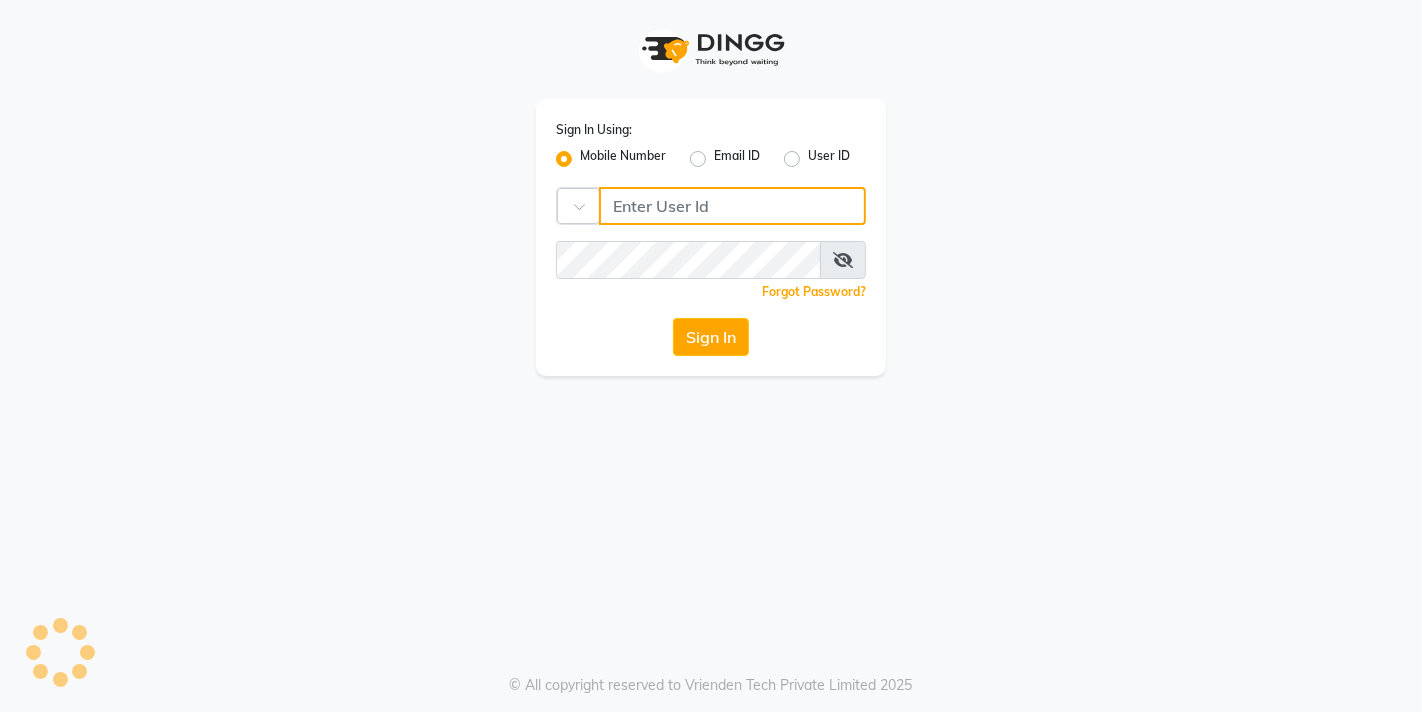 click 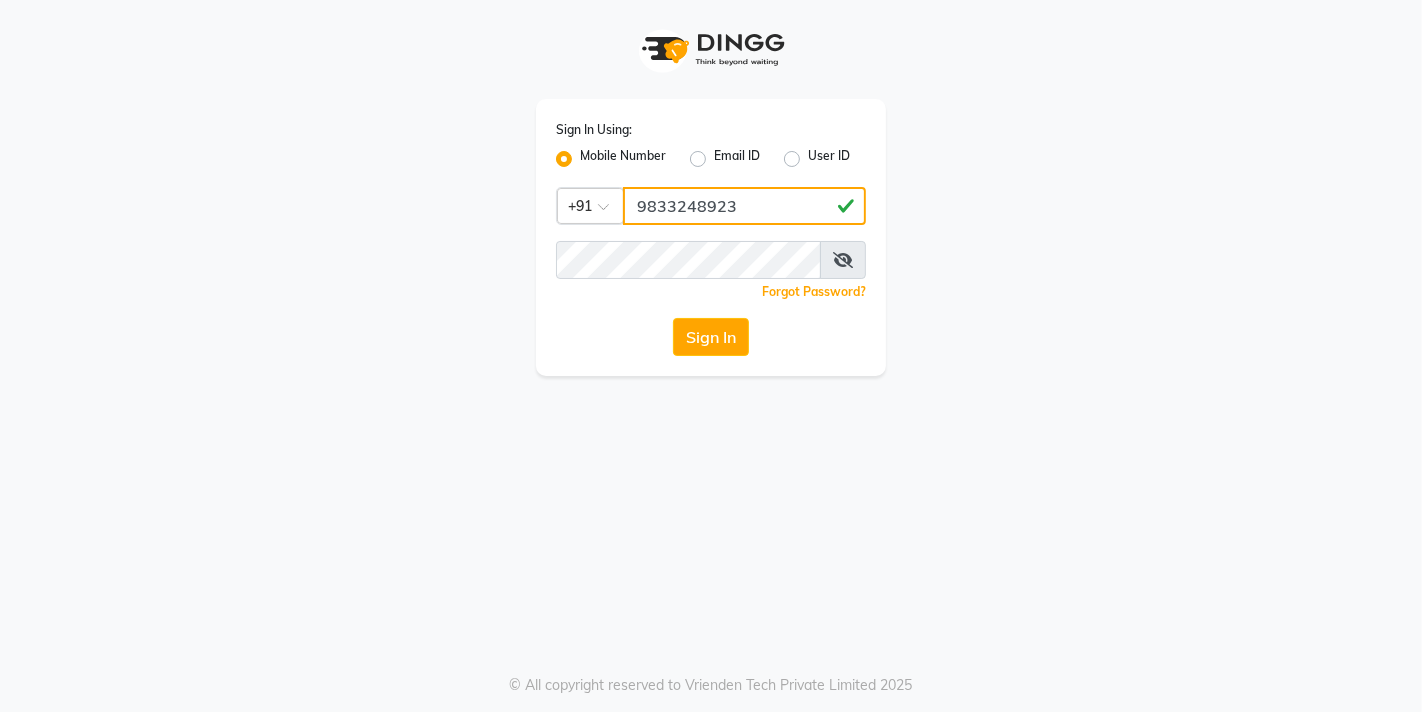type on "9833248923" 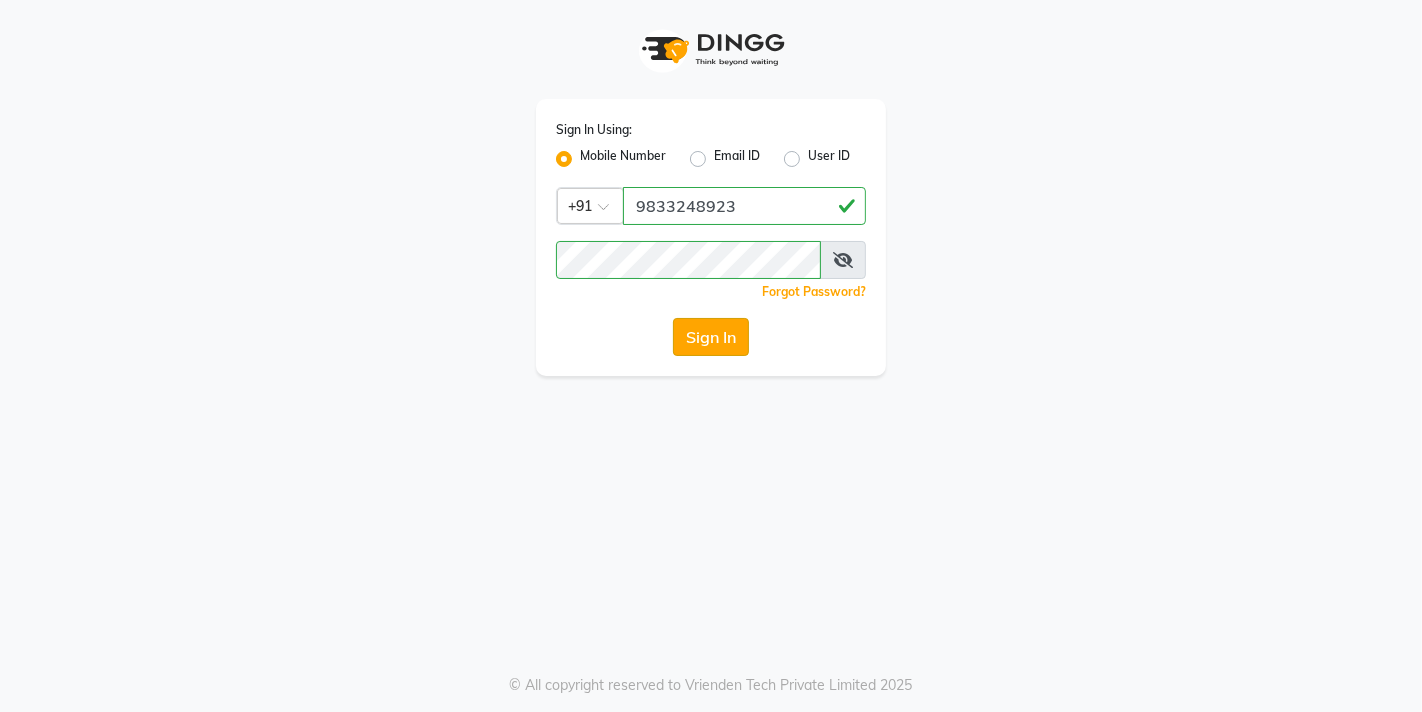 click on "Sign In" 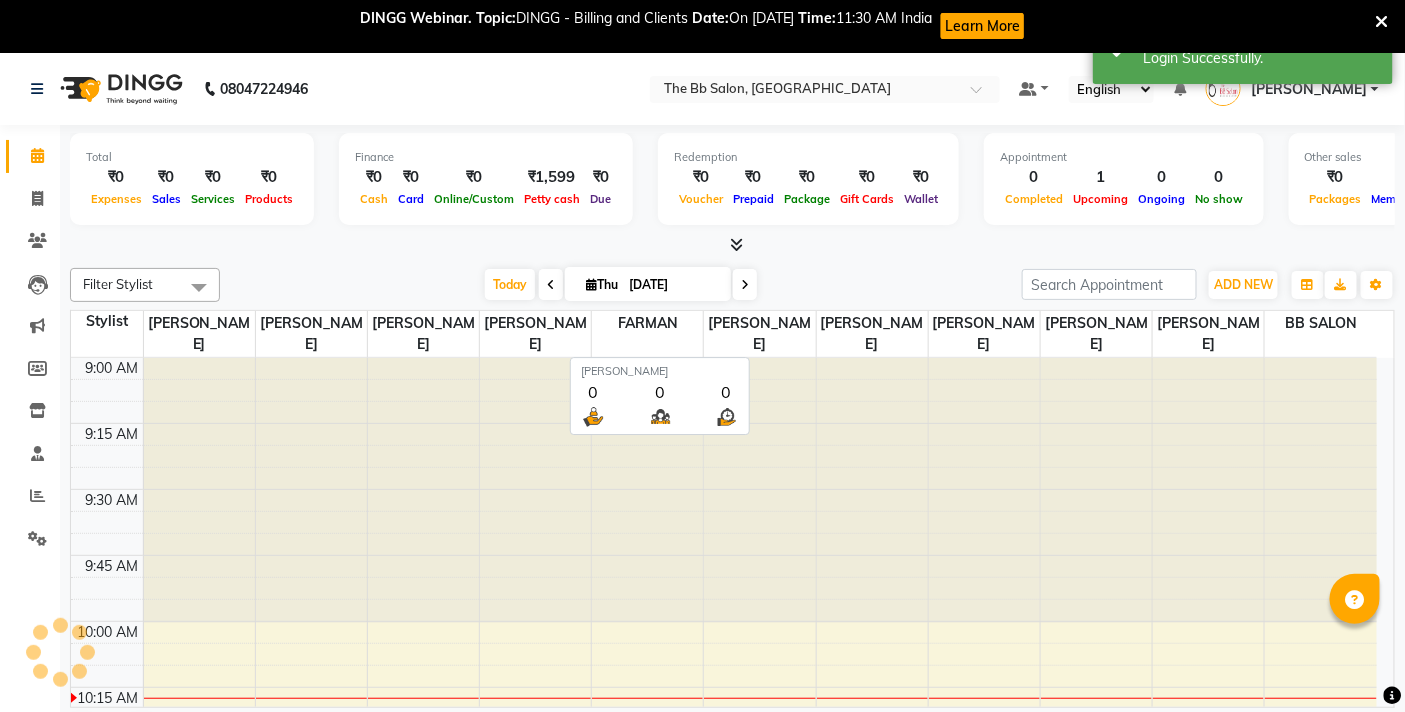 scroll, scrollTop: 0, scrollLeft: 0, axis: both 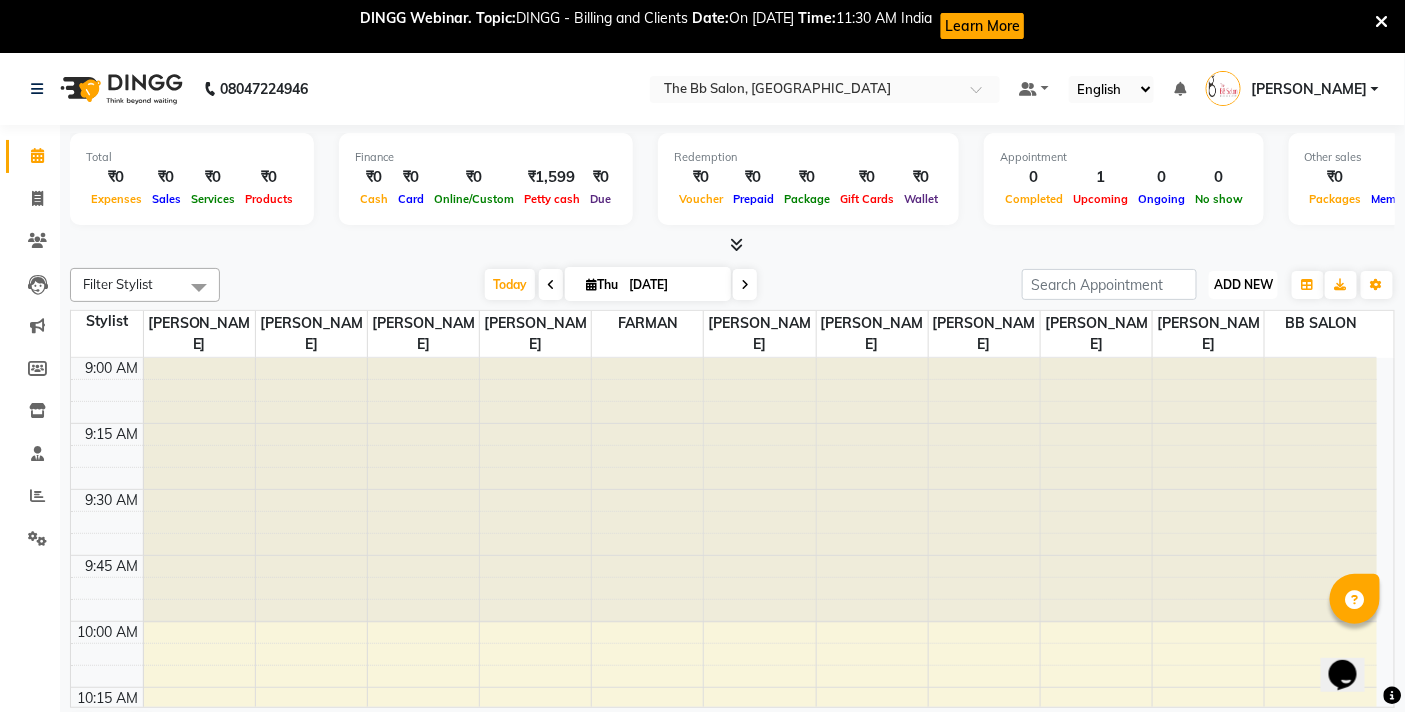 click on "ADD NEW" at bounding box center [1243, 284] 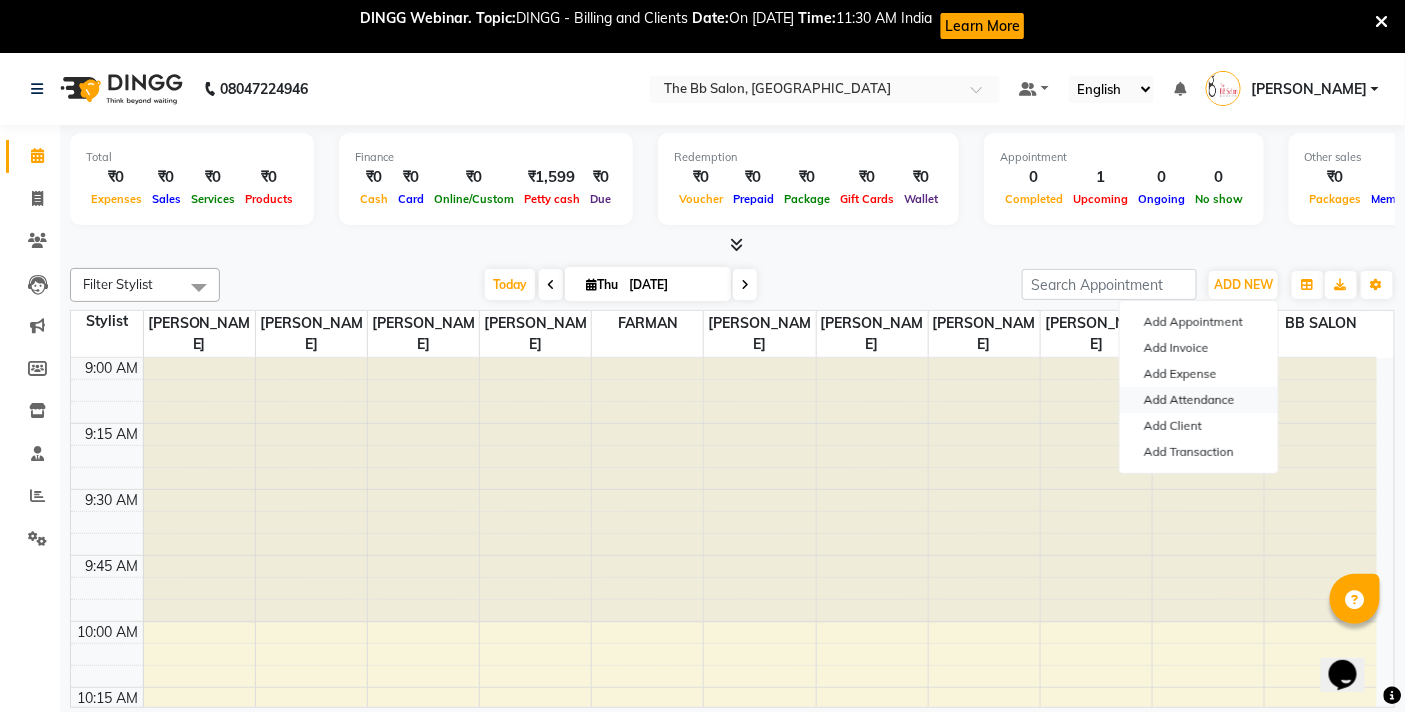 click on "Add Attendance" at bounding box center [1199, 400] 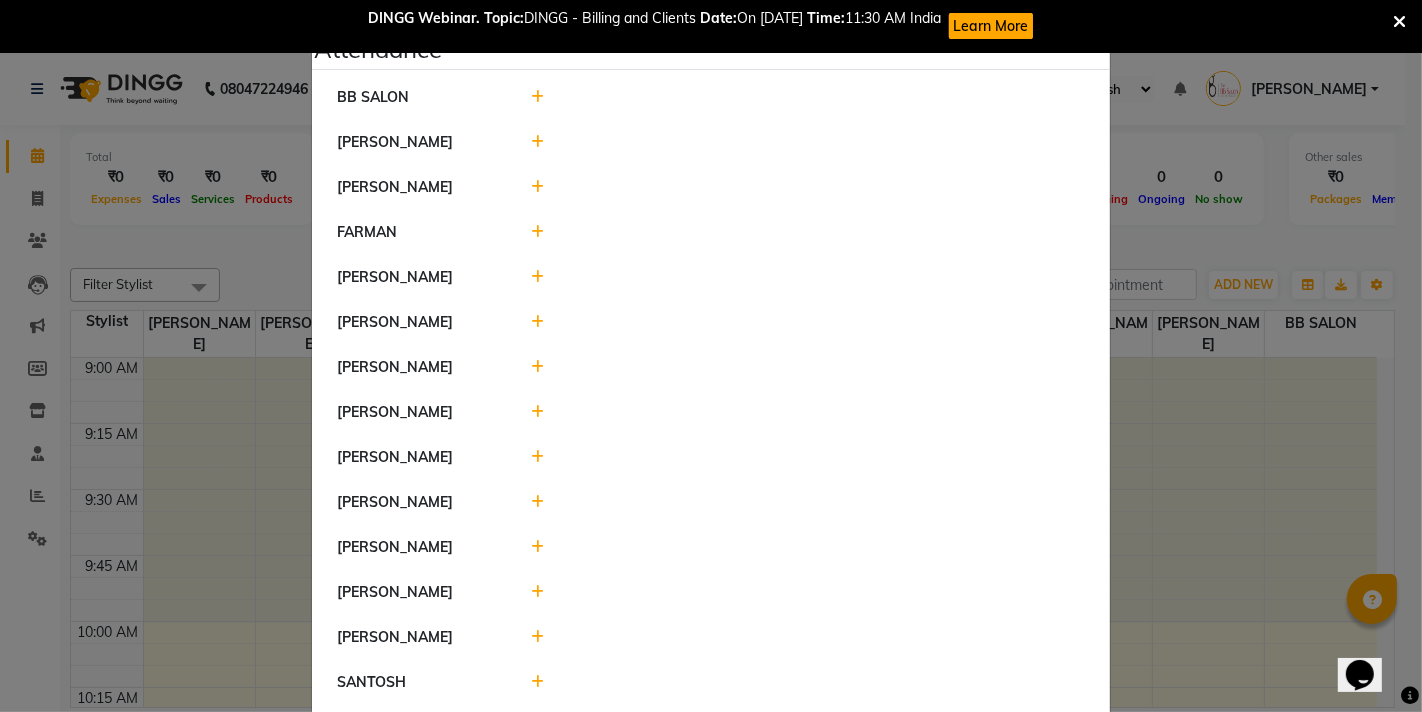 click 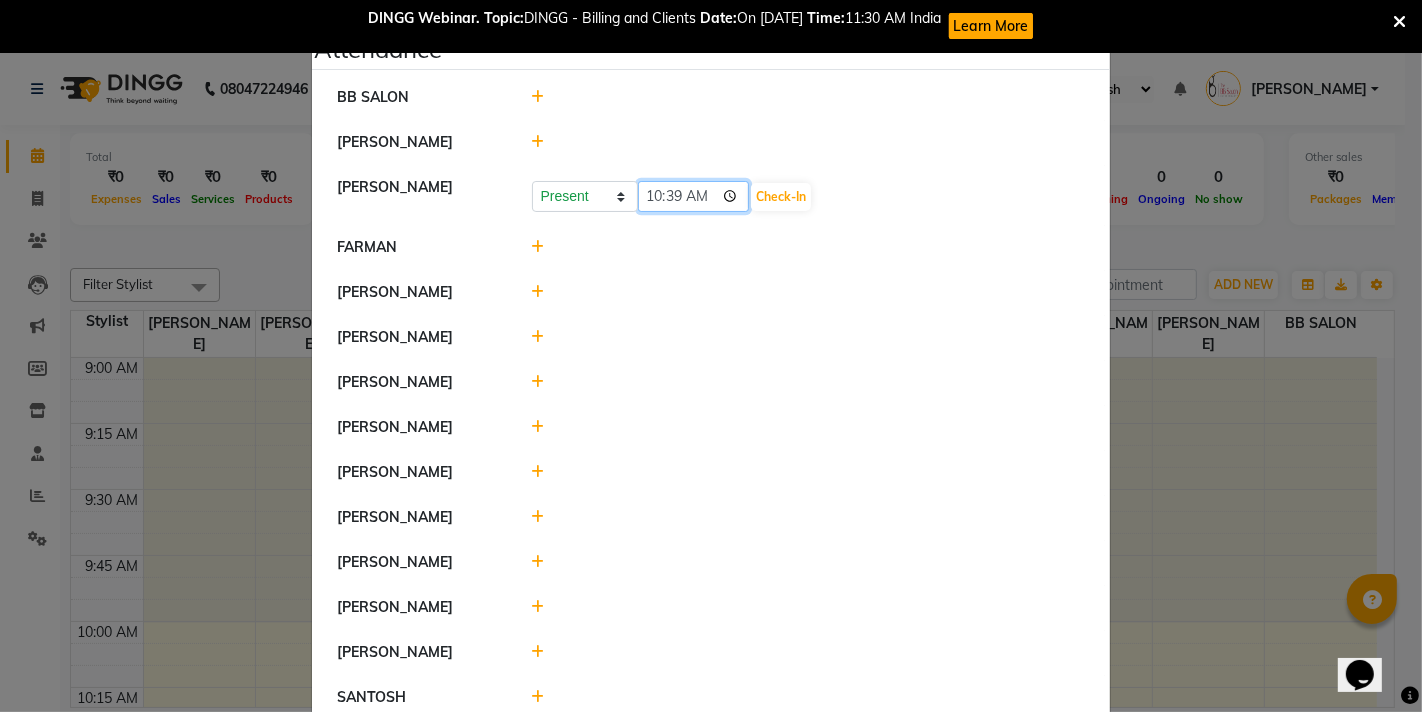 click on "10:39" 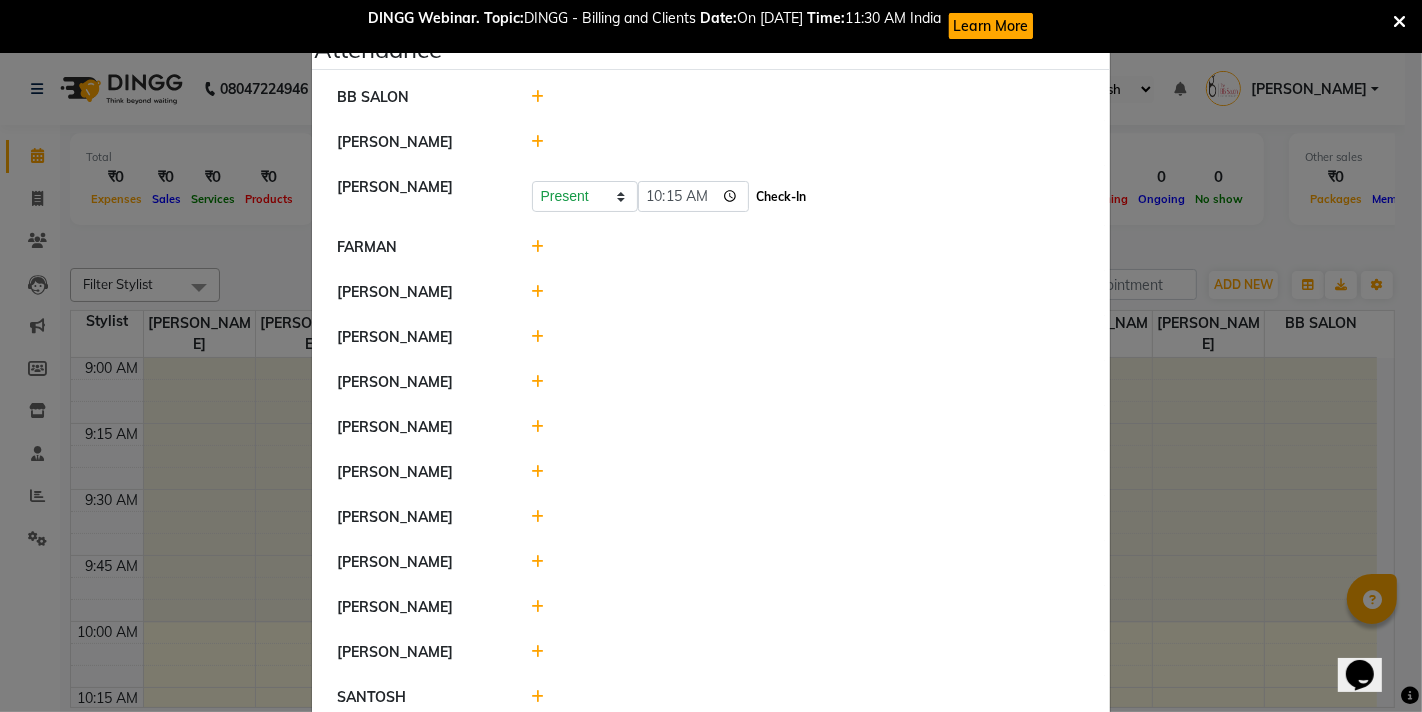 type on "10:15" 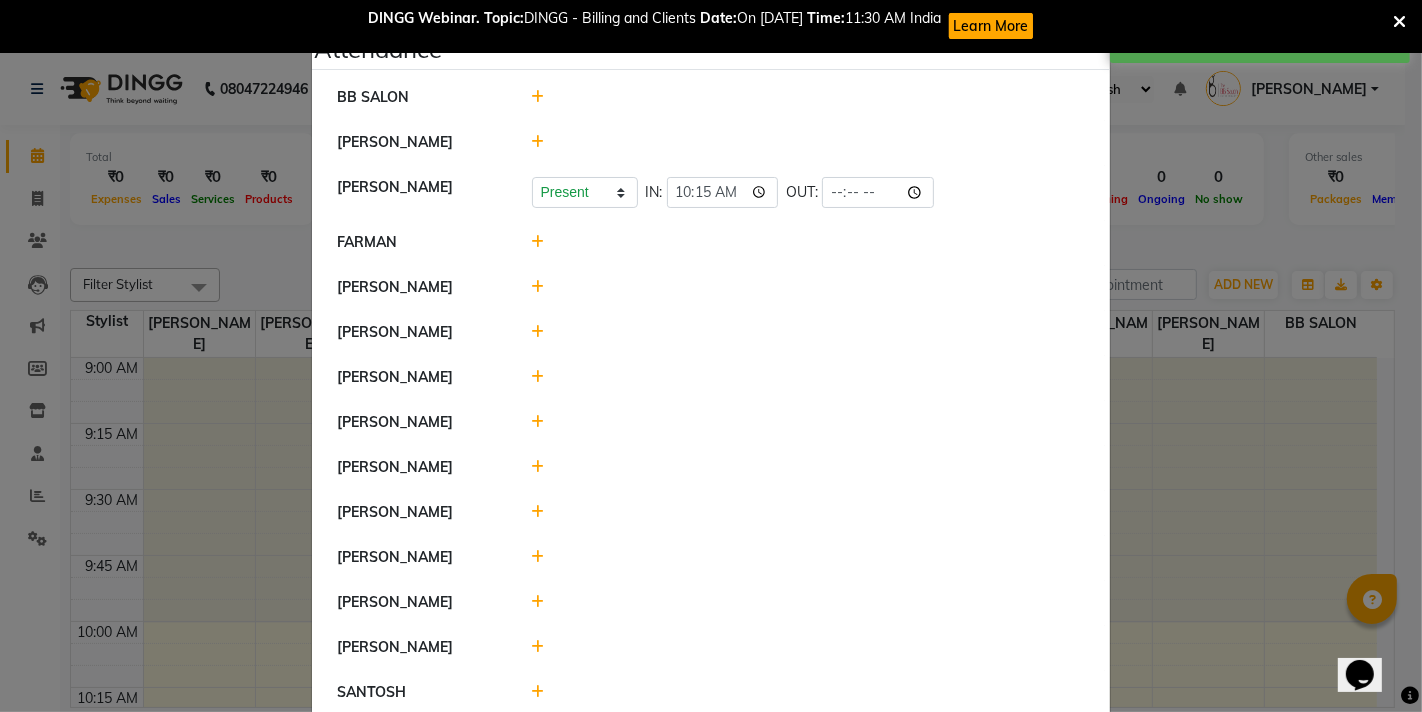 click 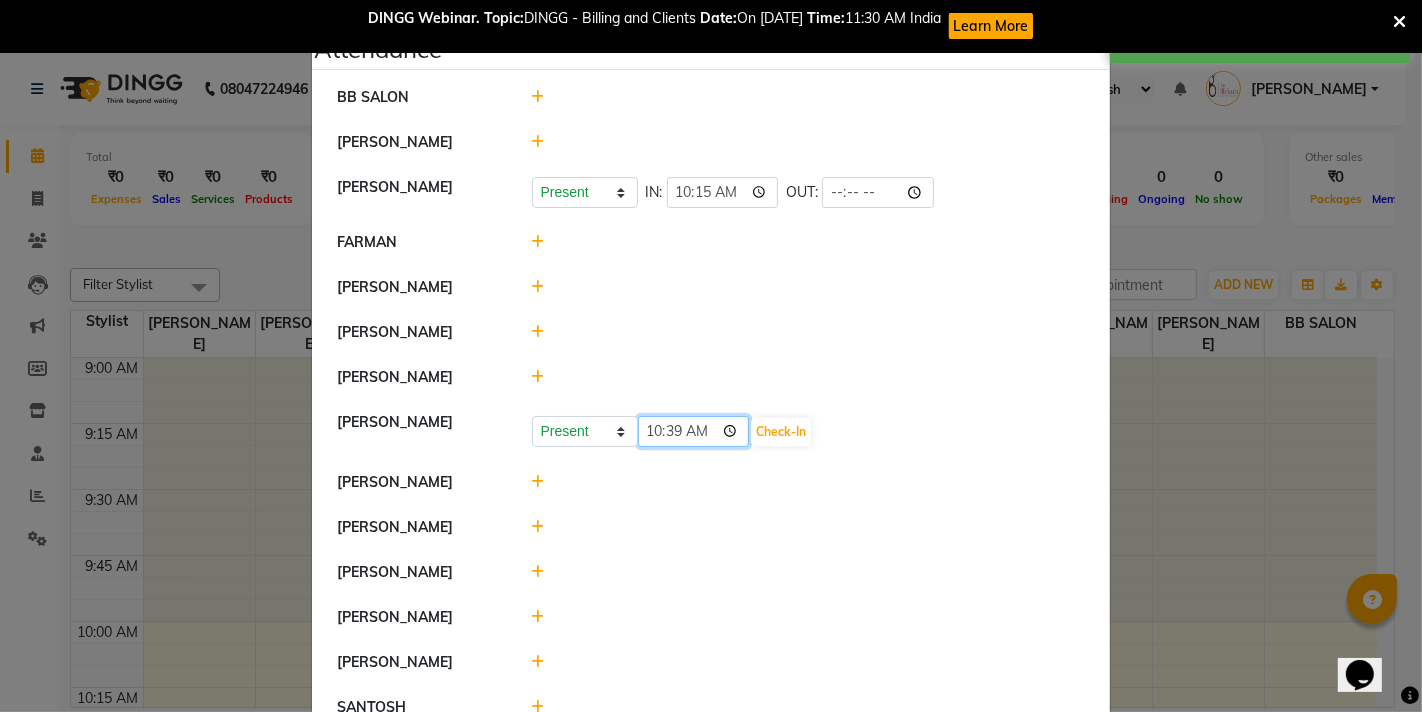 click on "10:39" 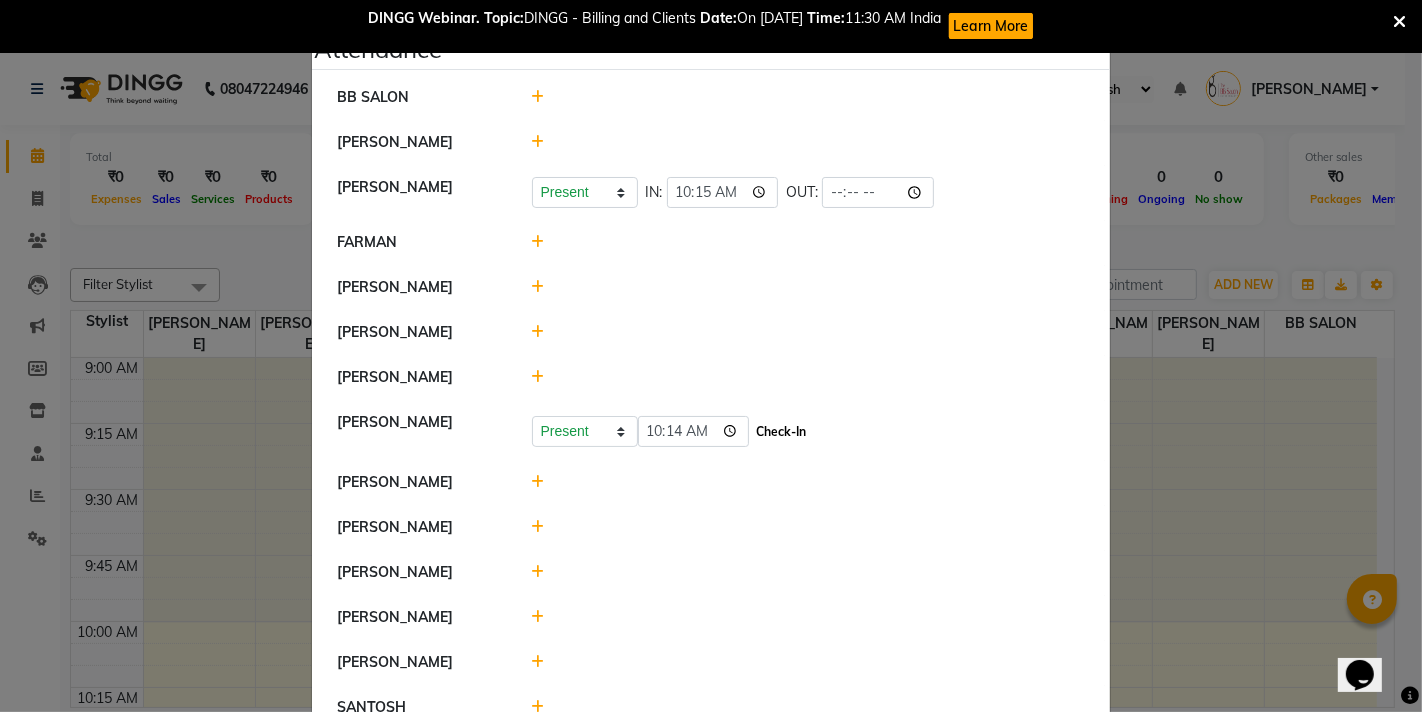 type on "10:14" 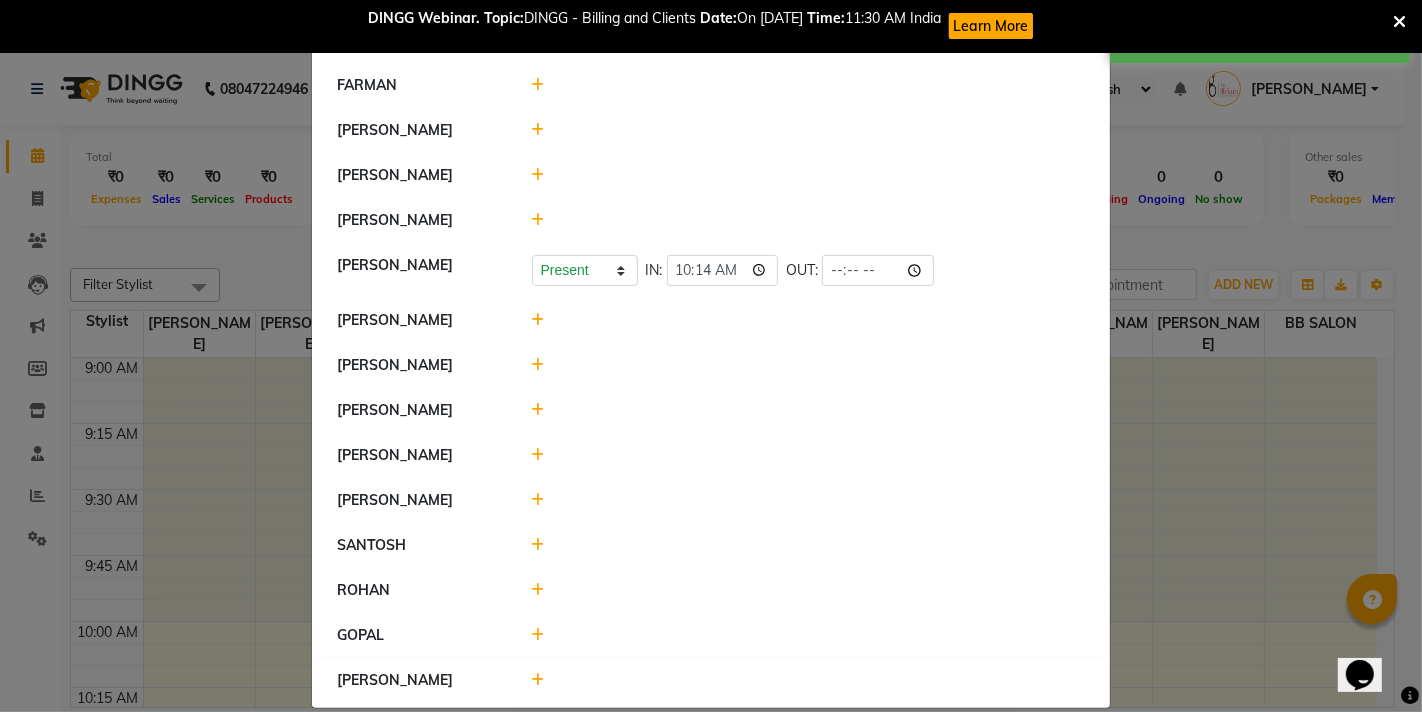 scroll, scrollTop: 183, scrollLeft: 0, axis: vertical 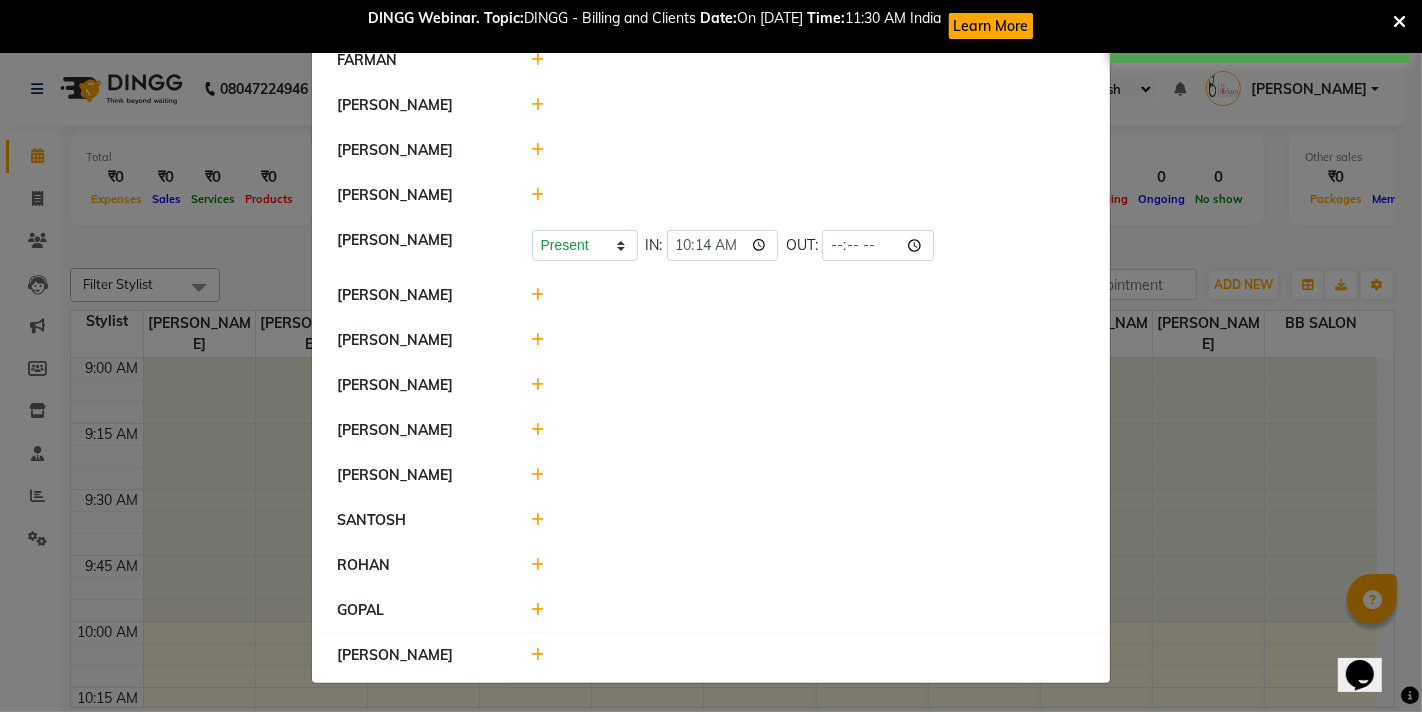 click 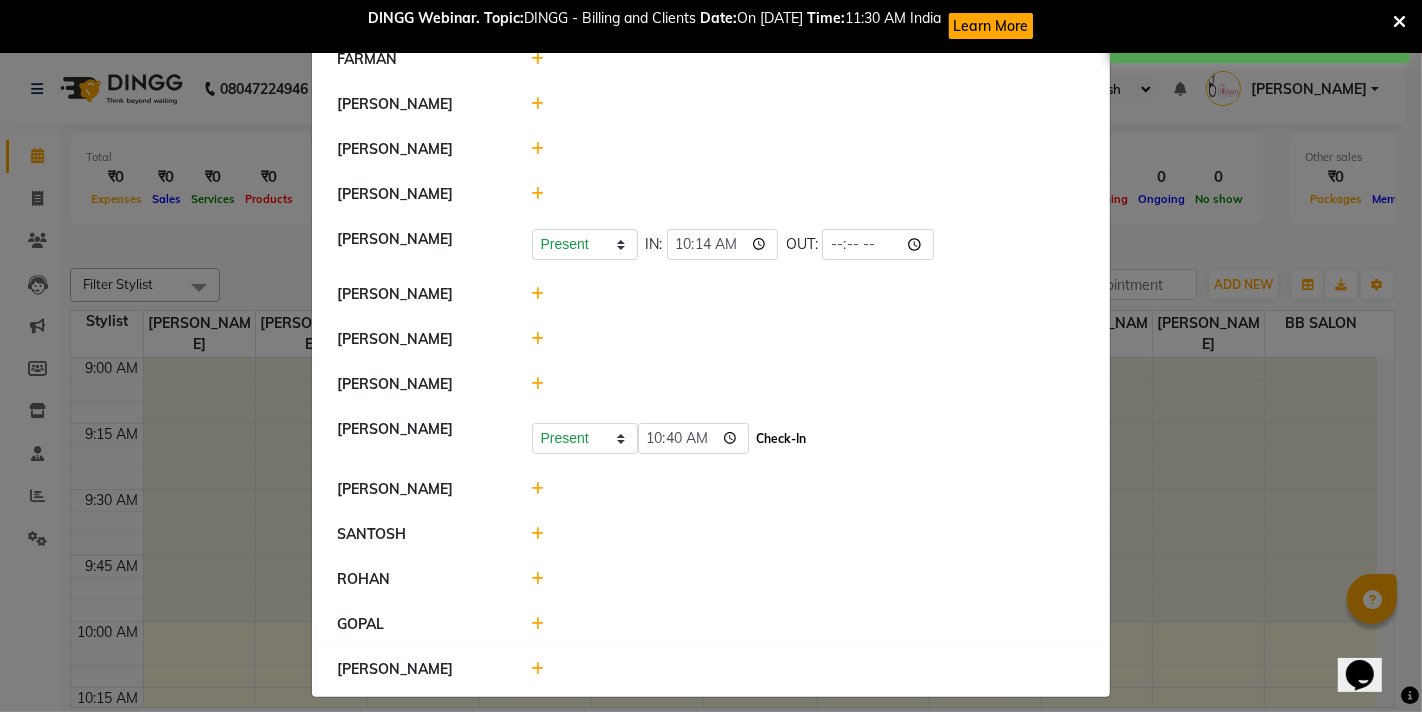 click on "Check-In" 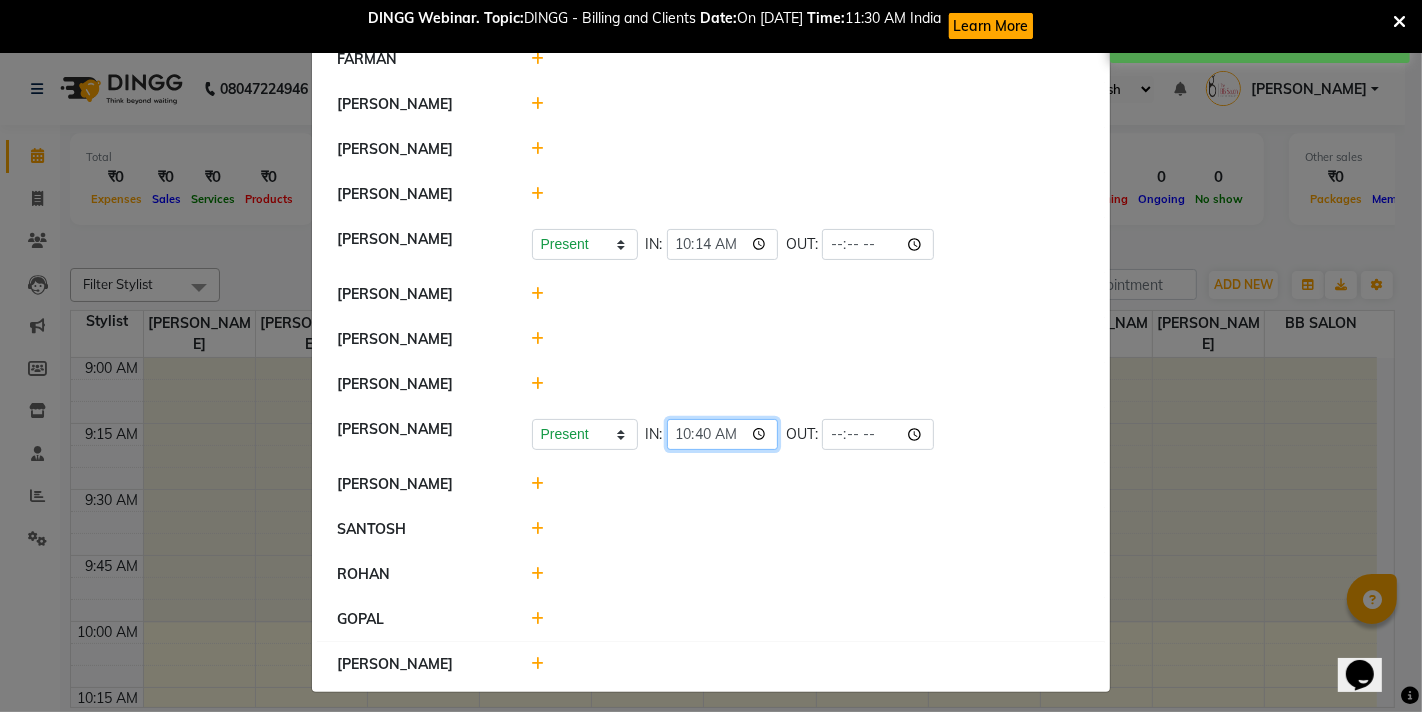 click on "10:40" 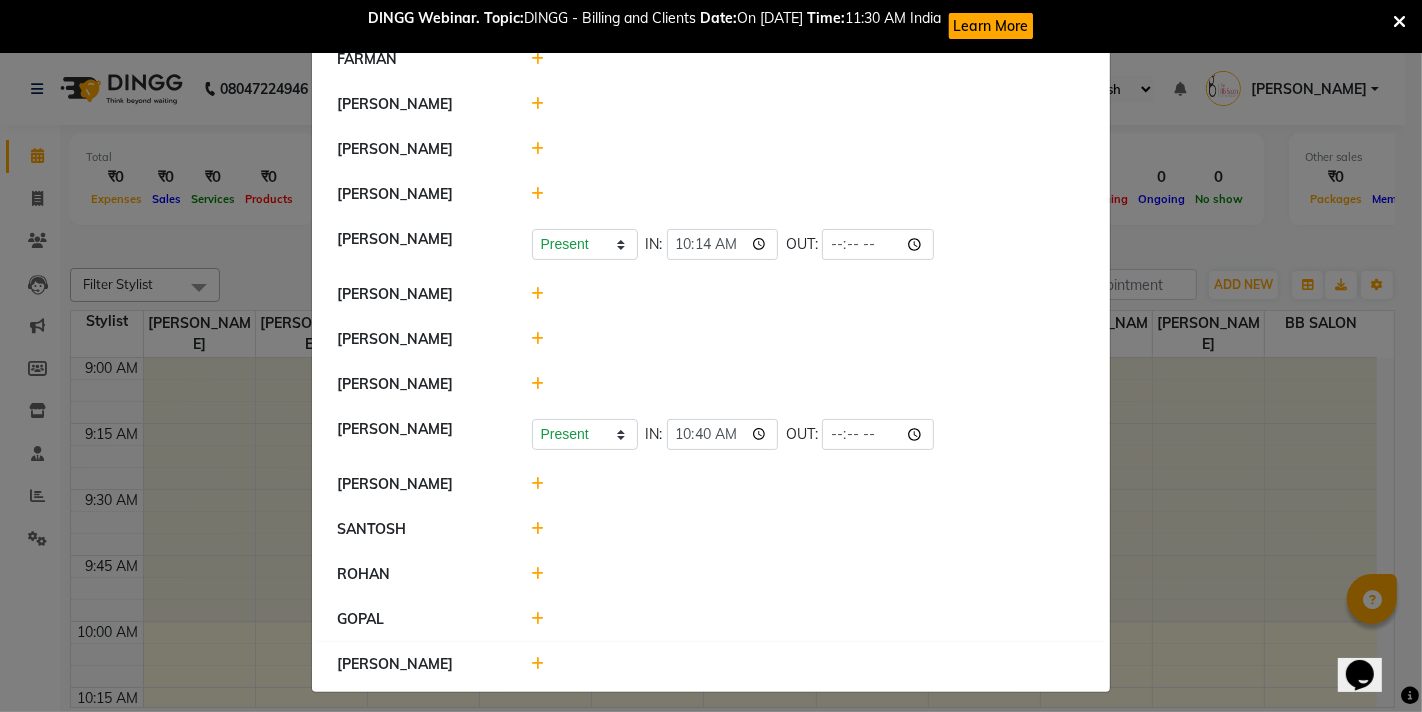 click on "ROHAN" 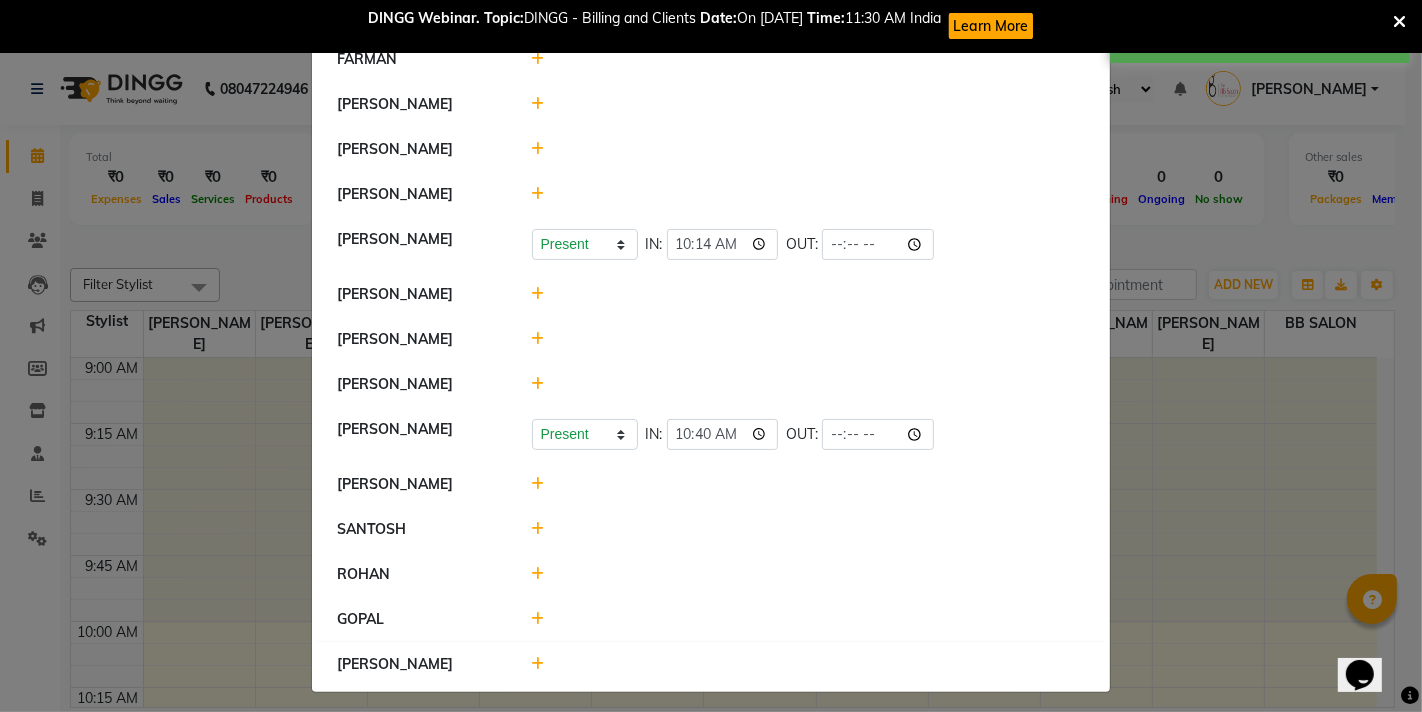 click 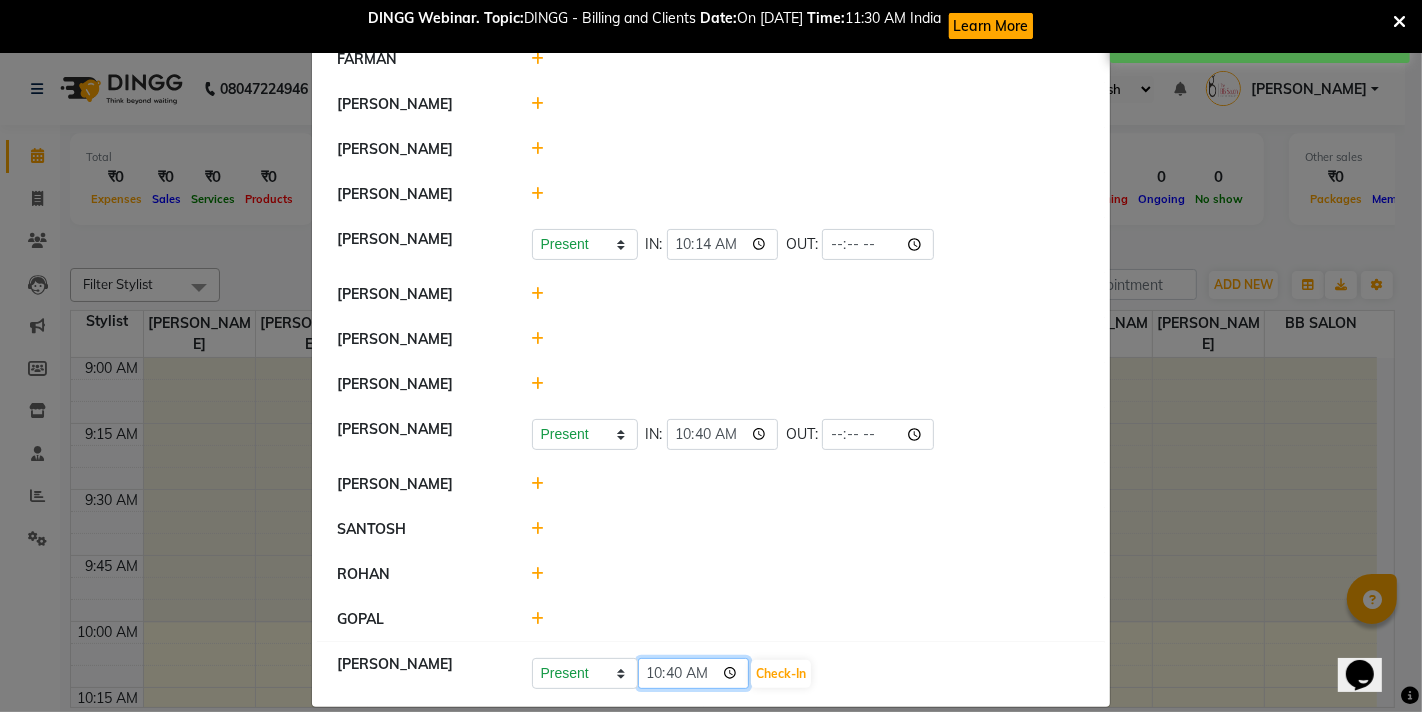 click on "10:40" 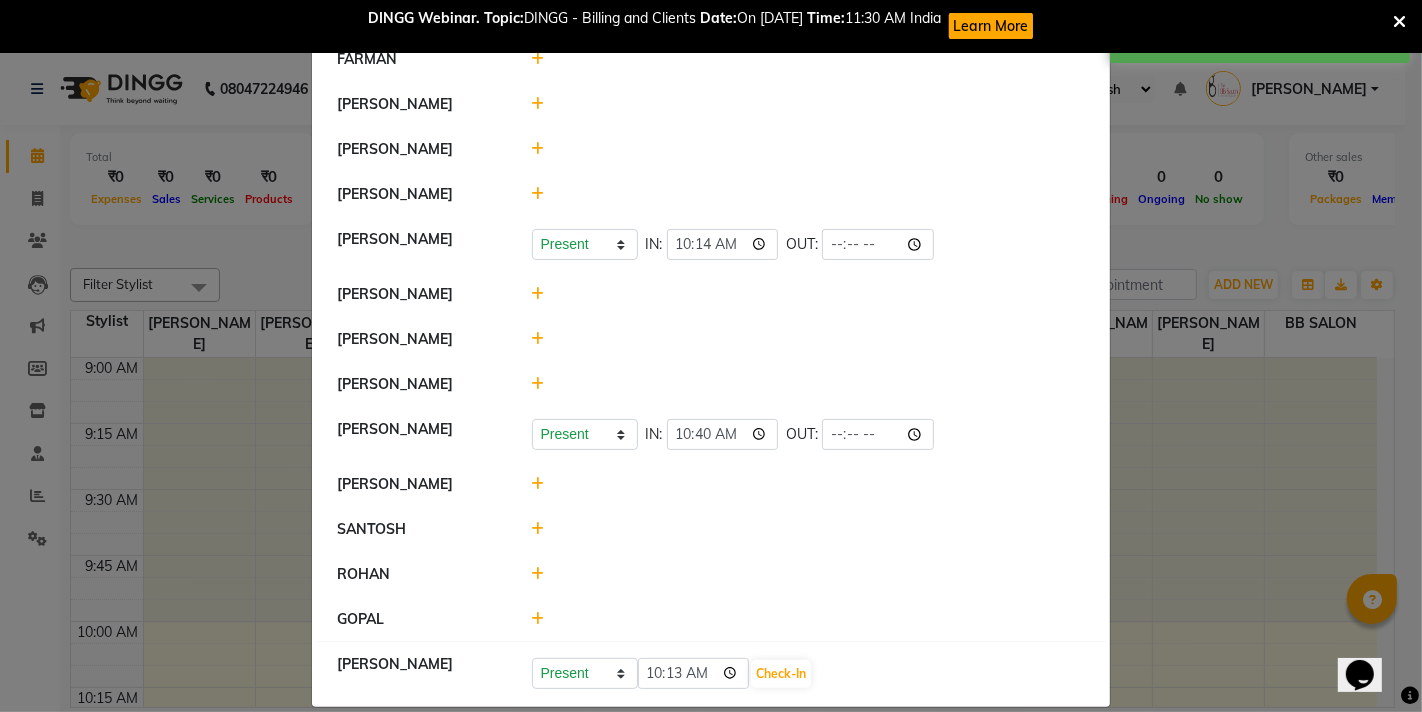 type on "10:13" 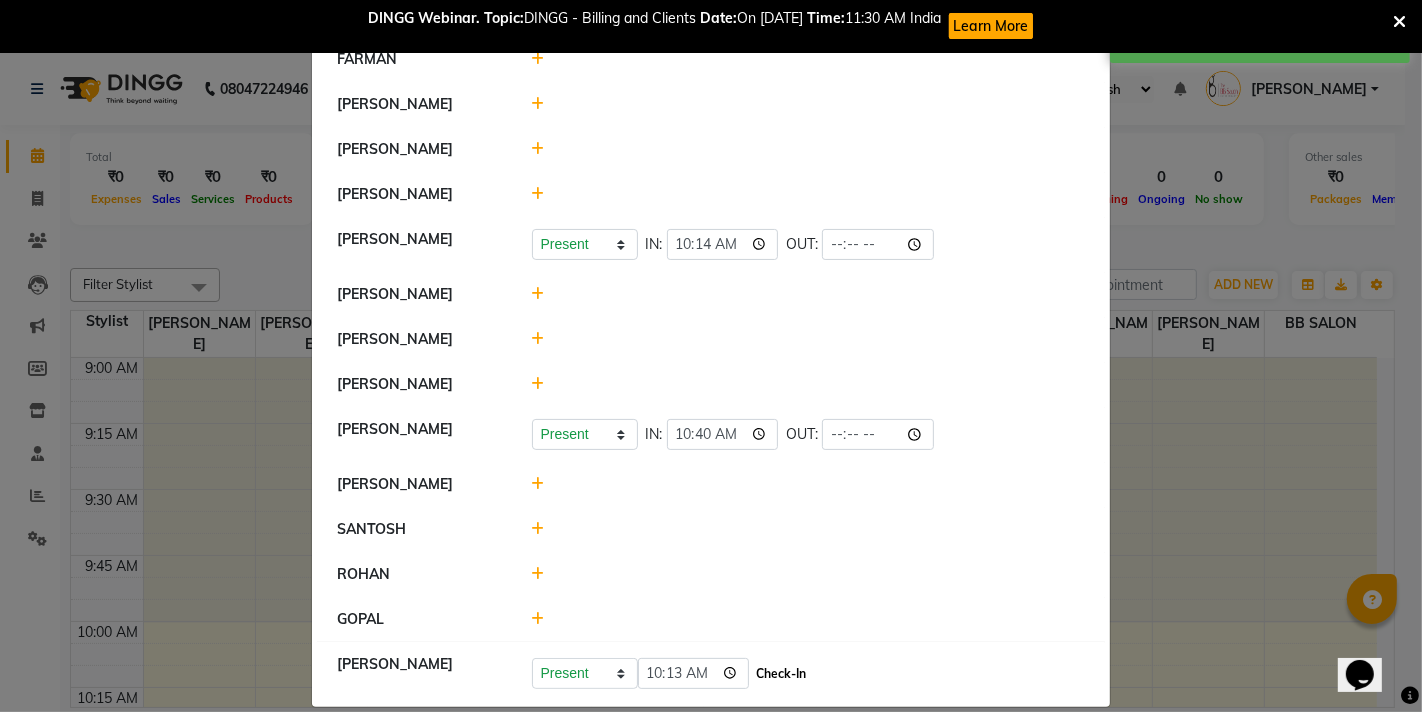 click on "Check-In" 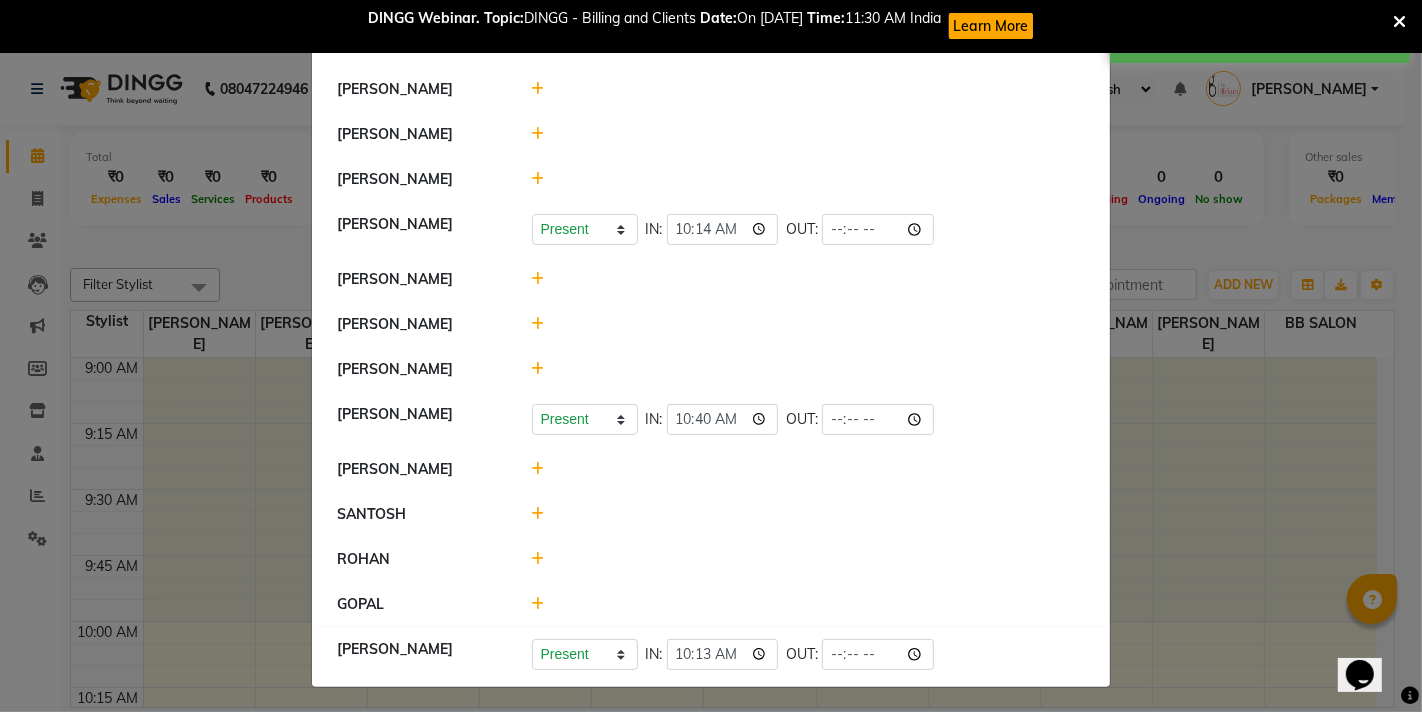 scroll, scrollTop: 203, scrollLeft: 0, axis: vertical 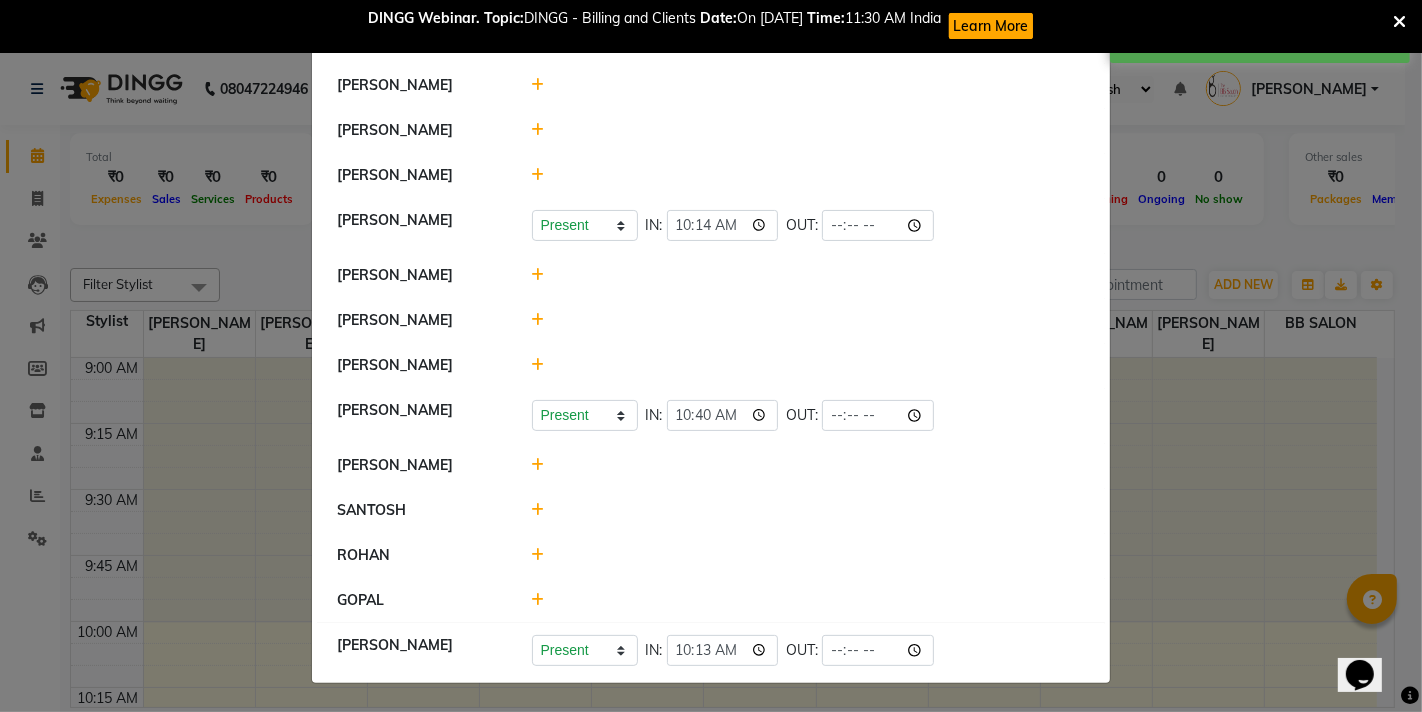 click 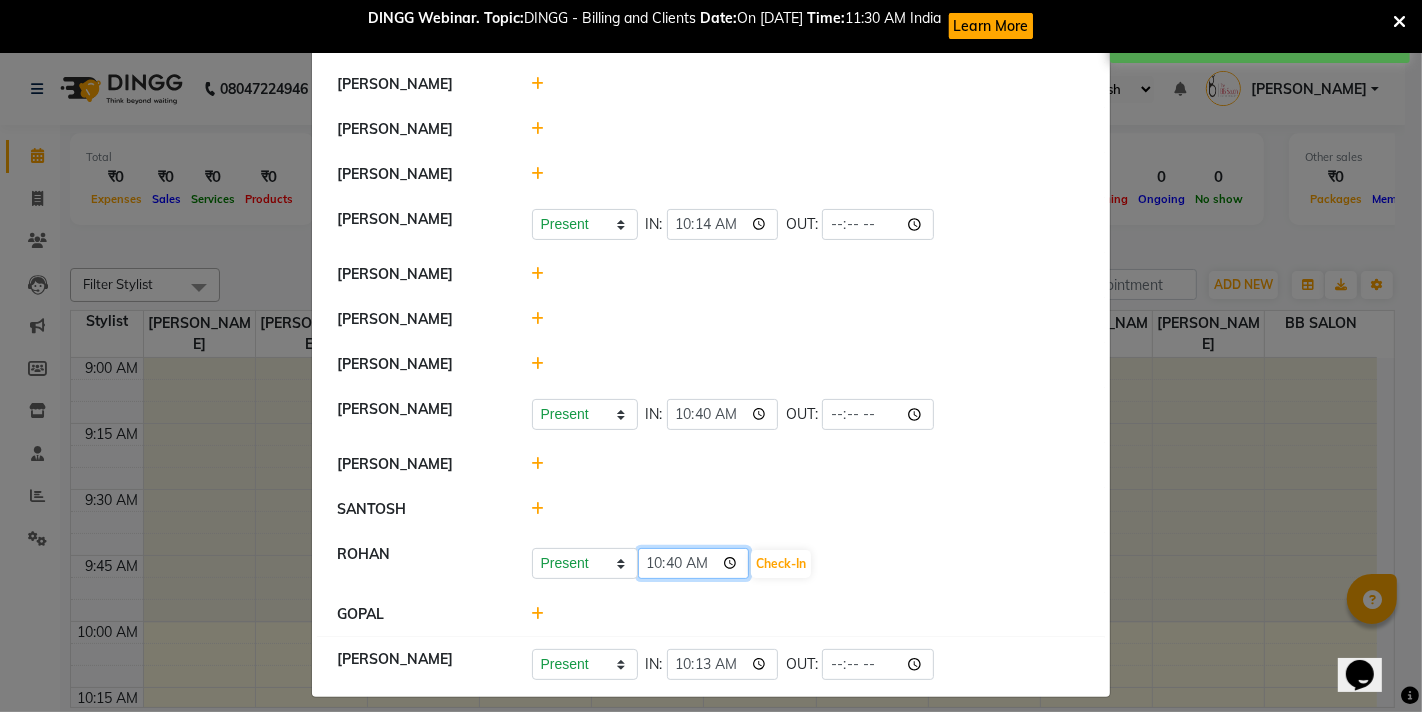 click on "10:40" 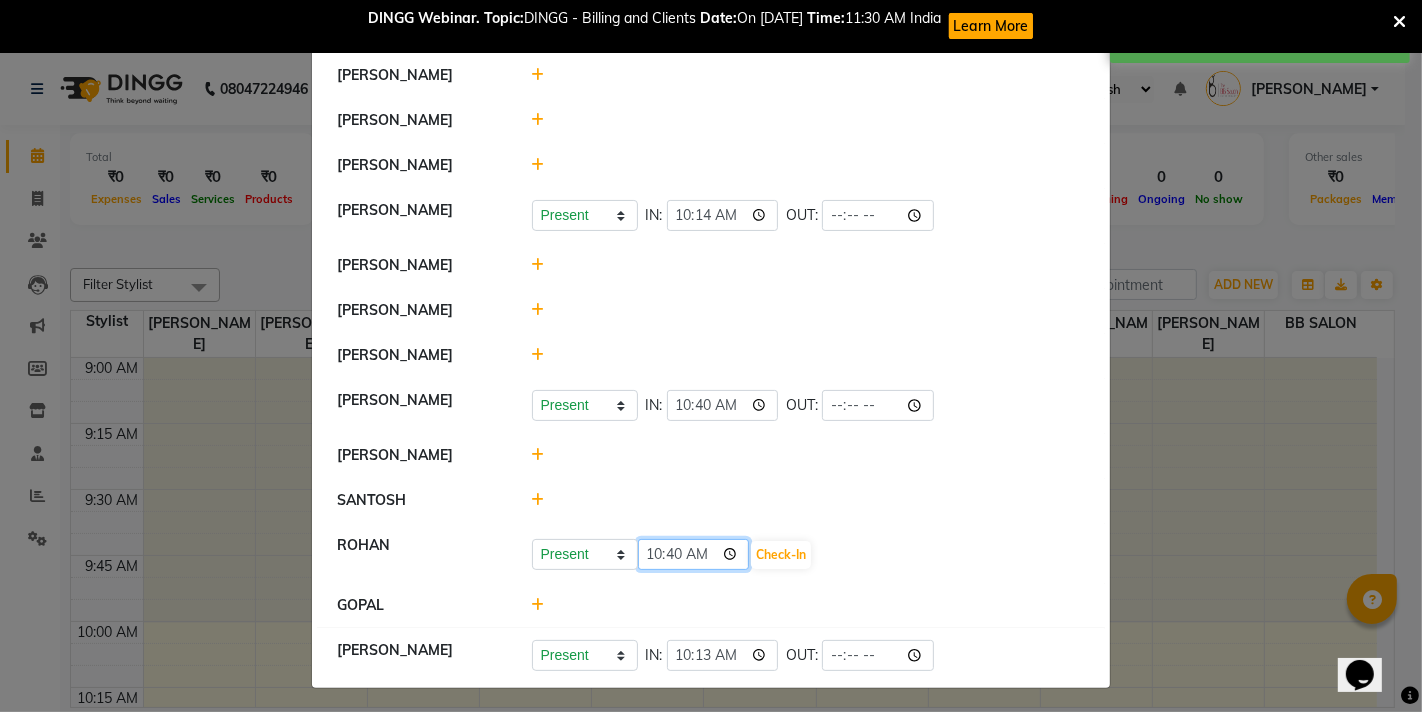 scroll, scrollTop: 218, scrollLeft: 0, axis: vertical 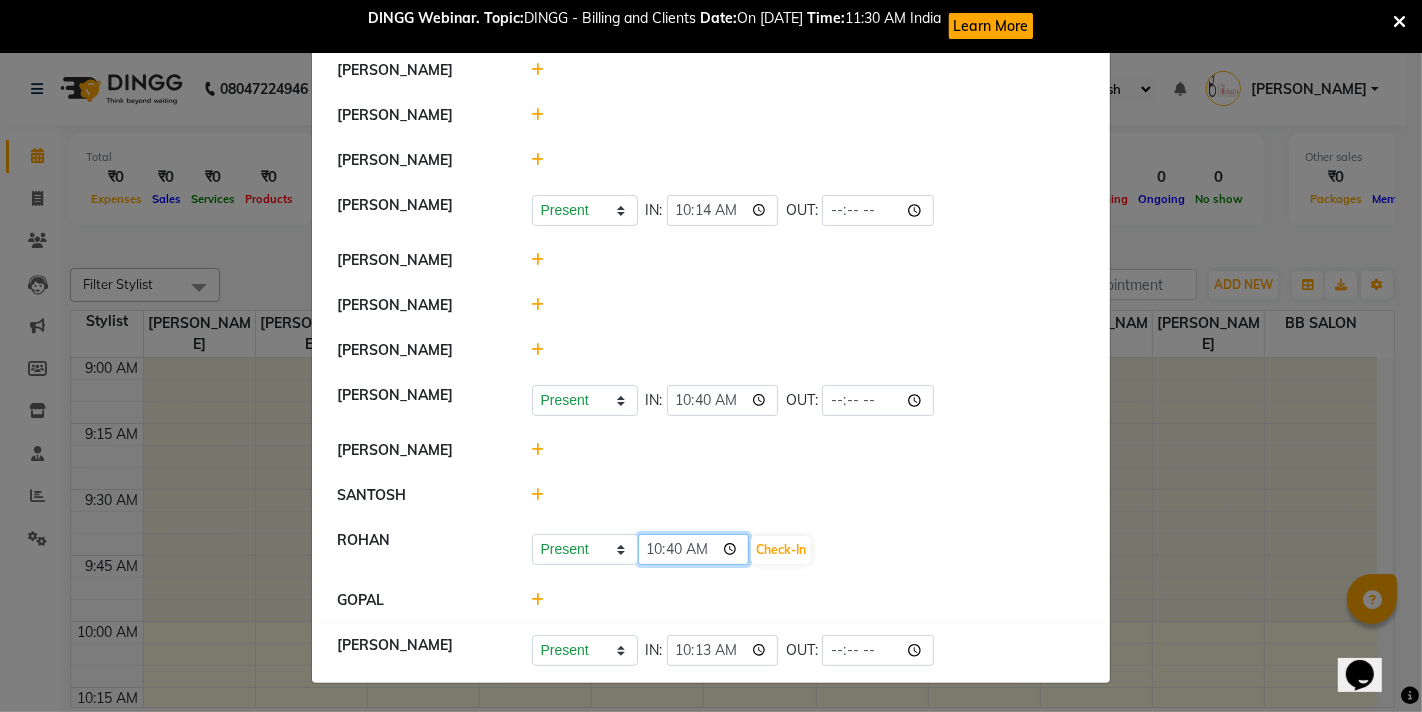 click on "10:40" 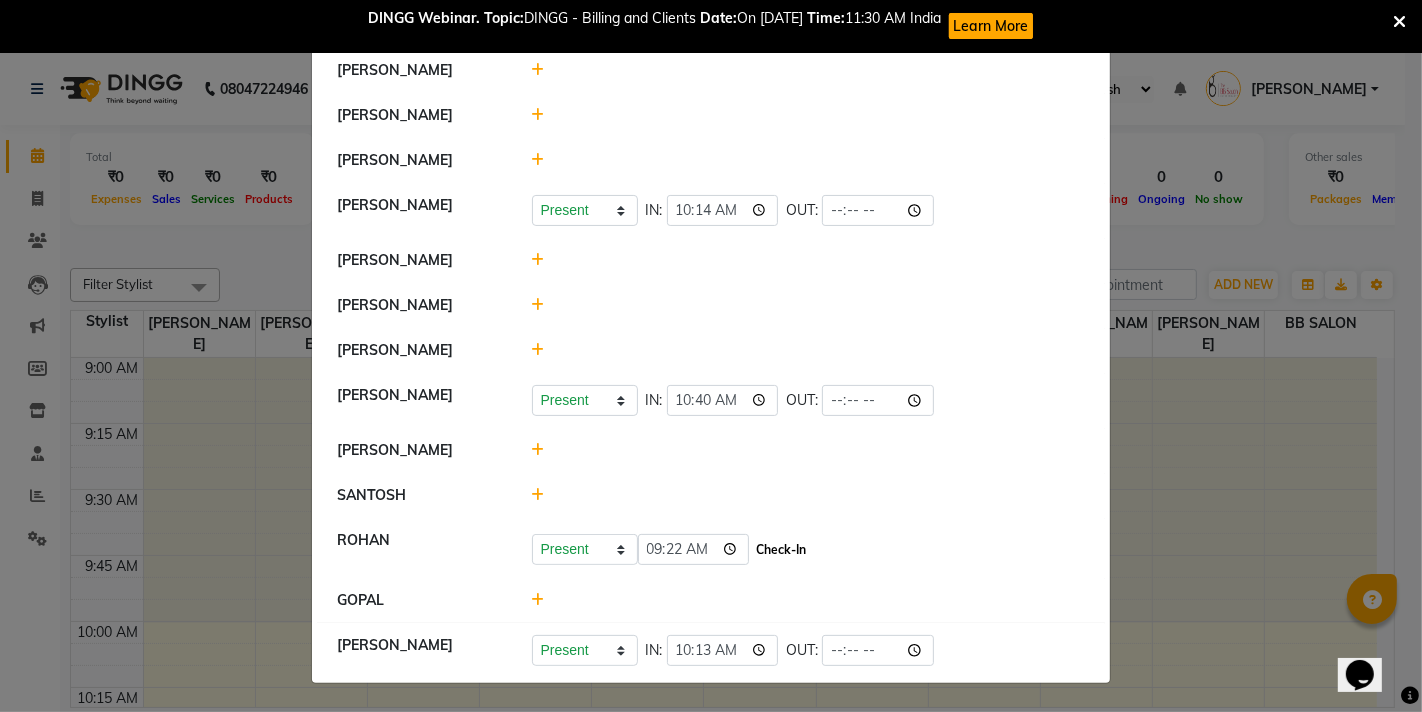type on "09:22" 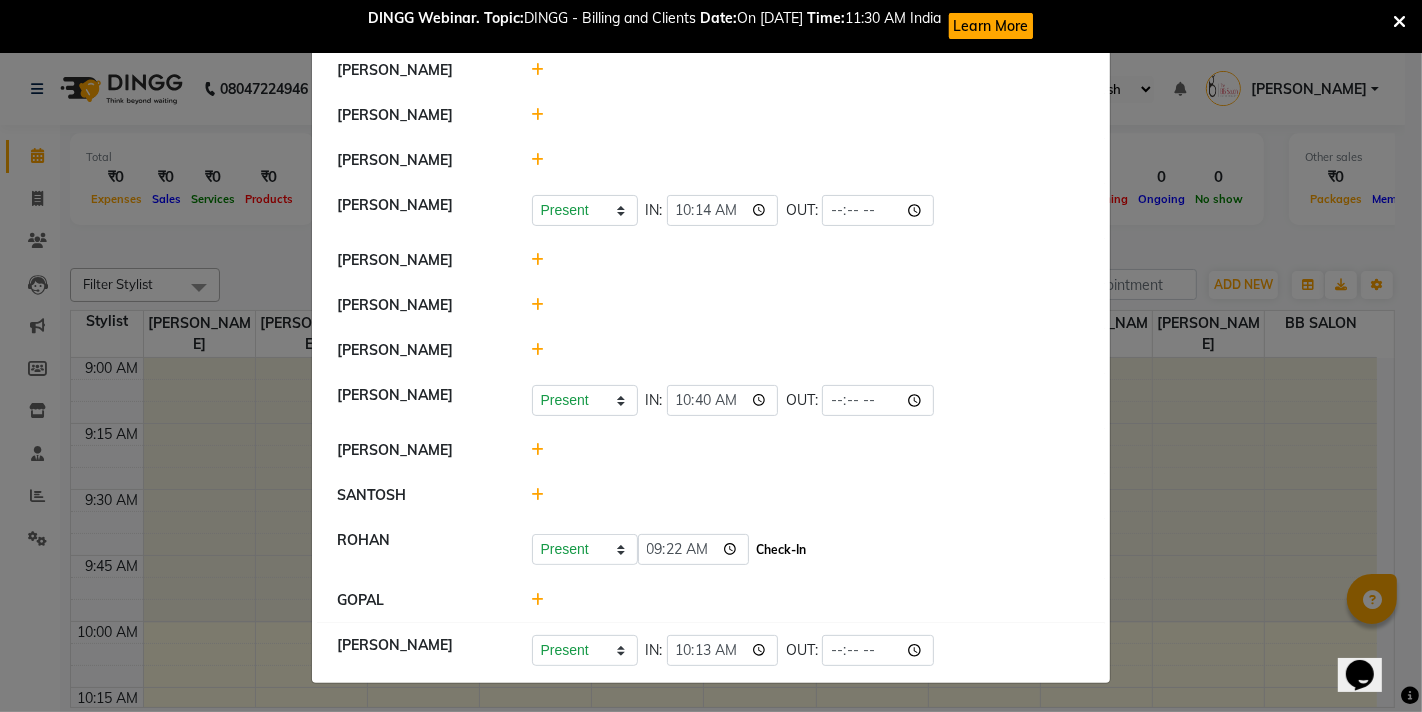 click on "Check-In" 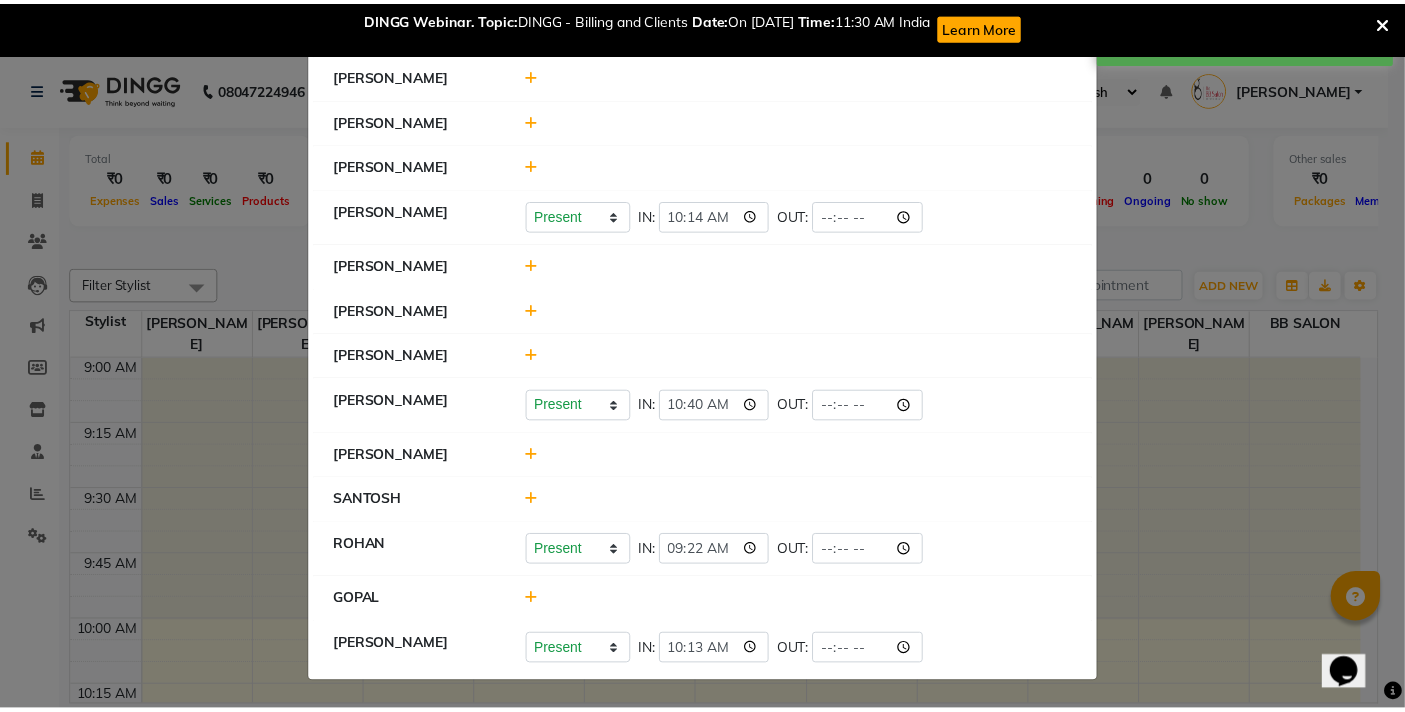 scroll, scrollTop: 213, scrollLeft: 0, axis: vertical 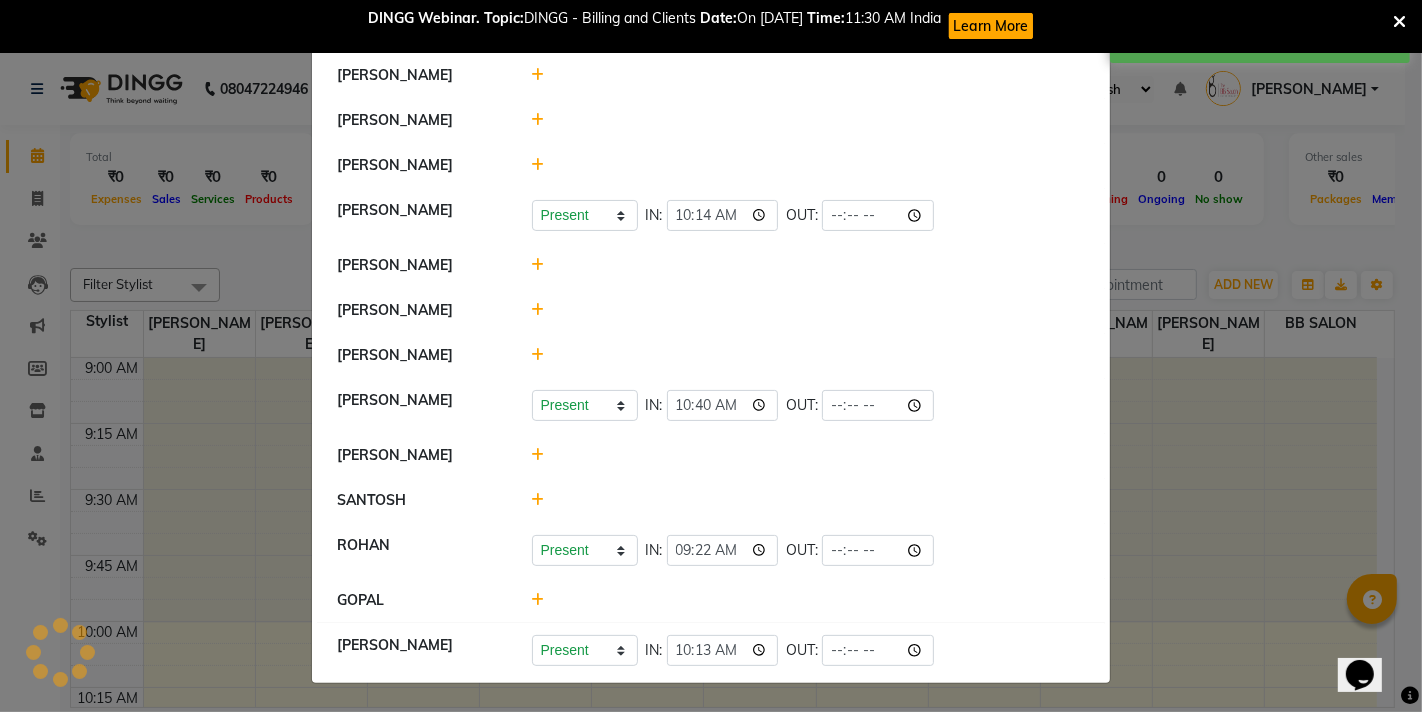 click on "Attendance ×  BB SALON   GOUSIYA SHAIKH   SHILPA YADAV   Present   Absent   Late   Half Day   Weekly Off  IN:  10:15 OUT:   FARMAN   ZAHIDA   WILSON   EKTA   DIPALI   Present   Absent   Late   Half Day   Weekly Off  IN:  10:14 OUT:   Mrugesh Kamble   Nazim Shaikh   Rupesh Chavan   Sanjay Pawar   Present   Absent   Late   Half Day   Weekly Off  IN:  10:40 OUT:   Ujjwal Bisht   SANTOSH   ROHAN    Present   Absent   Late   Half Day   Weekly Off  IN:  09:22 OUT:   GOPAL   MANGESH TAVARE   Present   Absent   Late   Half Day   Weekly Off  IN:  10:13 OUT:" 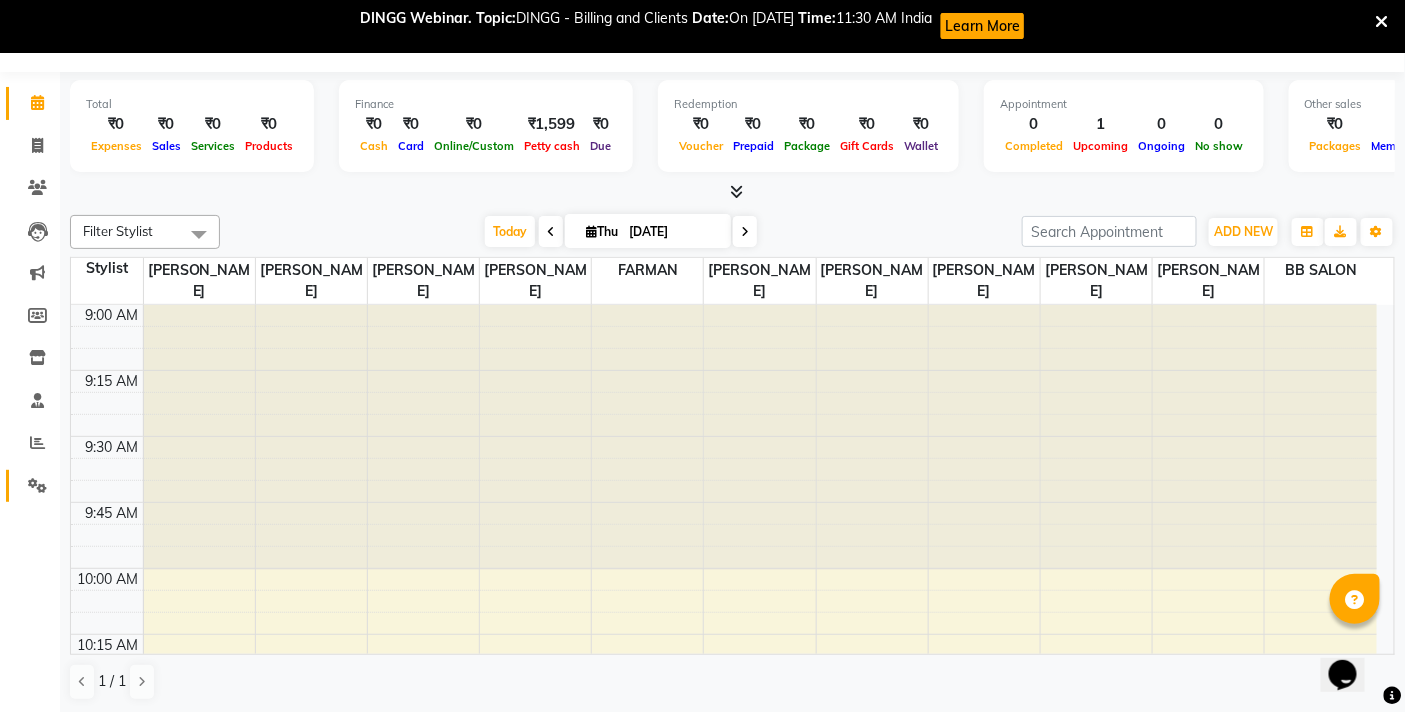 scroll, scrollTop: 0, scrollLeft: 0, axis: both 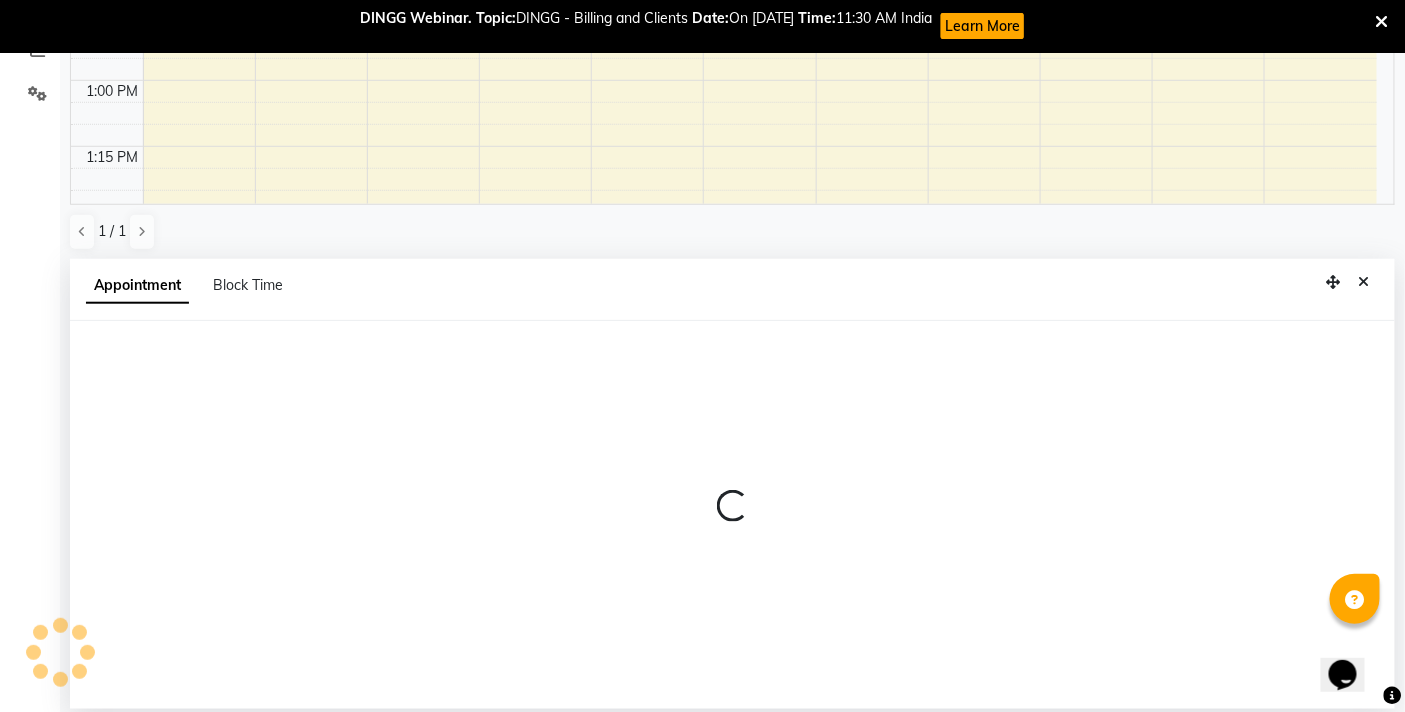 select on "84071" 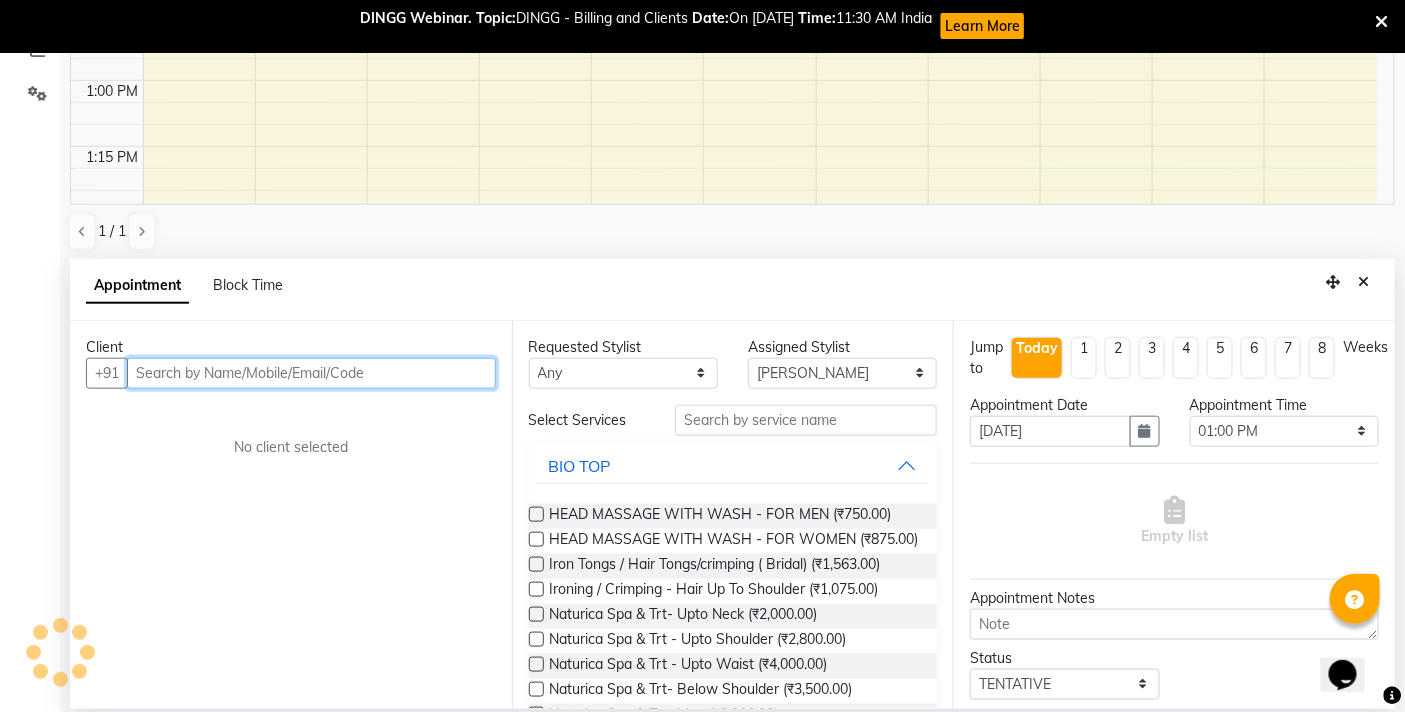 click at bounding box center (311, 373) 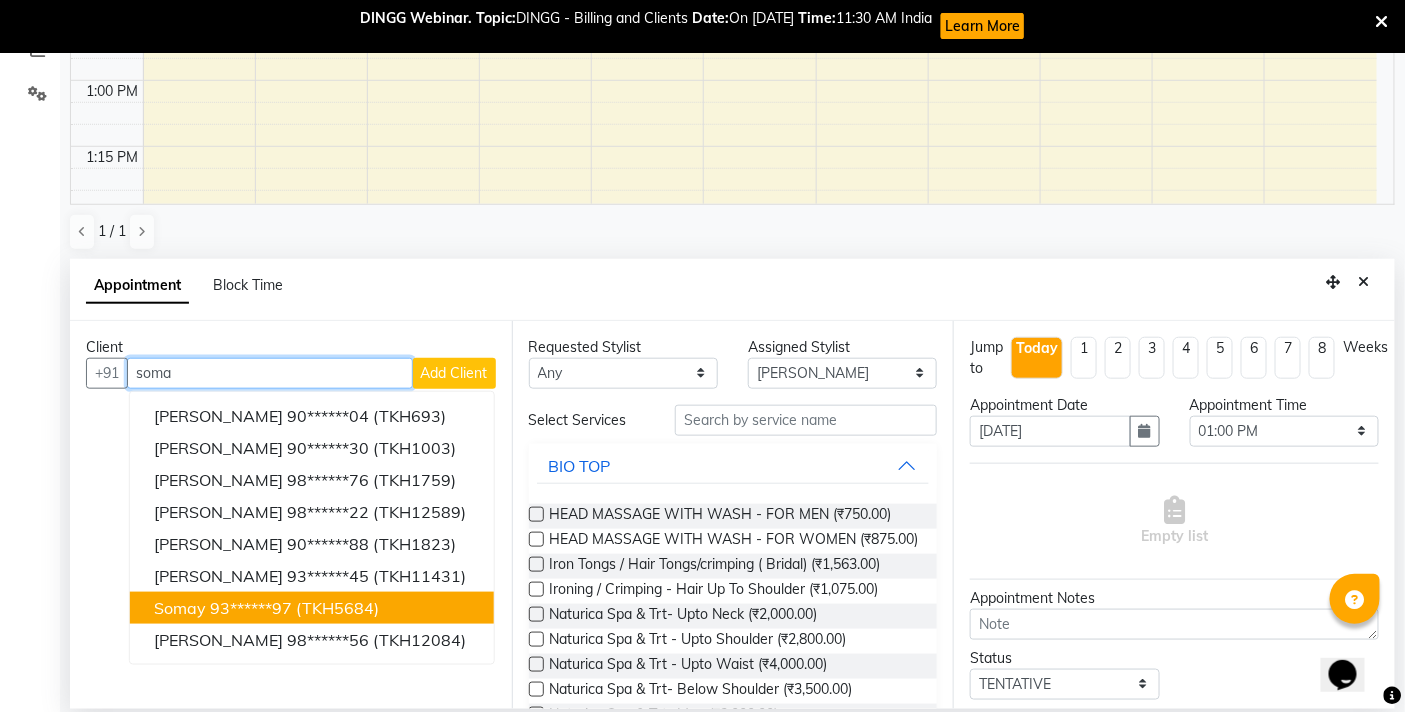 click on "(TKH5684)" at bounding box center [337, 608] 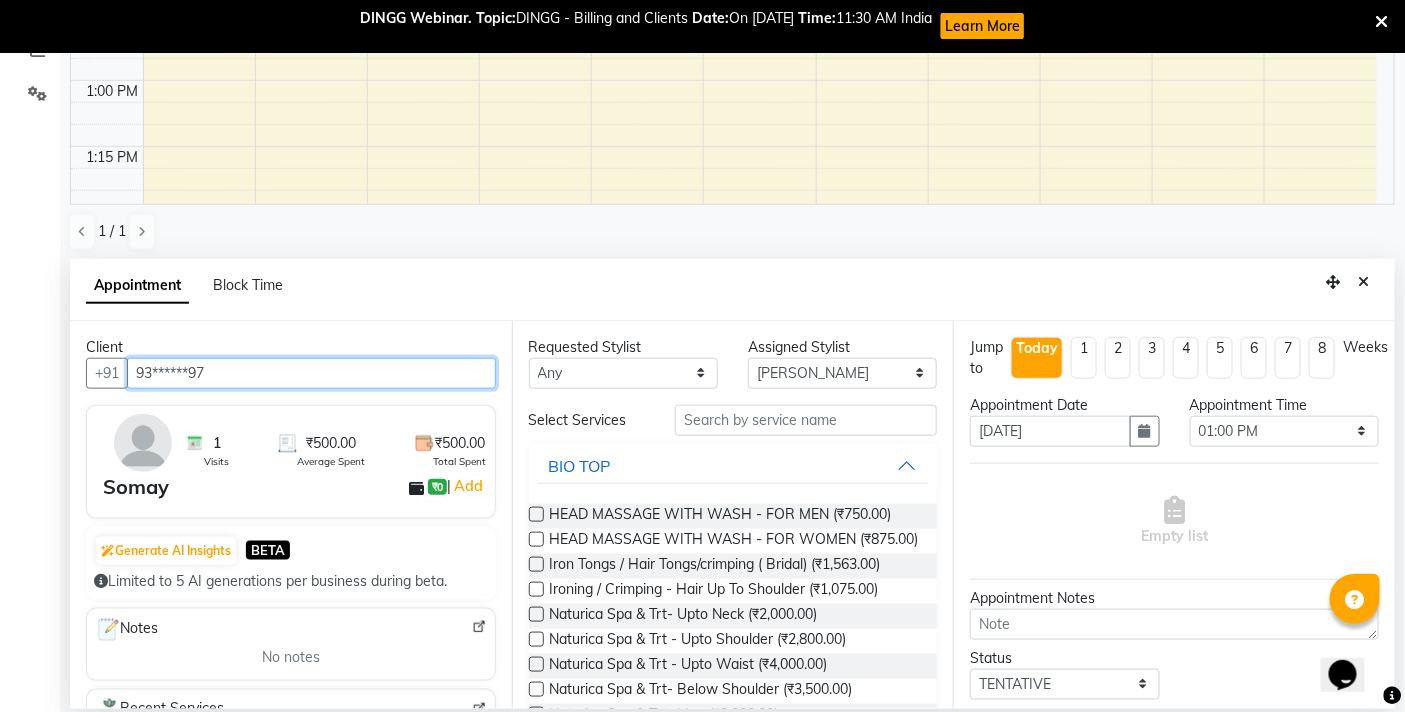 type on "93******97" 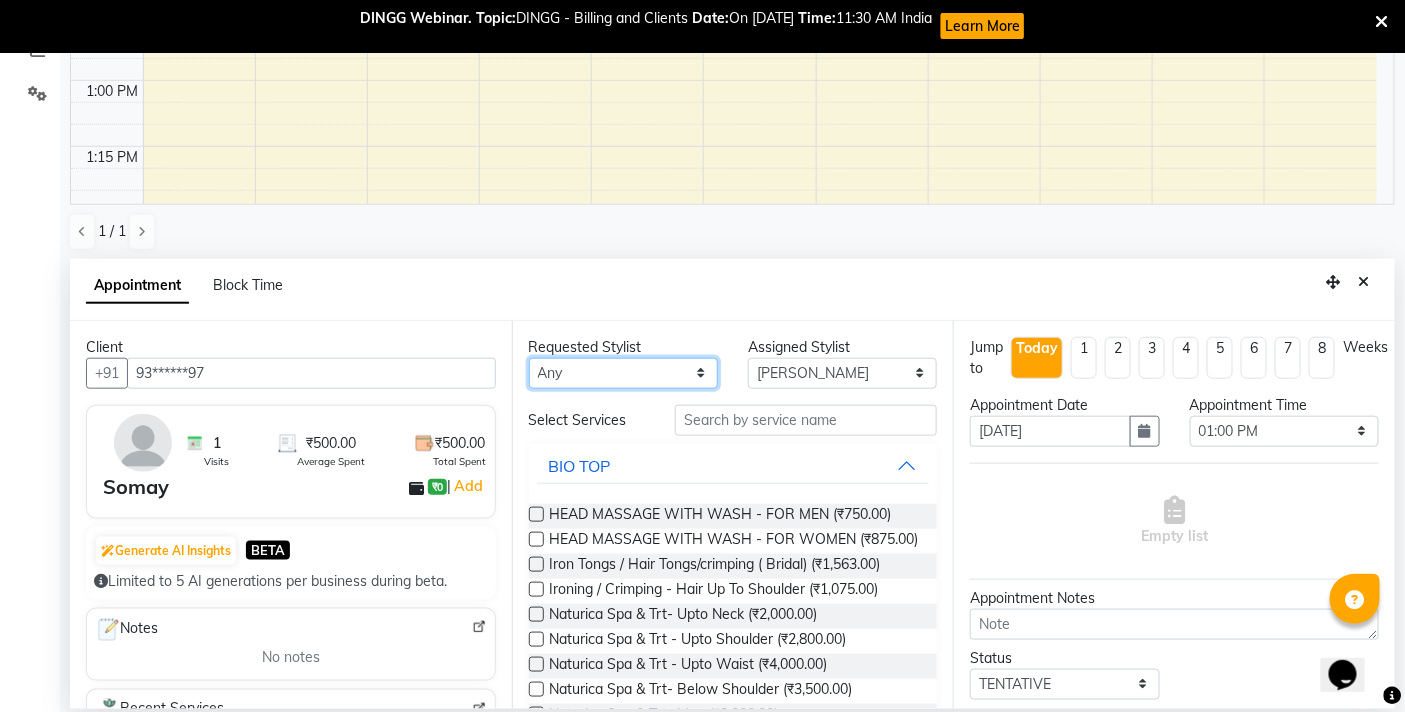 click on "Any BB SALON DIPALI EKTA FARMAN GOUSIYA SHAIKH MANGESH TAVARE Nazim Shaikh Rupesh Chavan Sanjay Pawar SHILPA YADAV WILSON" at bounding box center [623, 373] 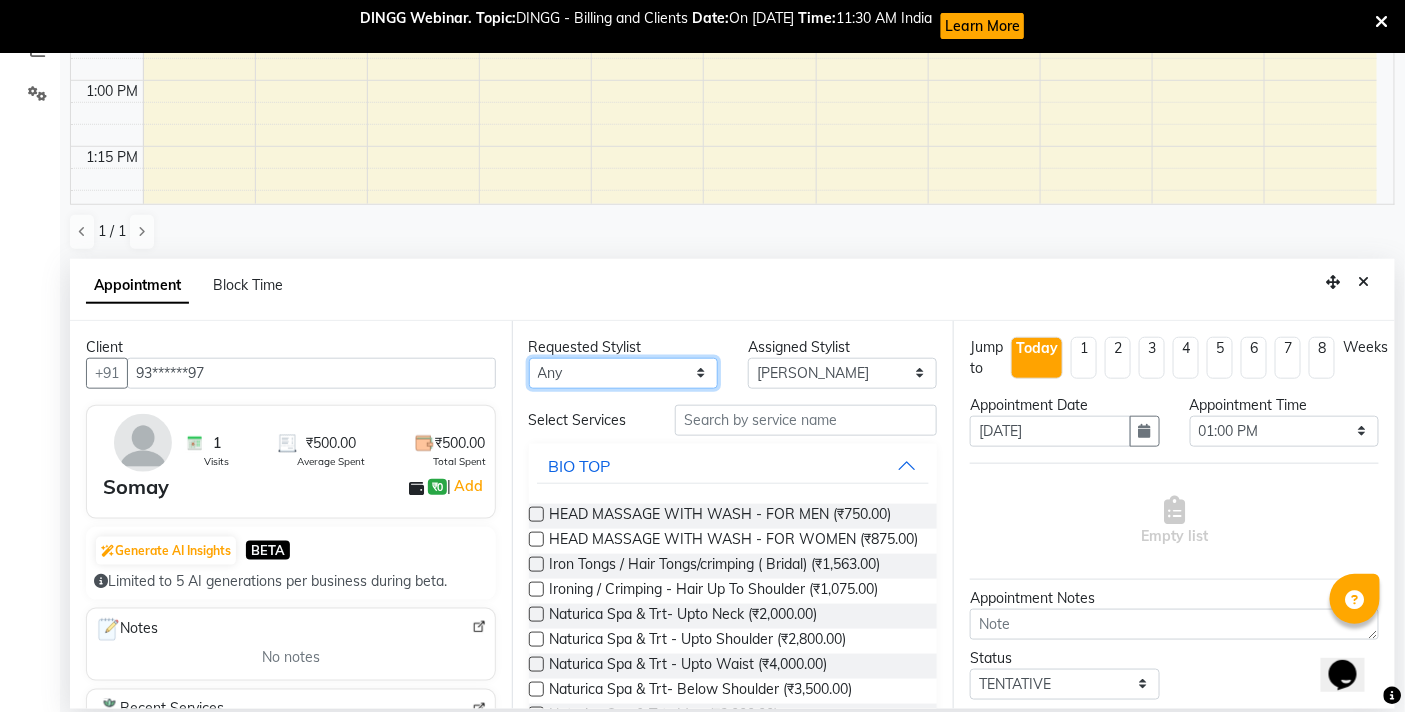 select on "84071" 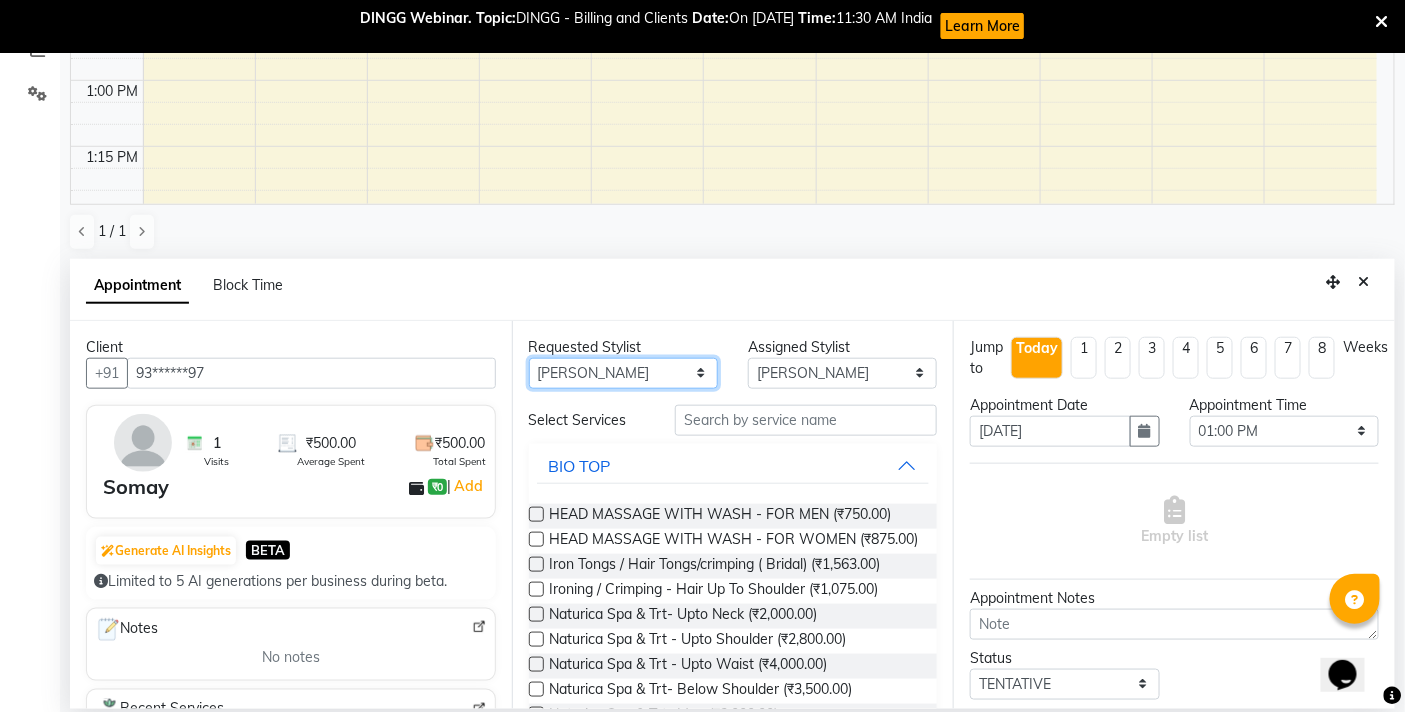 click on "Any BB SALON DIPALI EKTA FARMAN GOUSIYA SHAIKH MANGESH TAVARE Nazim Shaikh Rupesh Chavan Sanjay Pawar SHILPA YADAV WILSON" at bounding box center [623, 373] 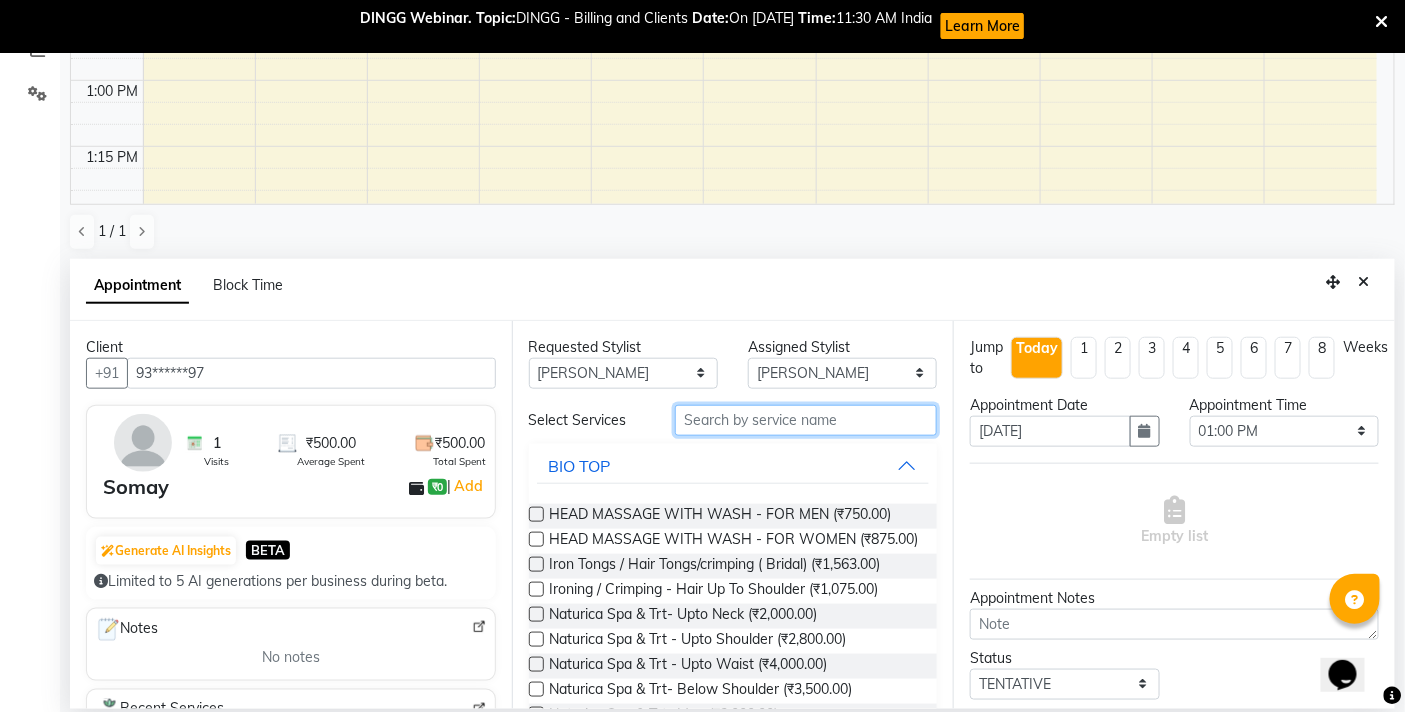click at bounding box center (806, 420) 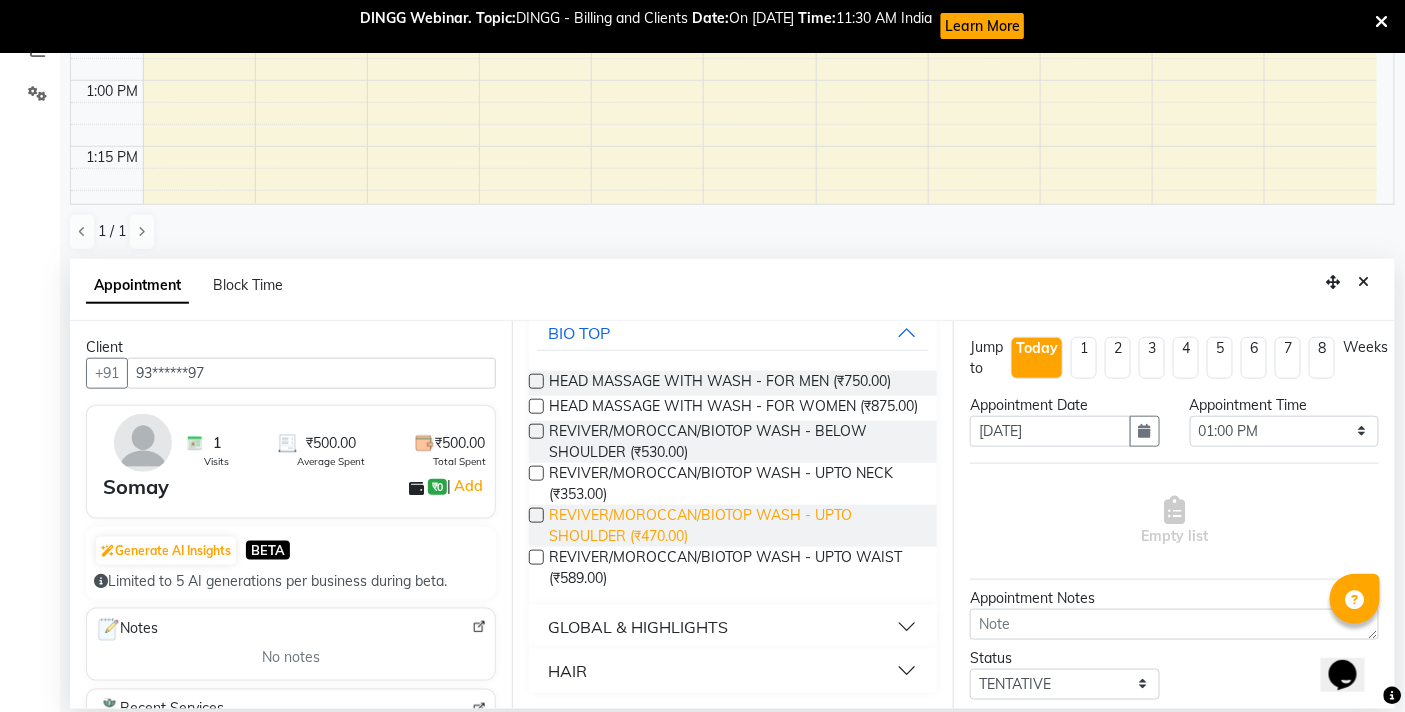 scroll, scrollTop: 148, scrollLeft: 0, axis: vertical 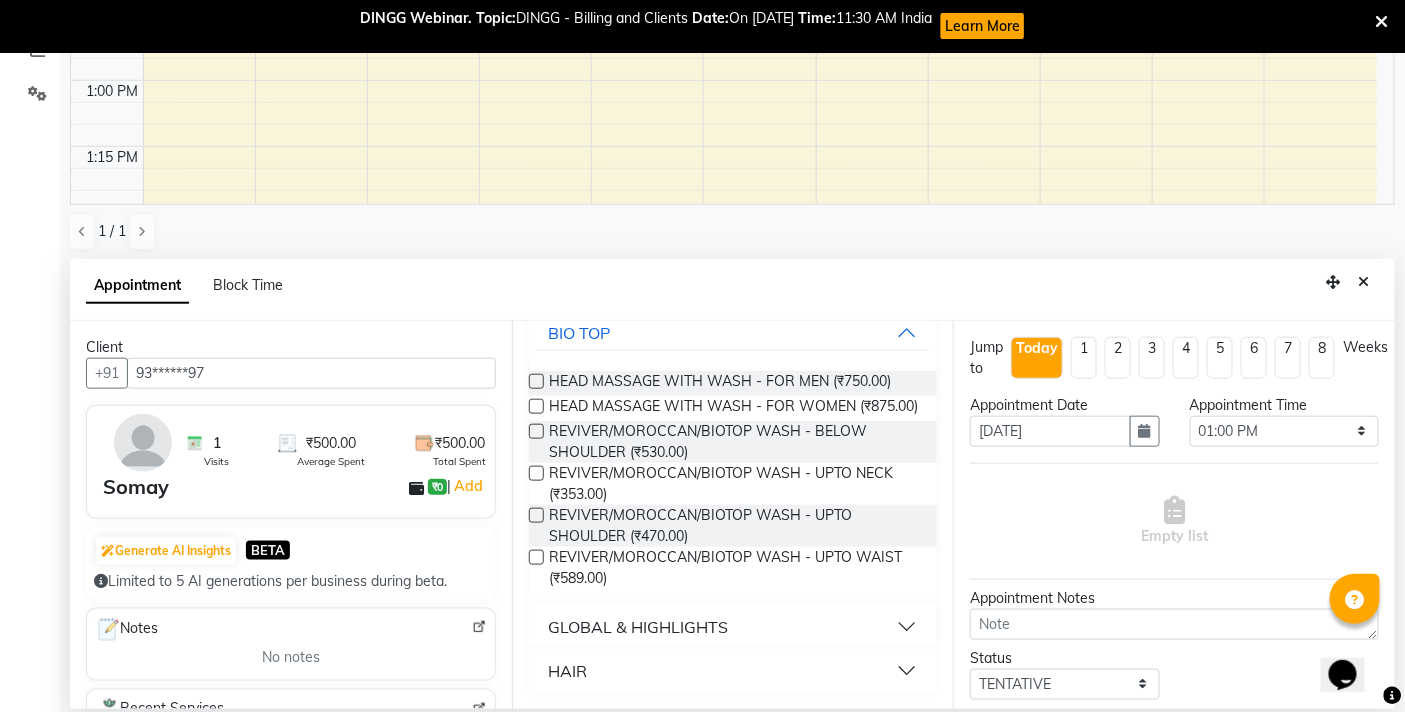 type on "wash" 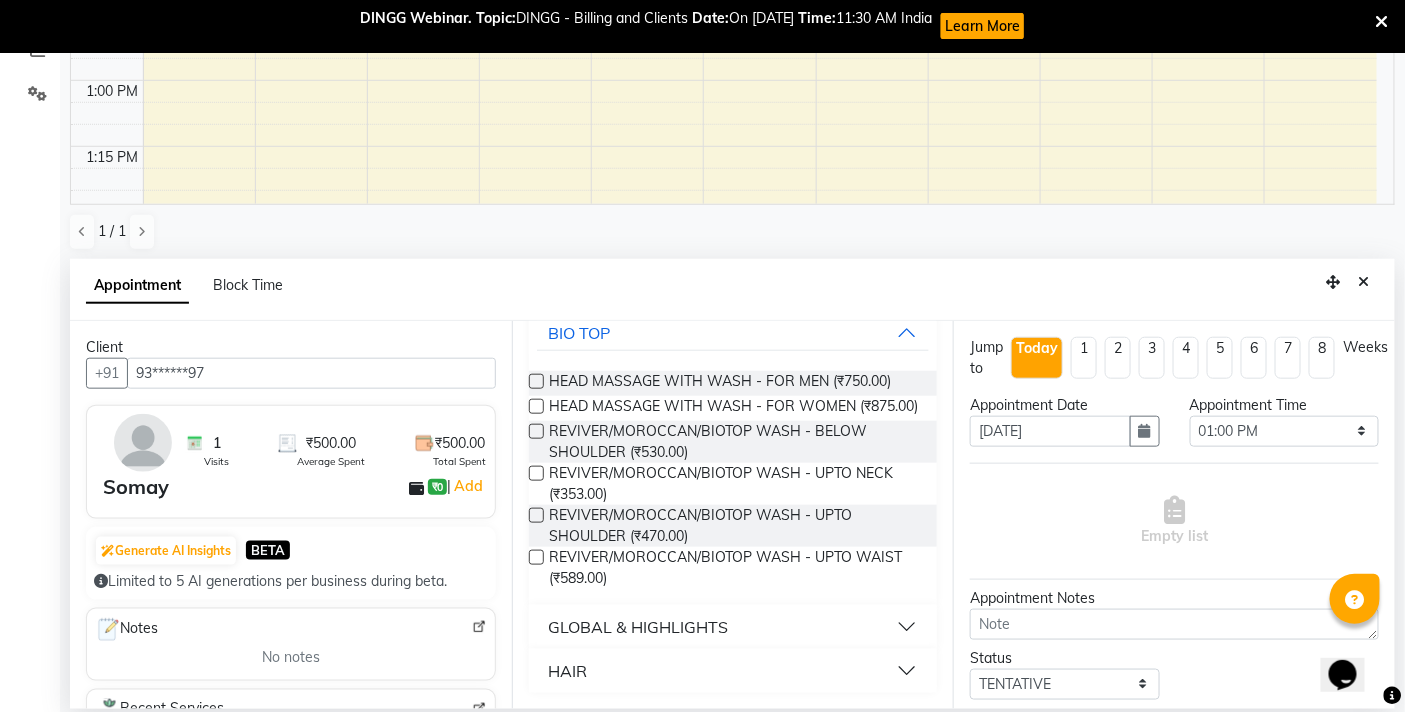 click on "HAIR" at bounding box center [733, 671] 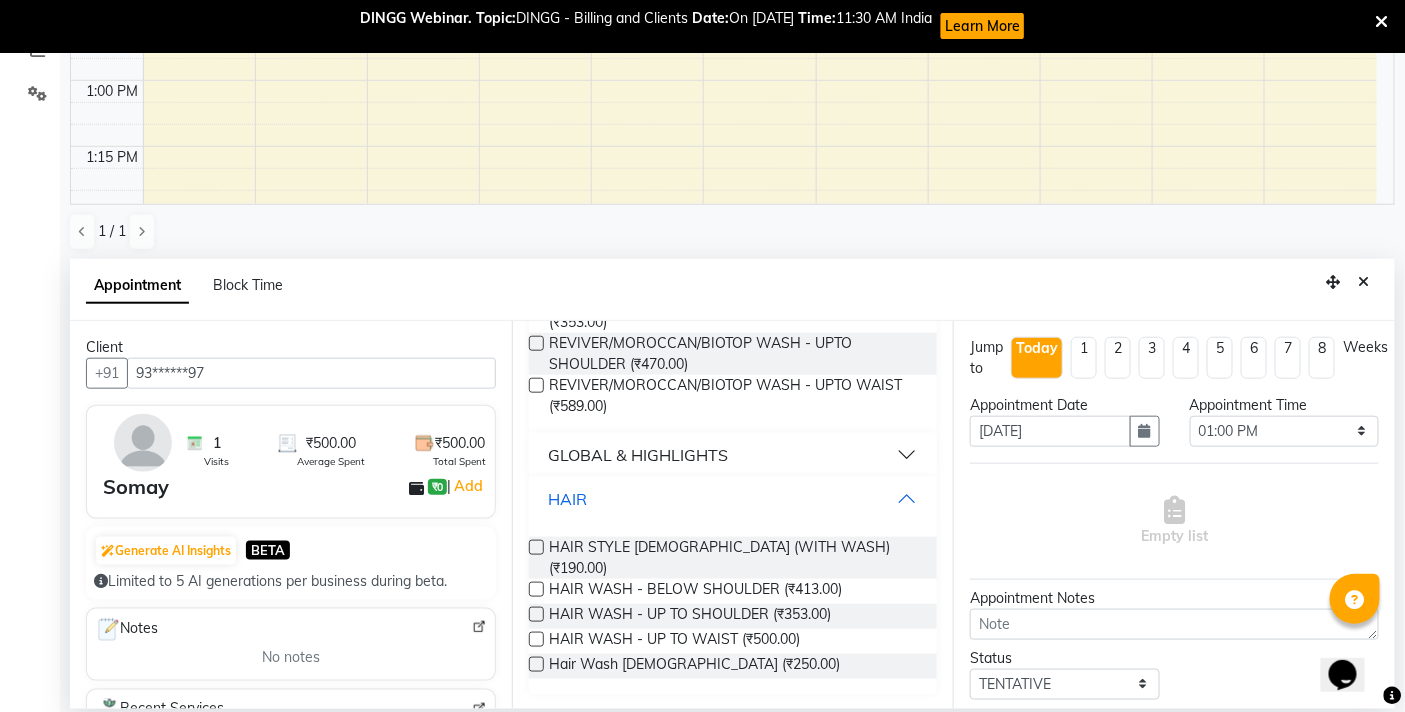 scroll, scrollTop: 306, scrollLeft: 0, axis: vertical 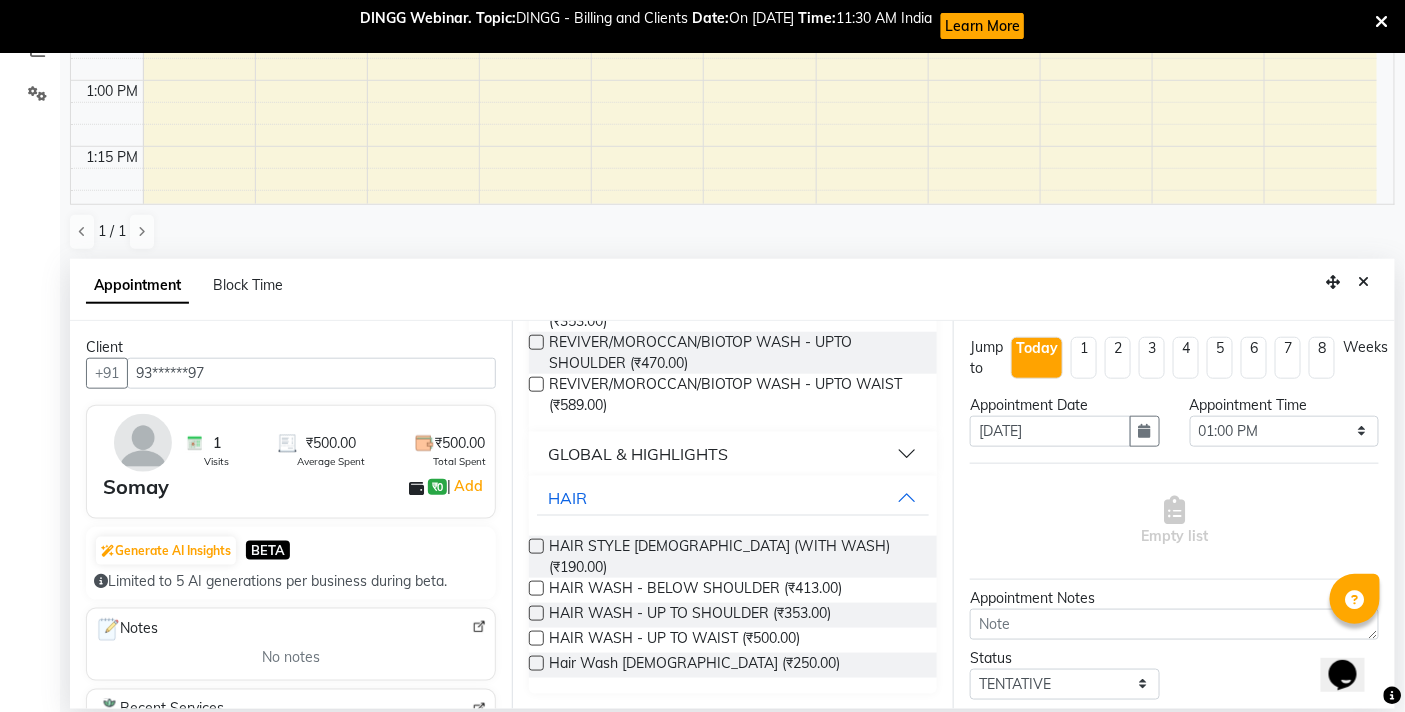 click at bounding box center [536, 638] 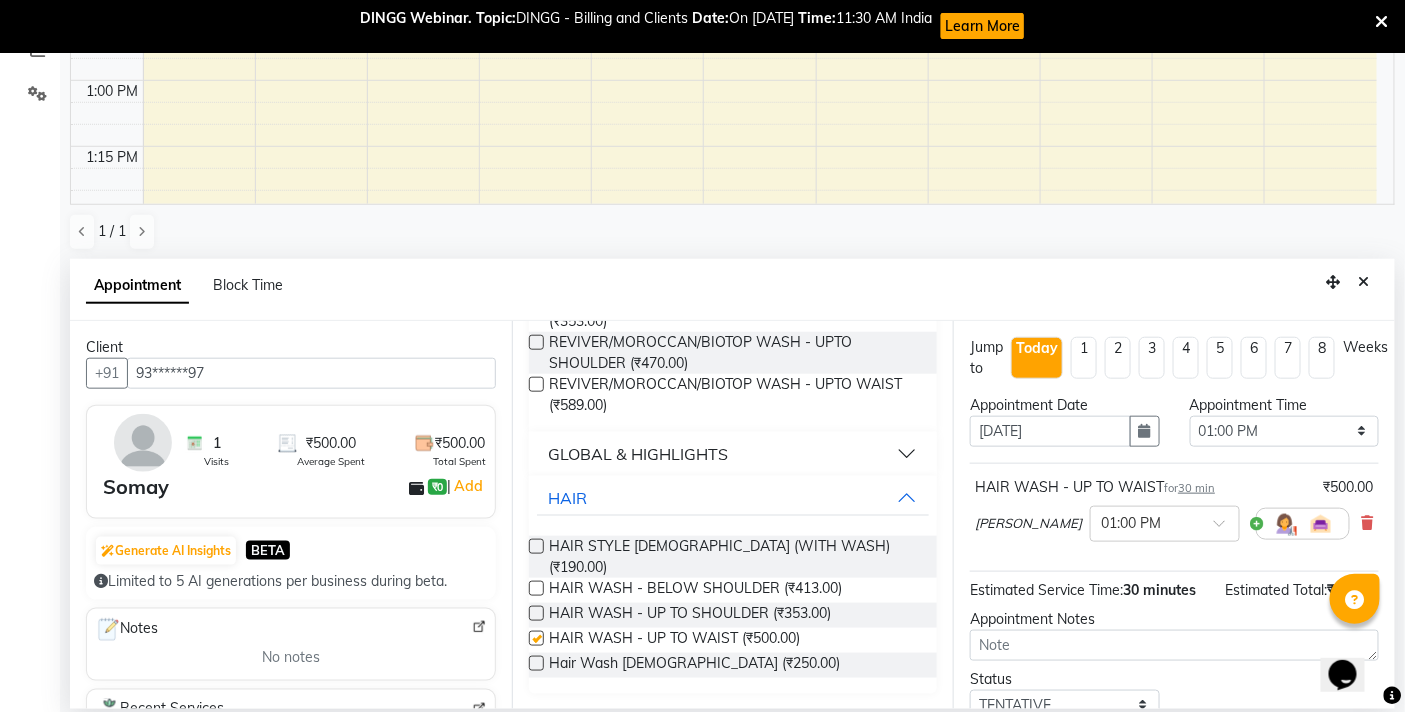 checkbox on "false" 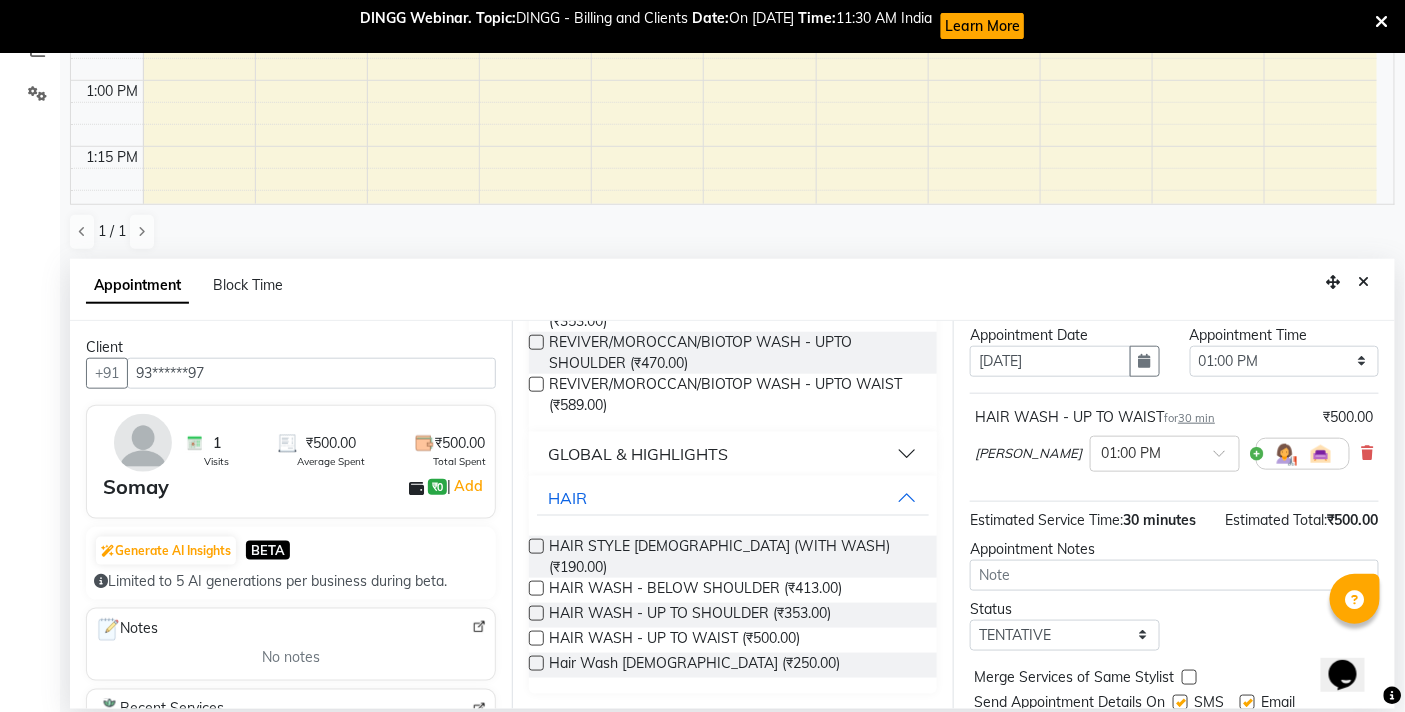 scroll, scrollTop: 162, scrollLeft: 0, axis: vertical 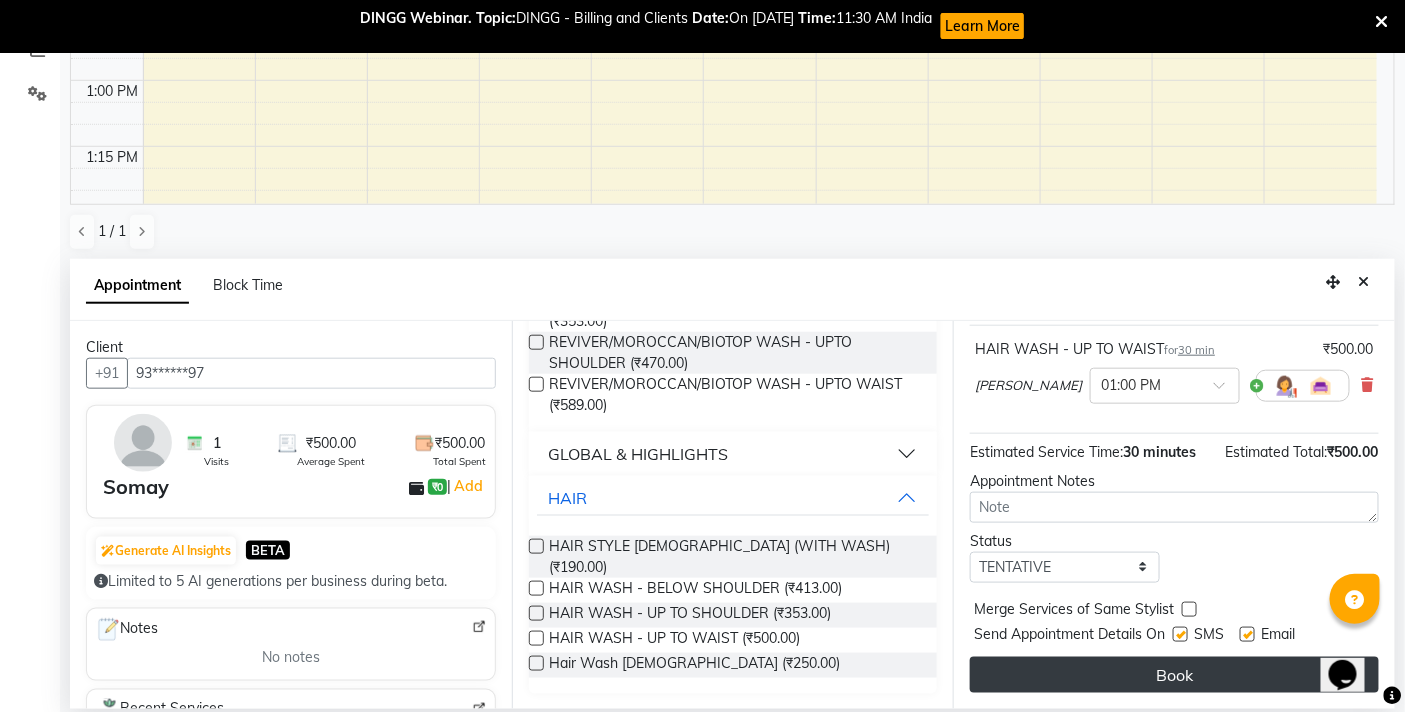 click on "Book" at bounding box center [1174, 675] 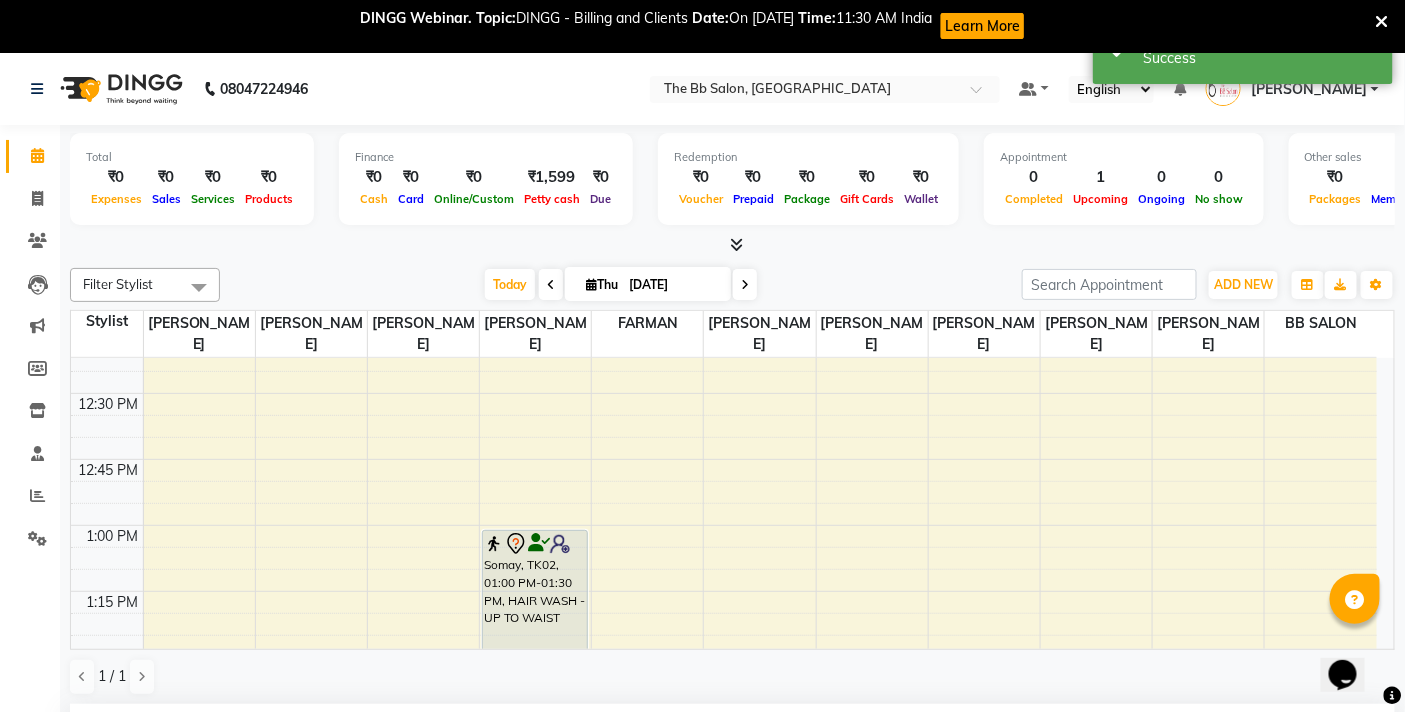 scroll, scrollTop: 333, scrollLeft: 0, axis: vertical 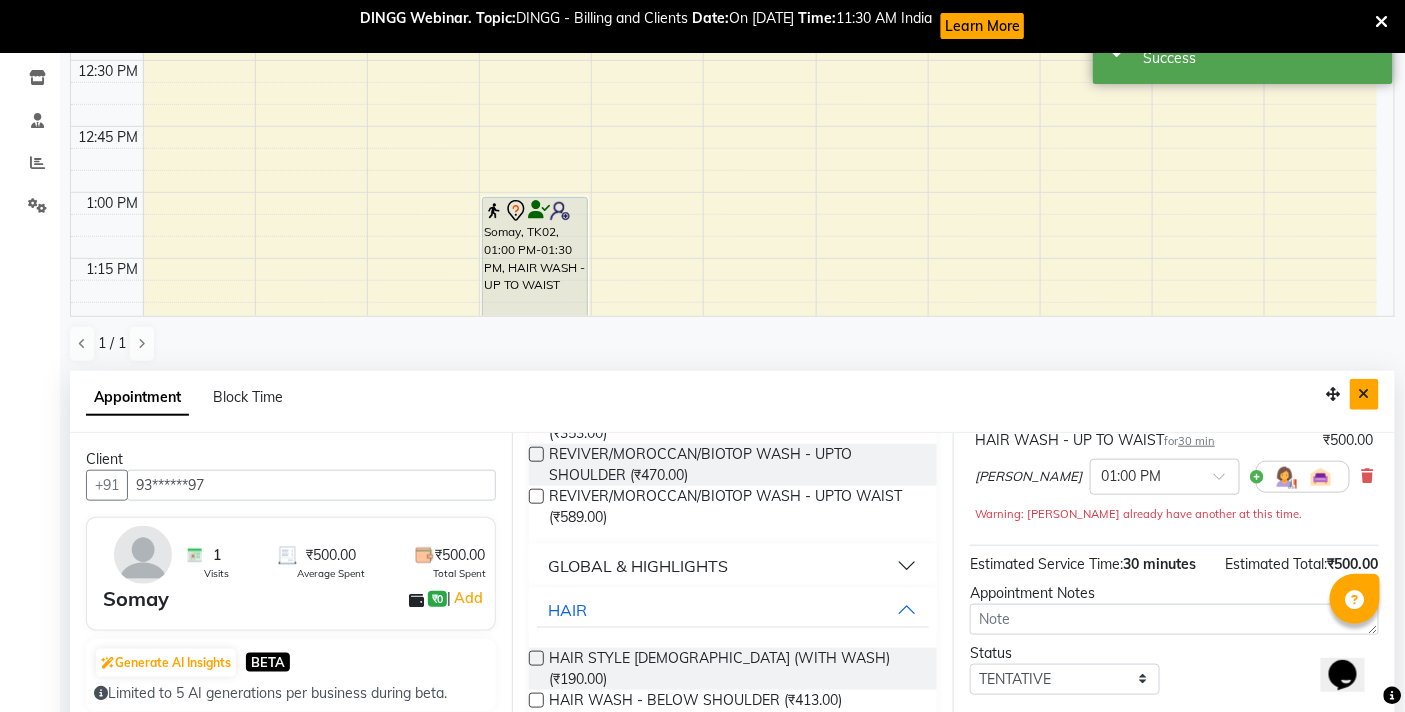 click at bounding box center (1364, 394) 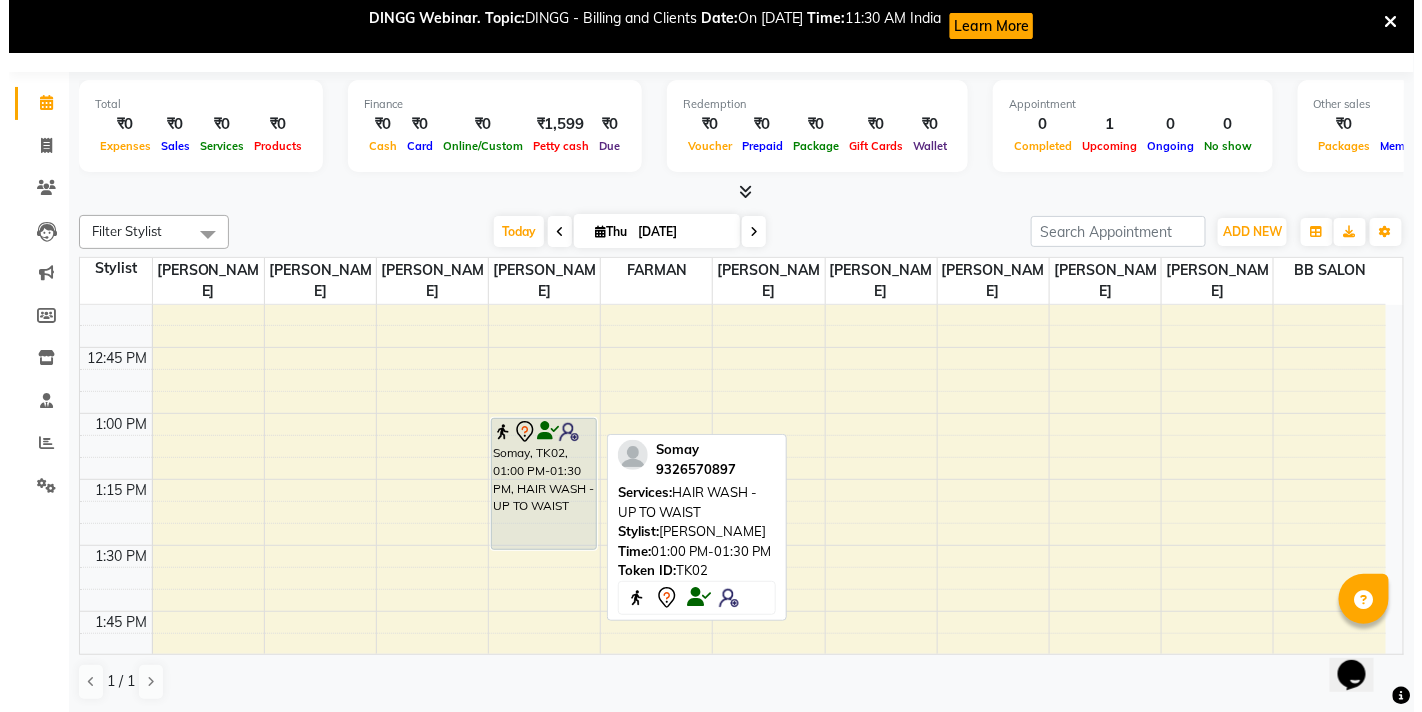 scroll, scrollTop: 1000, scrollLeft: 0, axis: vertical 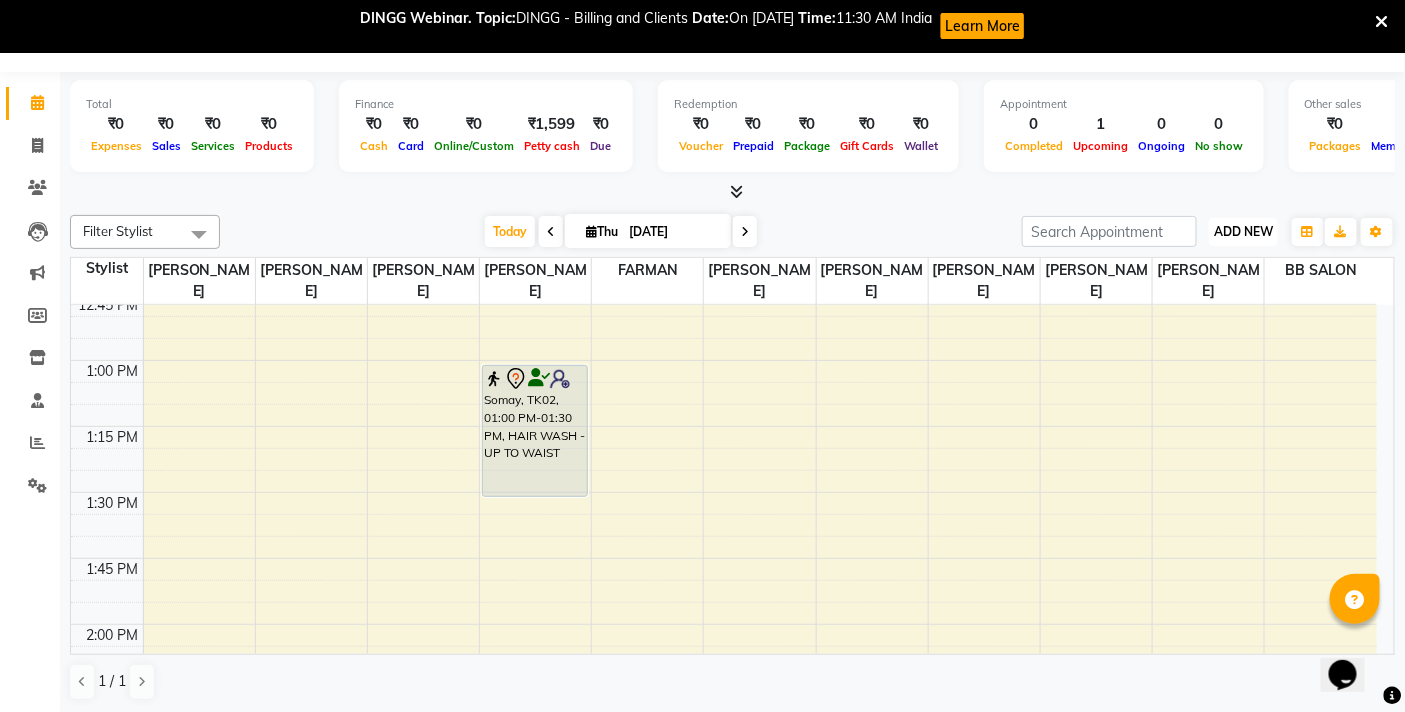 click on "ADD NEW" at bounding box center [1243, 231] 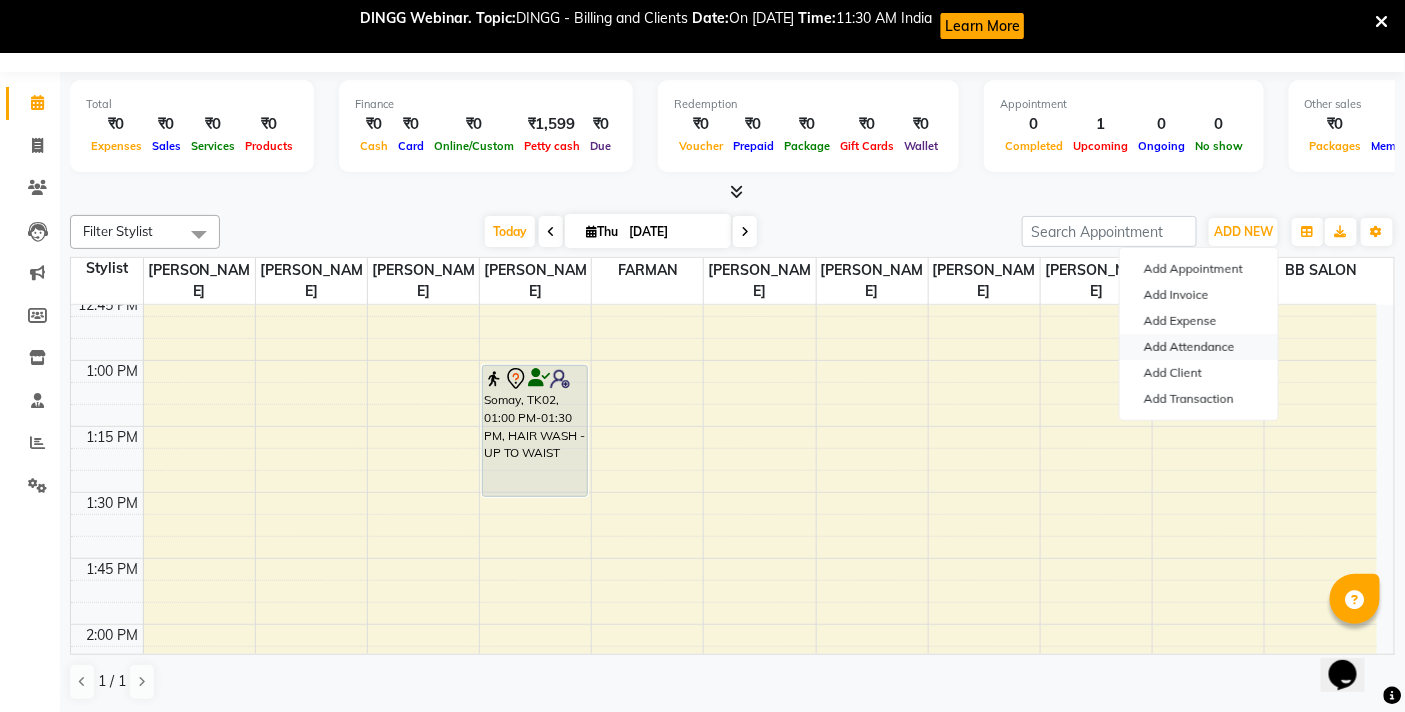 click on "Add Attendance" at bounding box center [1199, 347] 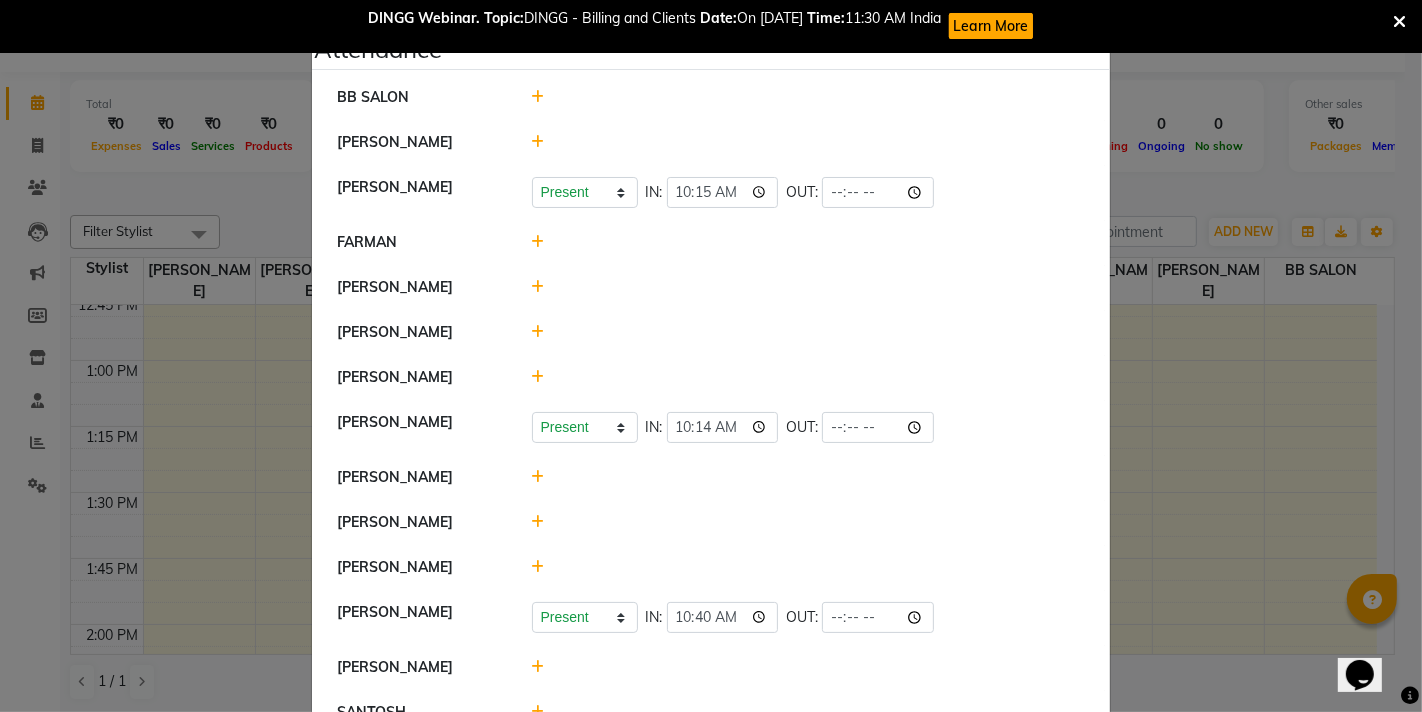 click 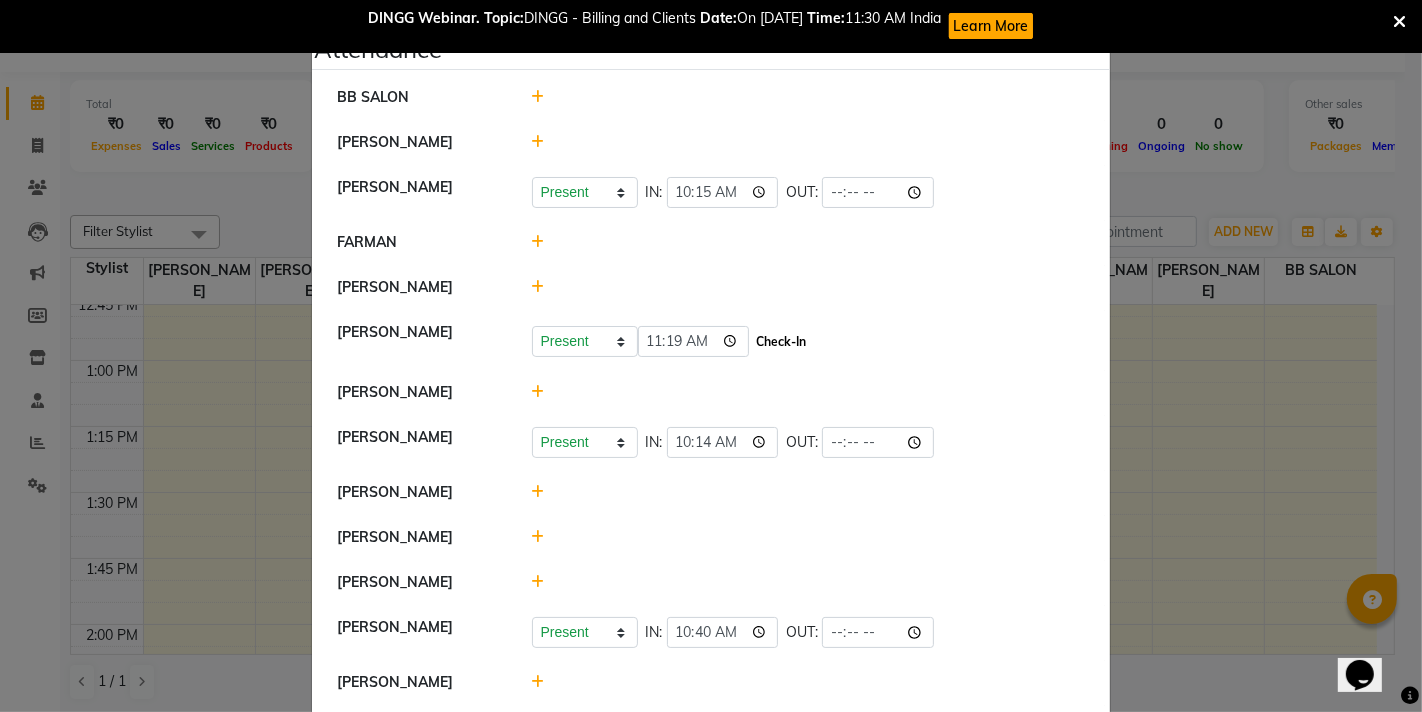 click on "Check-In" 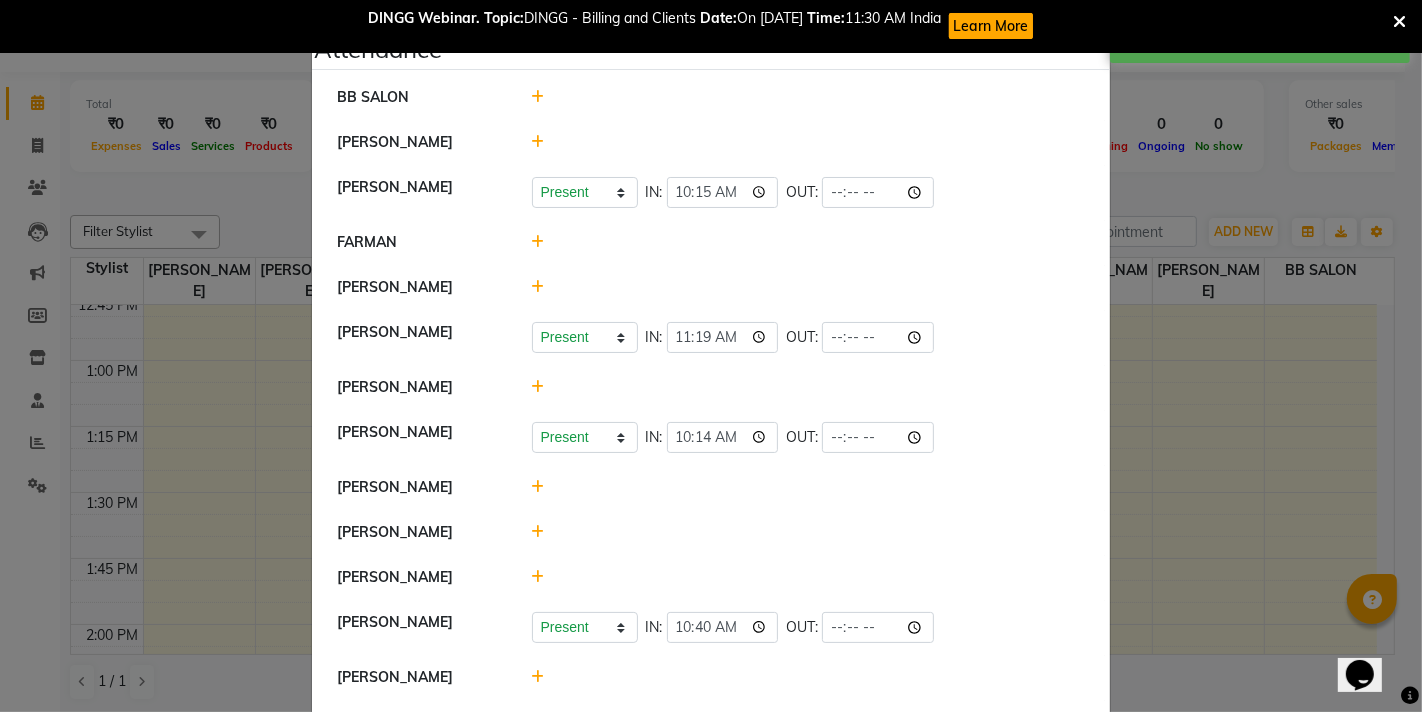scroll, scrollTop: 222, scrollLeft: 0, axis: vertical 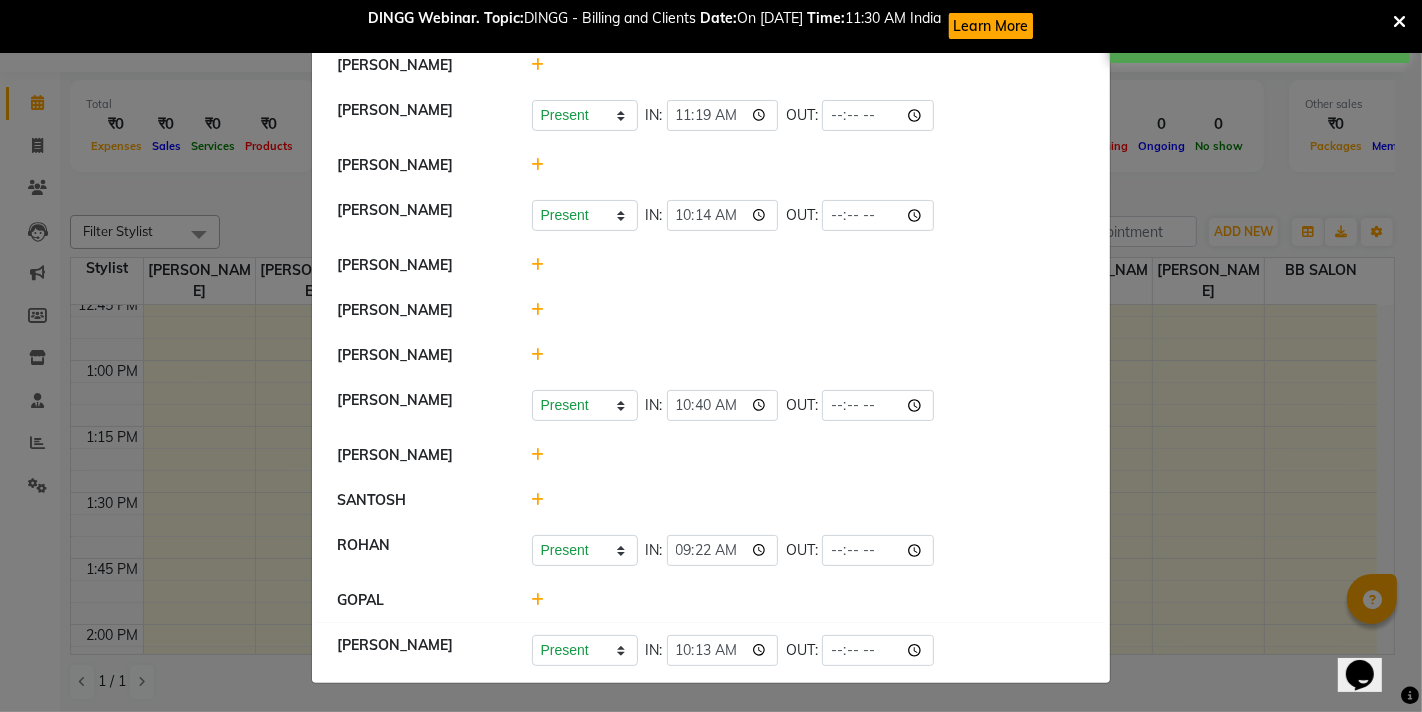 click 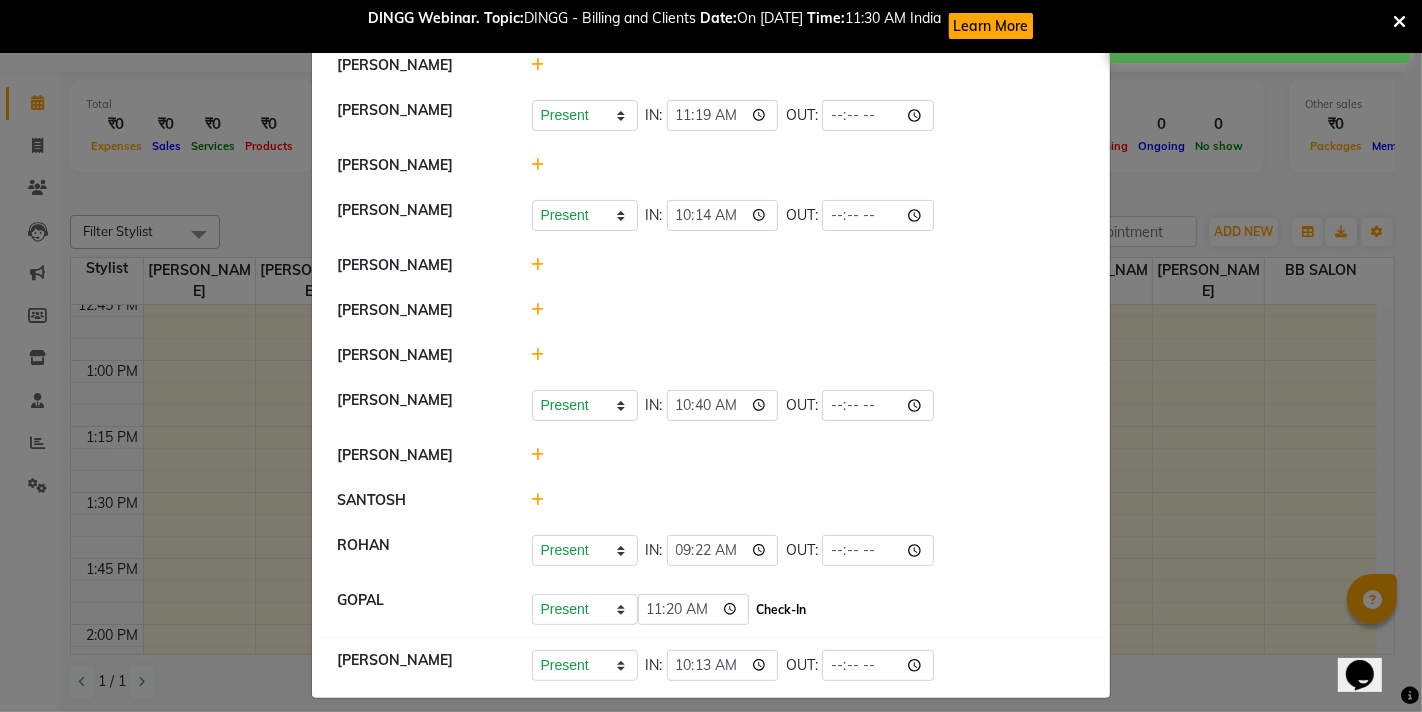 click on "Check-In" 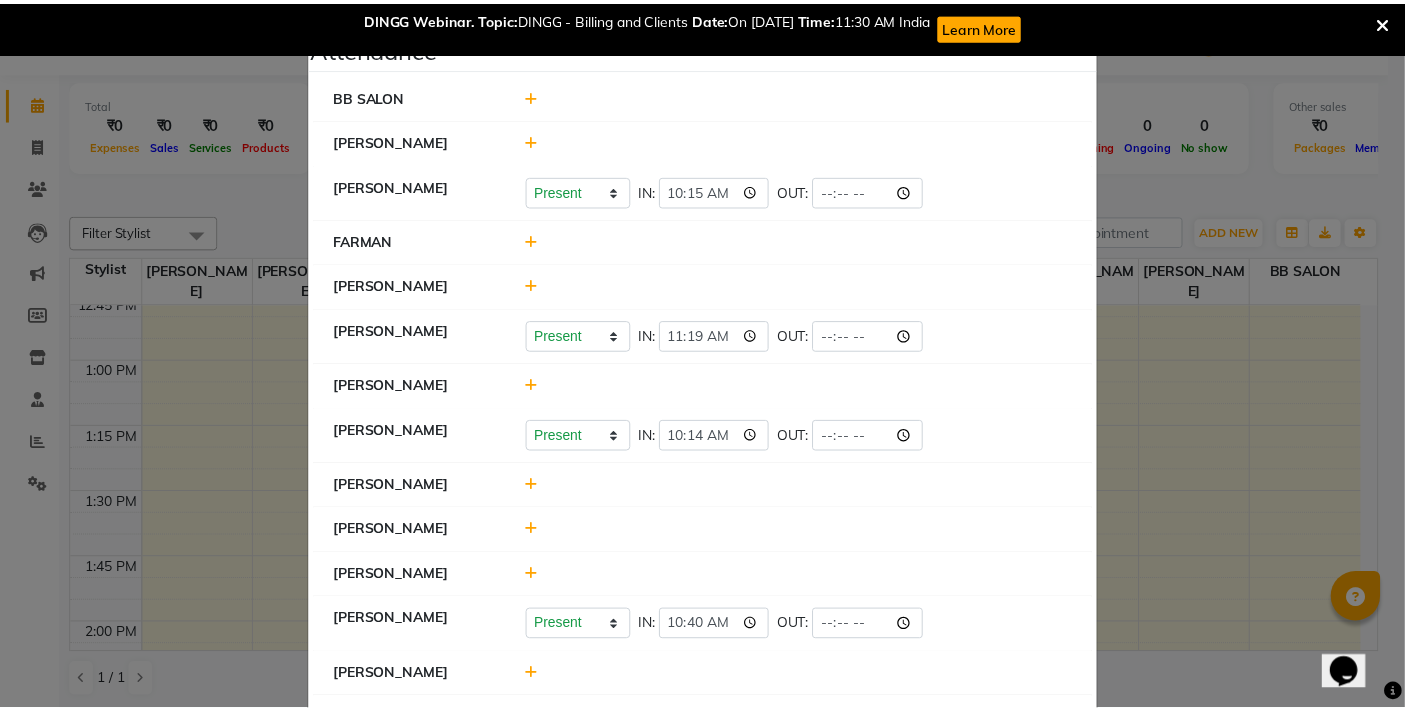 scroll, scrollTop: 0, scrollLeft: 0, axis: both 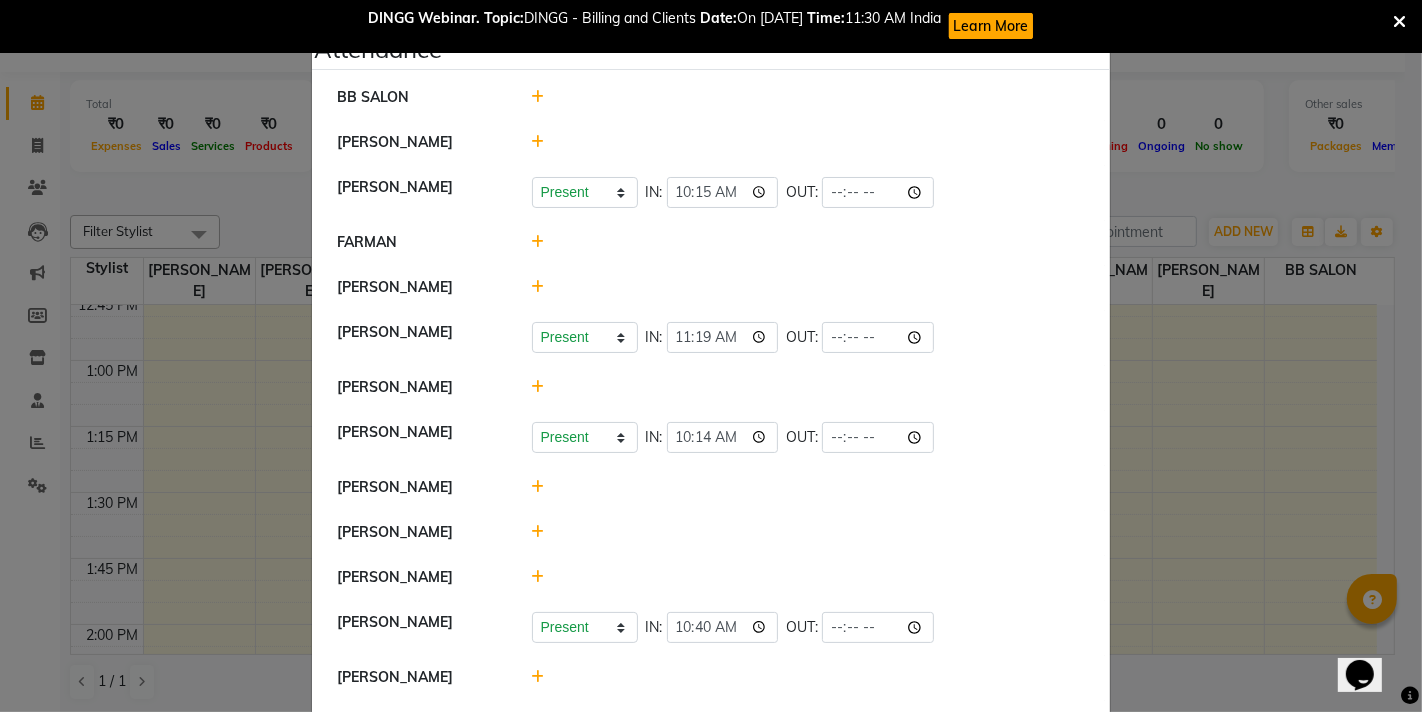 click 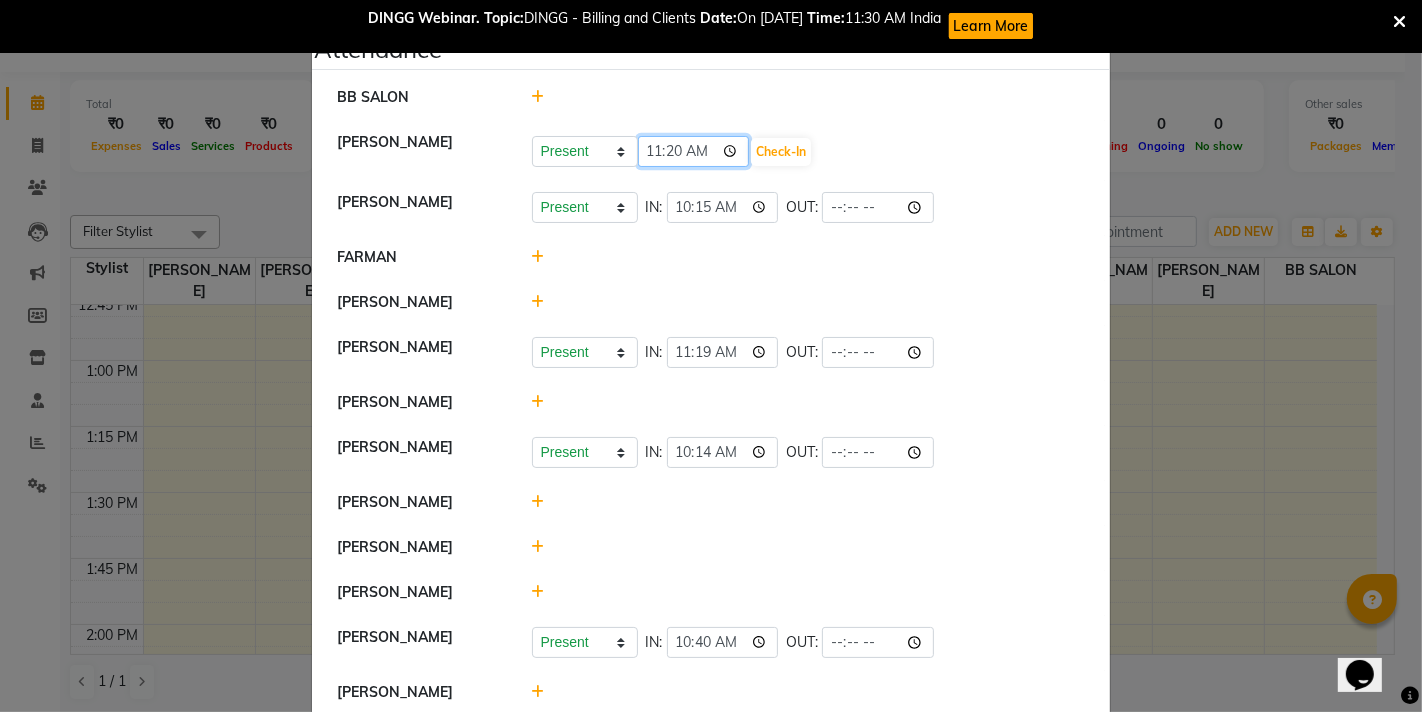click on "11:20" 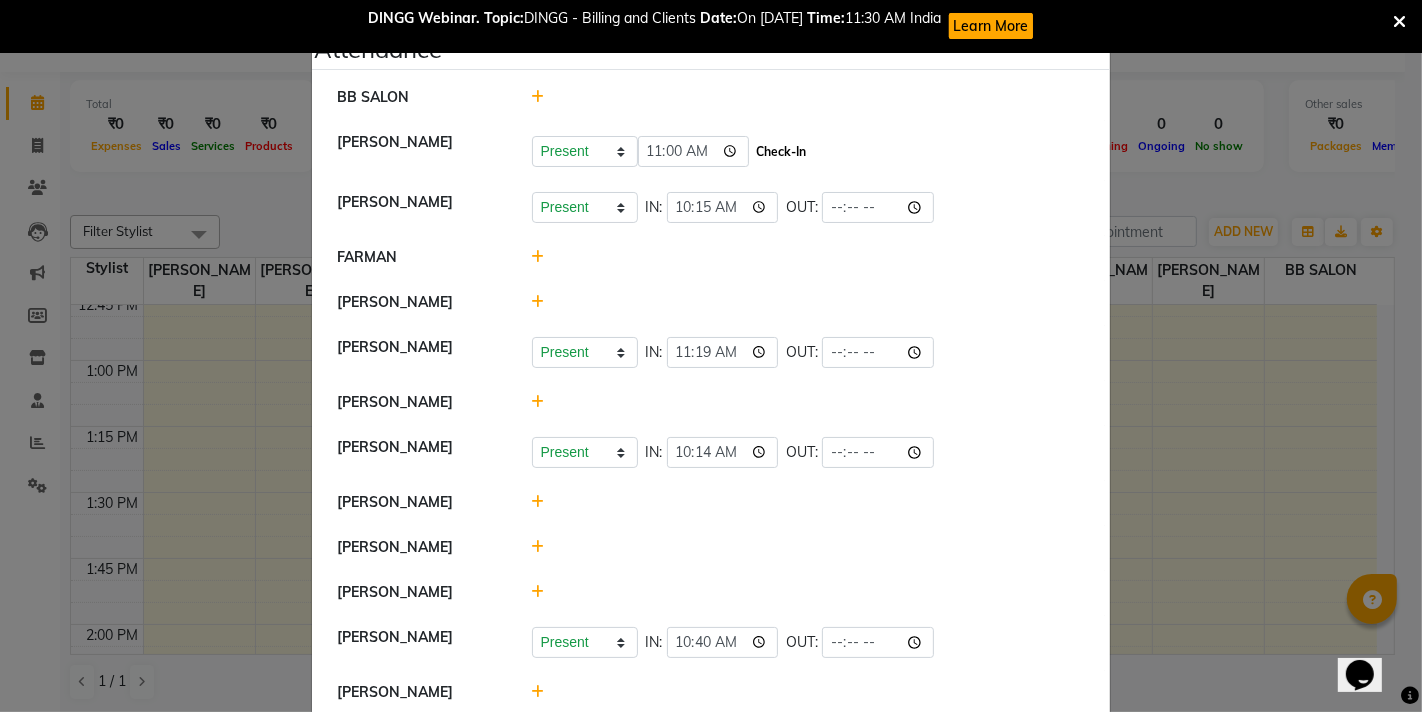 type on "11:00" 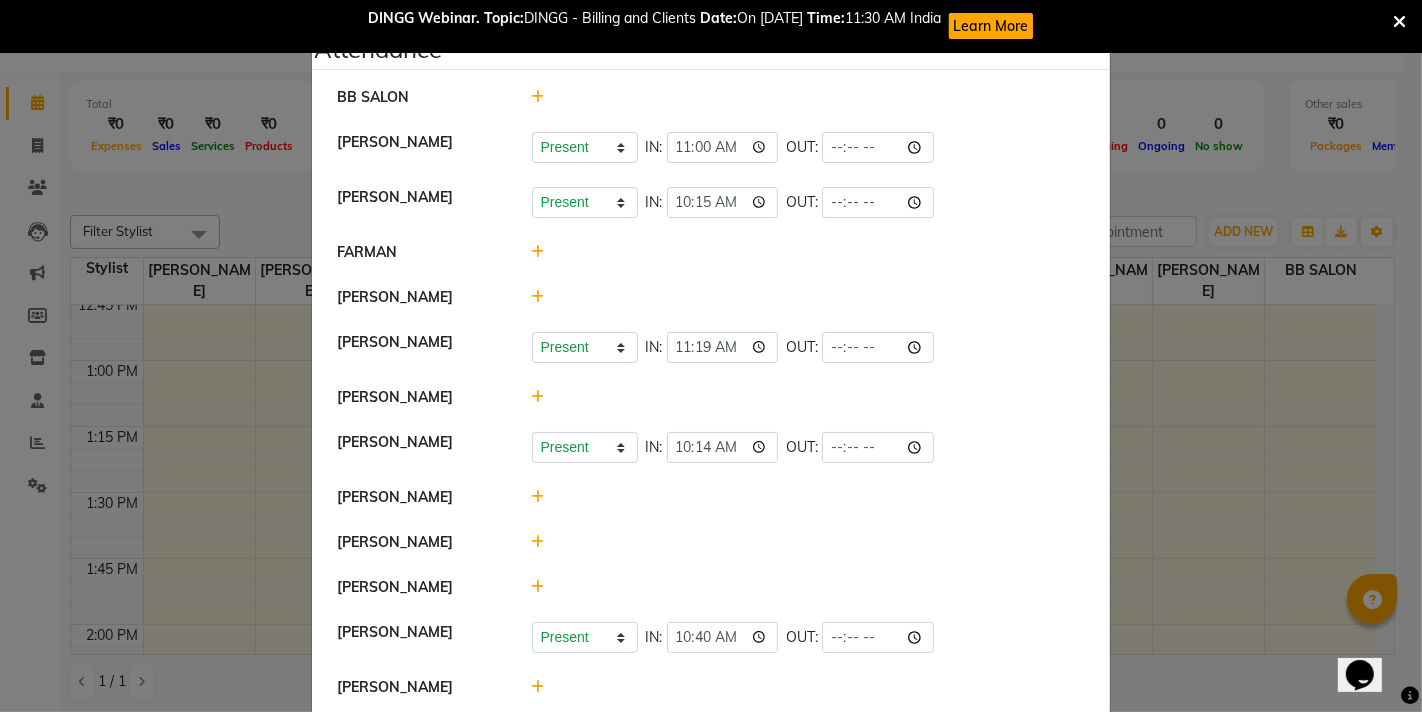 click on "Attendance ×  BB SALON   GOUSIYA SHAIKH   Present   Absent   Late   Half Day   Weekly Off  IN:  11:00 OUT:   SHILPA YADAV   Present   Absent   Late   Half Day   Weekly Off  IN:  10:15 OUT:   FARMAN   ZAHIDA   WILSON   Present   Absent   Late   Half Day   Weekly Off  IN:  11:19 OUT:   EKTA   DIPALI   Present   Absent   Late   Half Day   Weekly Off  IN:  10:14 OUT:   Mrugesh Kamble   Nazim Shaikh   Rupesh Chavan   Sanjay Pawar   Present   Absent   Late   Half Day   Weekly Off  IN:  10:40 OUT:   Ujjwal Bisht   SANTOSH   ROHAN    Present   Absent   Late   Half Day   Weekly Off  IN:  09:22 OUT:   GOPAL   Present   Absent   Late   Half Day   Weekly Off  IN:  11:20 OUT:   MANGESH TAVARE   Present   Absent   Late   Half Day   Weekly Off  IN:  10:13 OUT:" 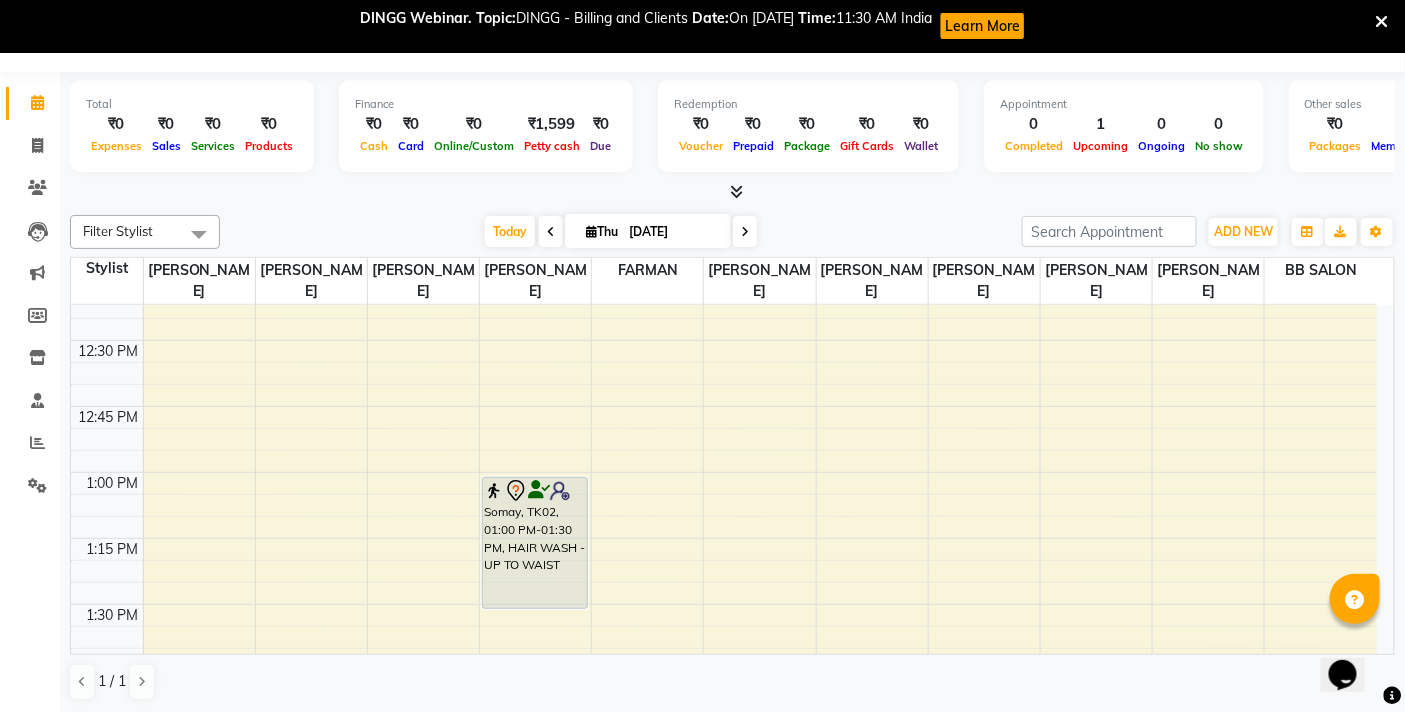 scroll, scrollTop: 777, scrollLeft: 0, axis: vertical 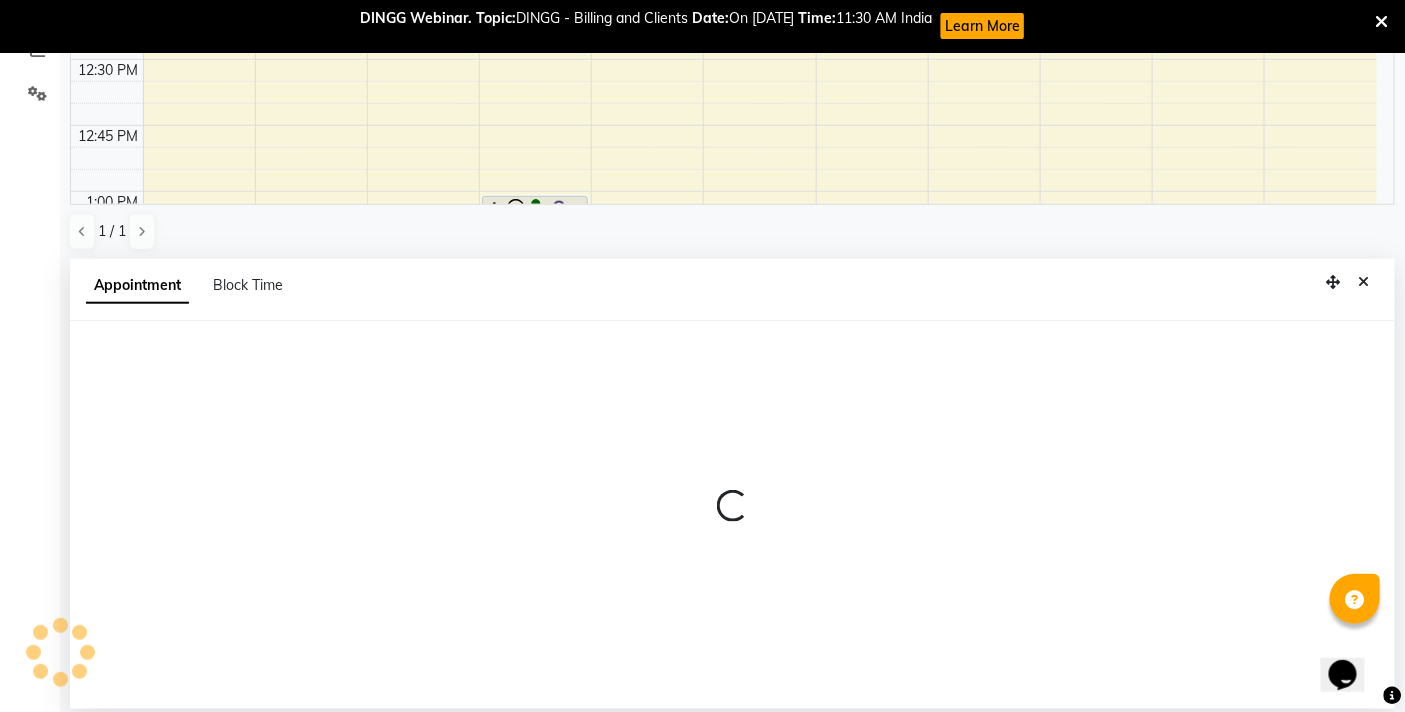 select on "83658" 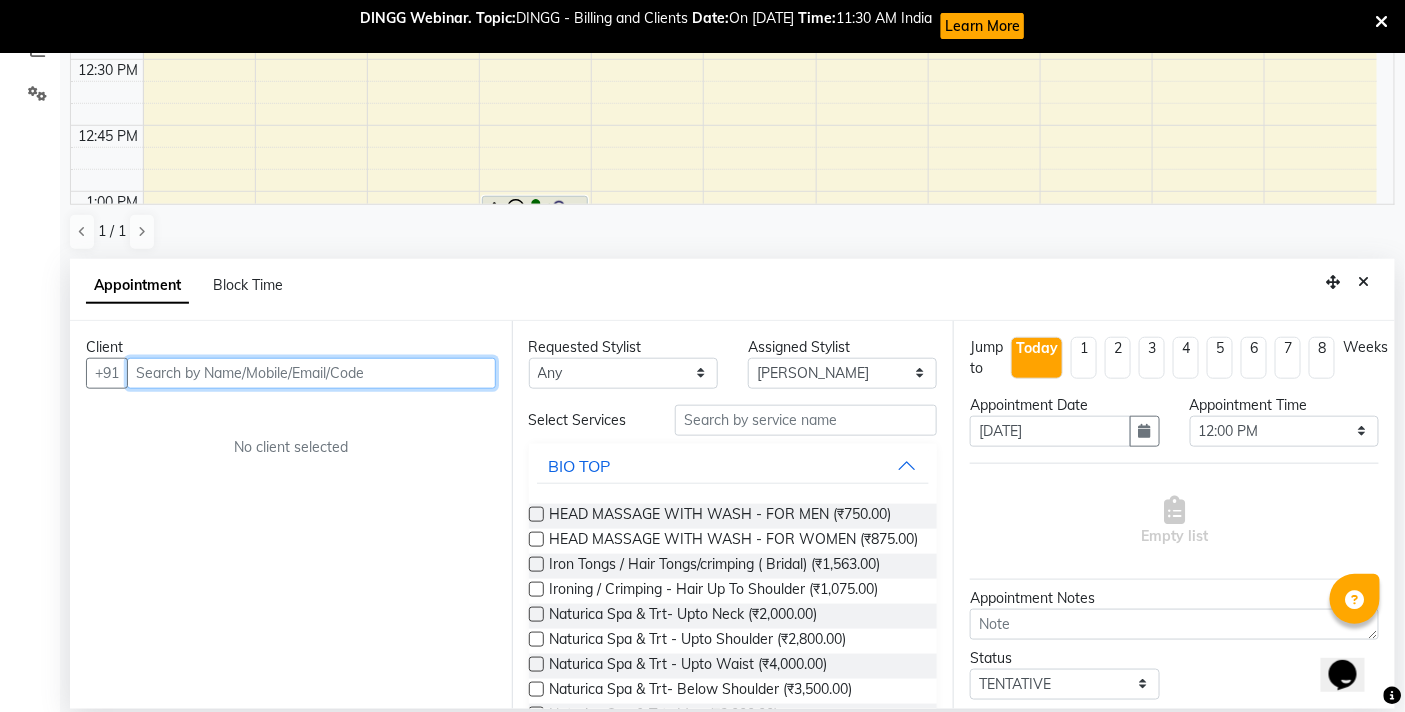 click at bounding box center [311, 373] 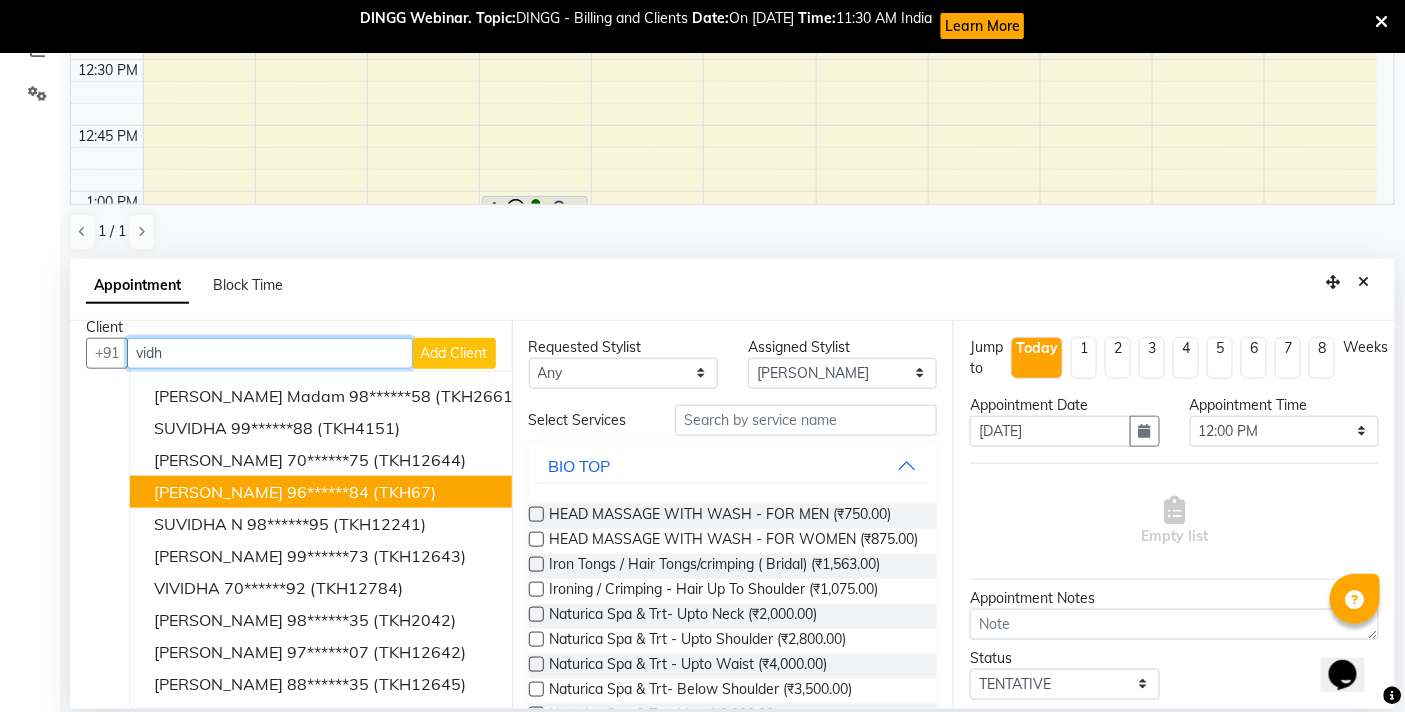 scroll, scrollTop: 0, scrollLeft: 0, axis: both 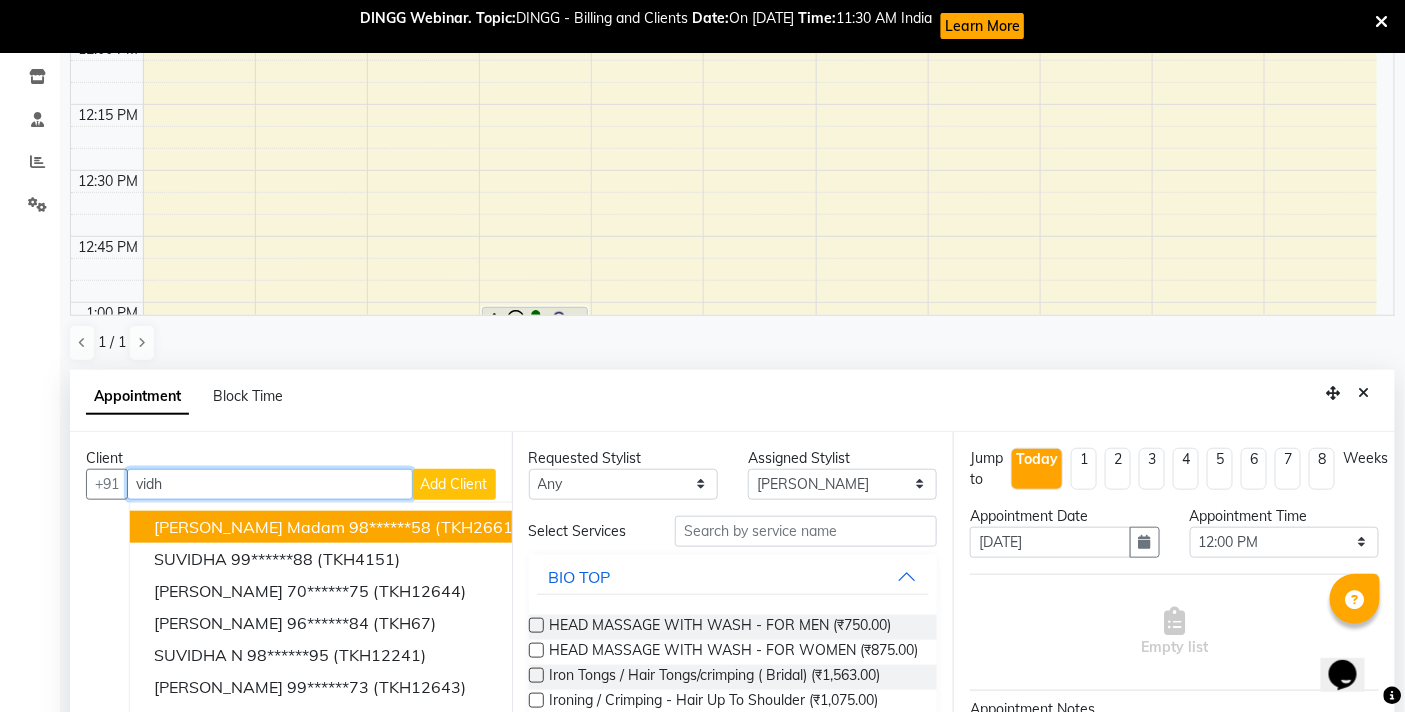 click on "vidh" at bounding box center [270, 484] 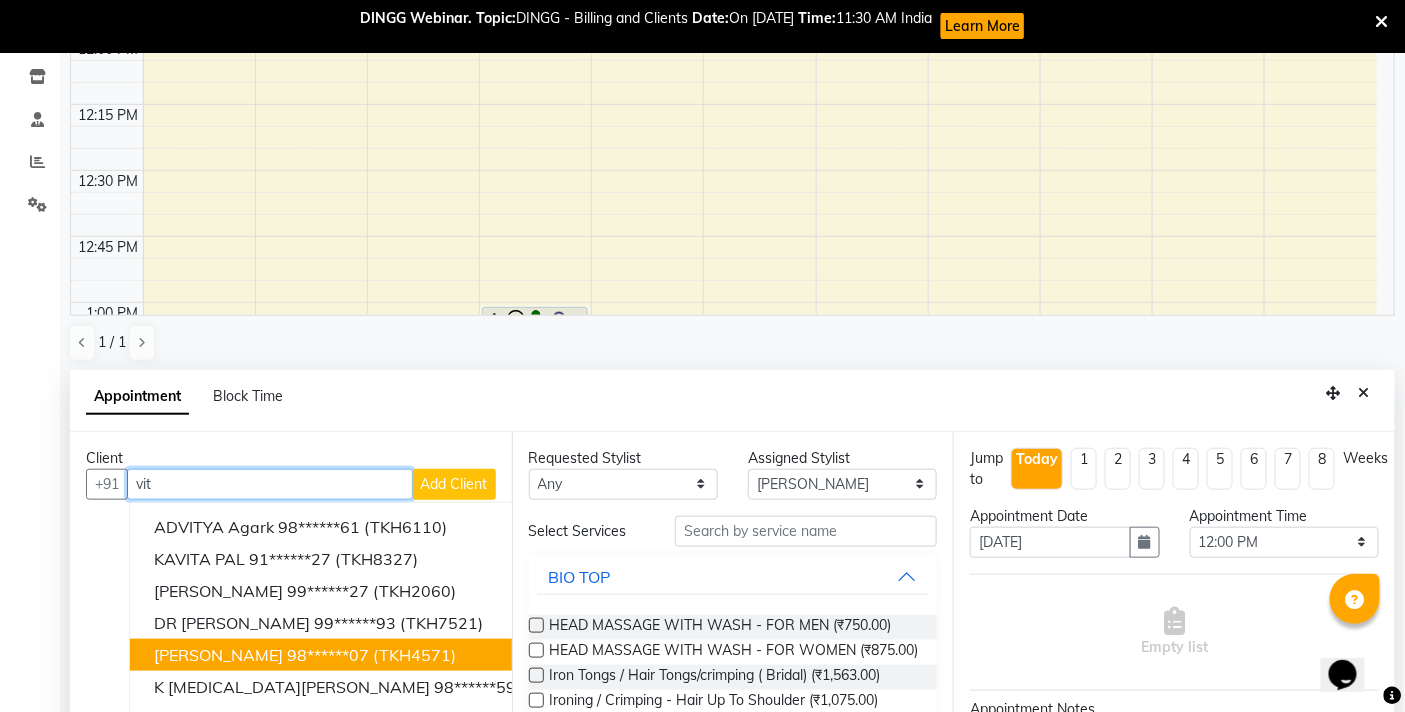 scroll, scrollTop: 36, scrollLeft: 0, axis: vertical 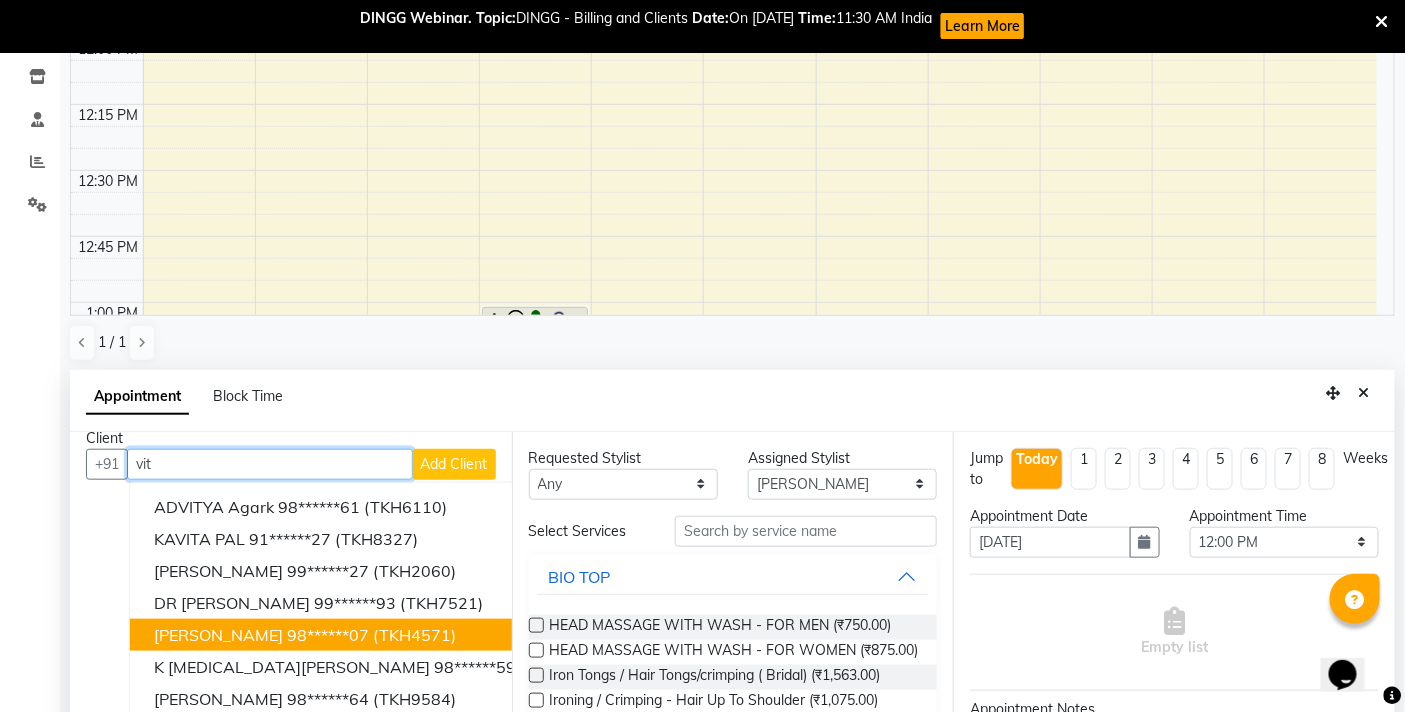 click on "98******07" at bounding box center (328, 635) 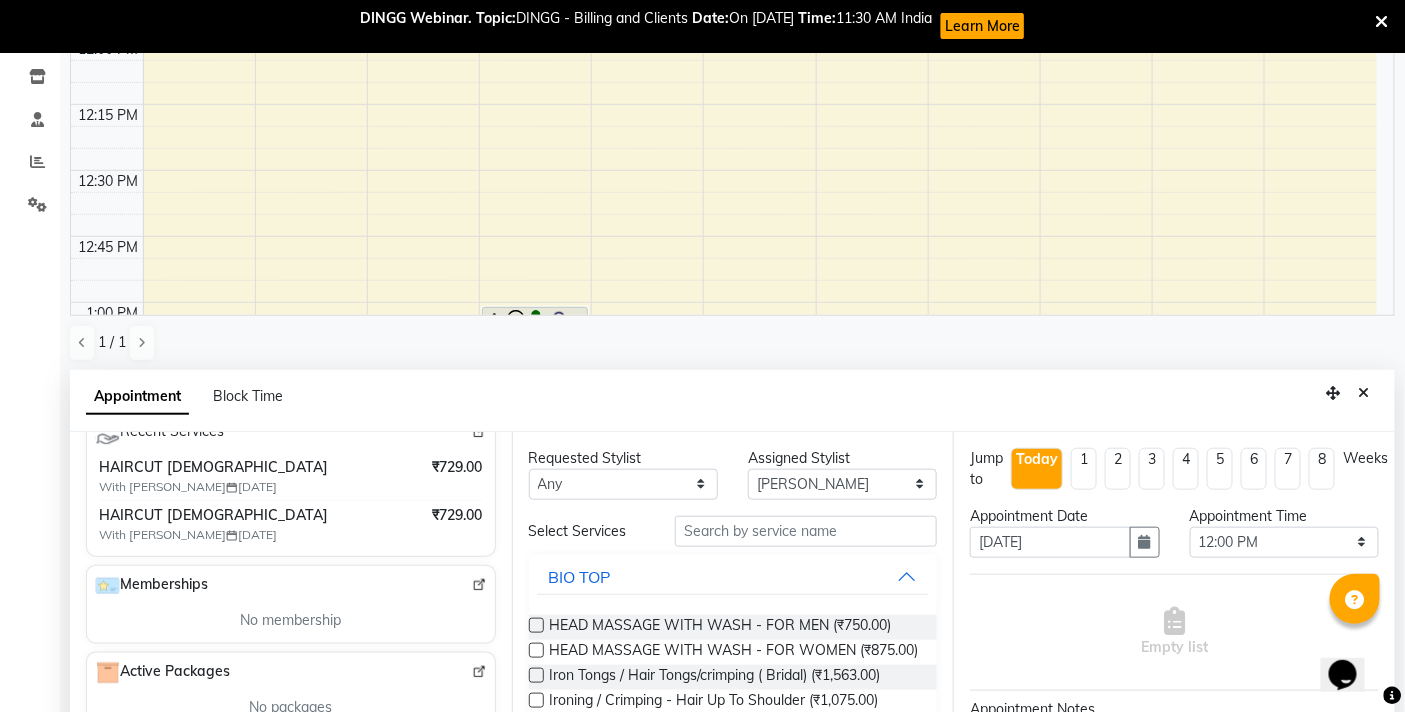 scroll, scrollTop: 403, scrollLeft: 0, axis: vertical 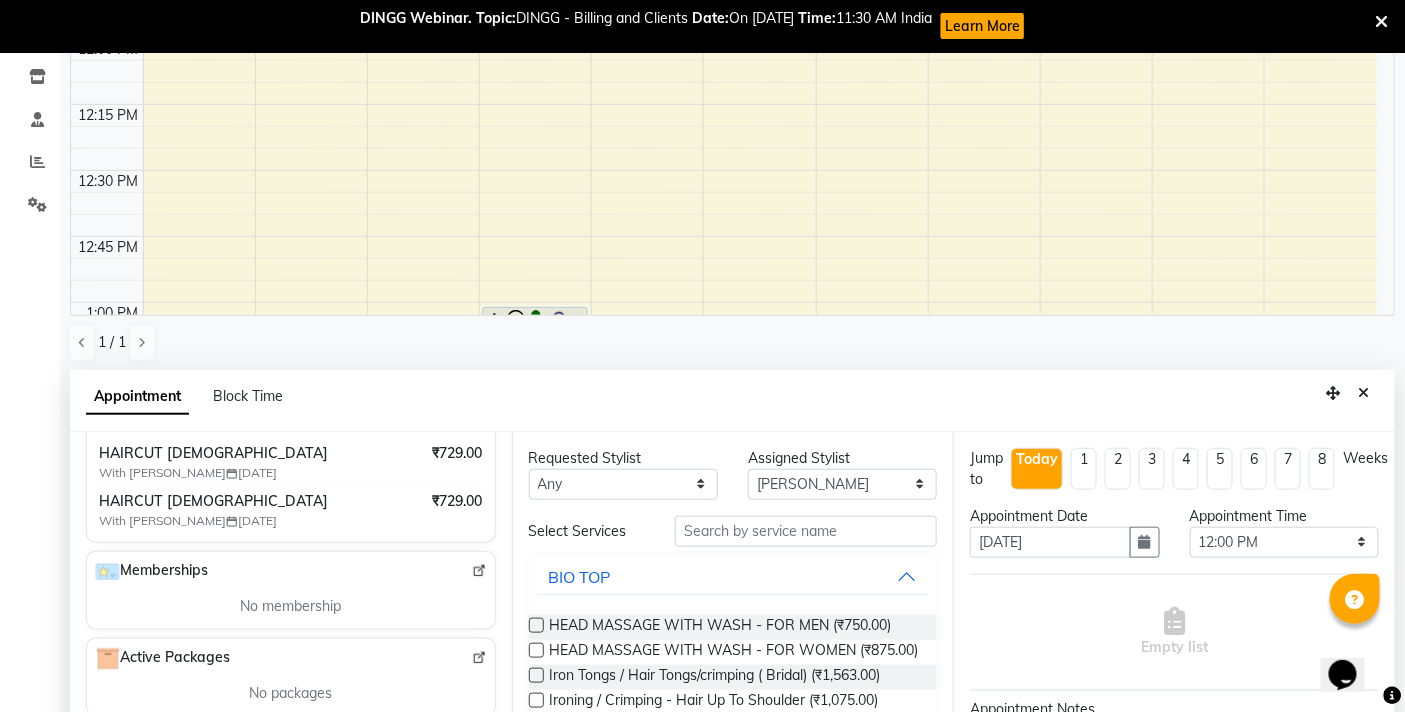 type on "98******07" 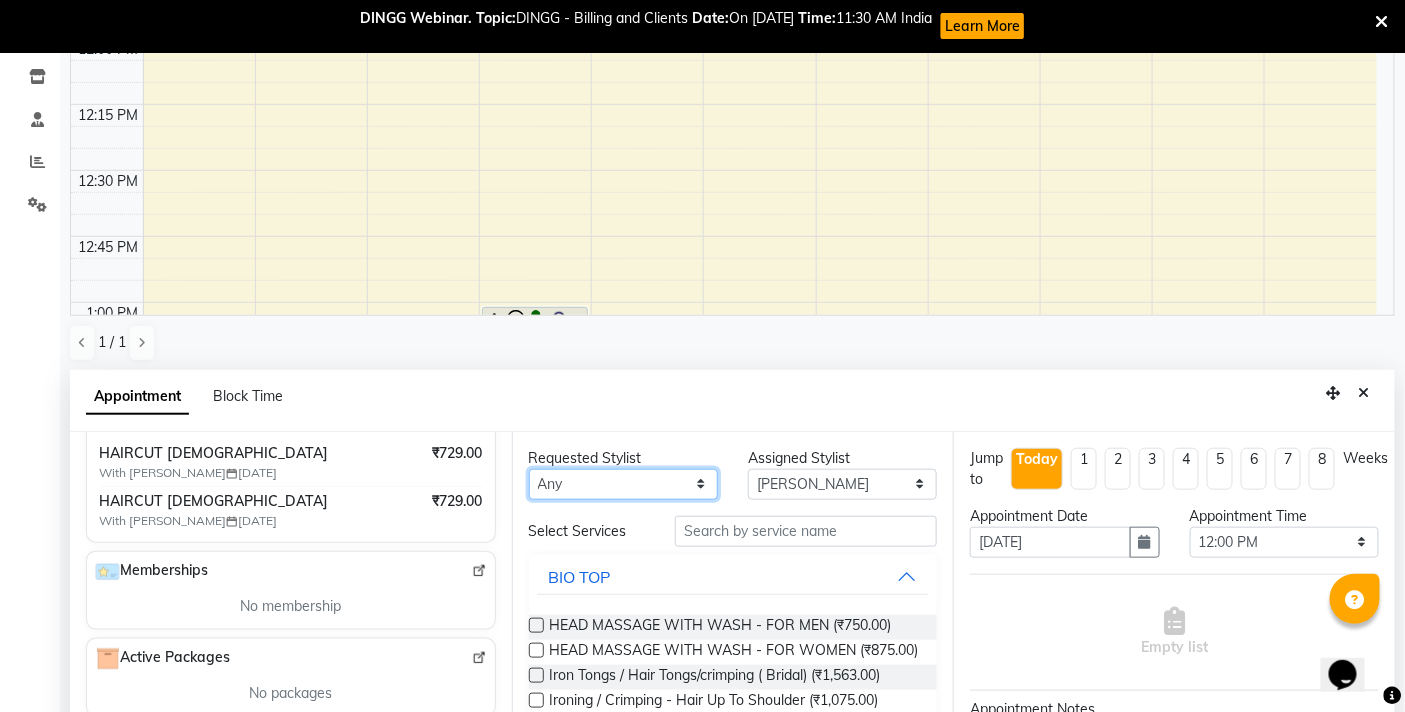 click on "Any BB SALON DIPALI EKTA FARMAN GOUSIYA SHAIKH MANGESH TAVARE Nazim Shaikh Rupesh Chavan Sanjay Pawar SHILPA YADAV WILSON" at bounding box center [623, 484] 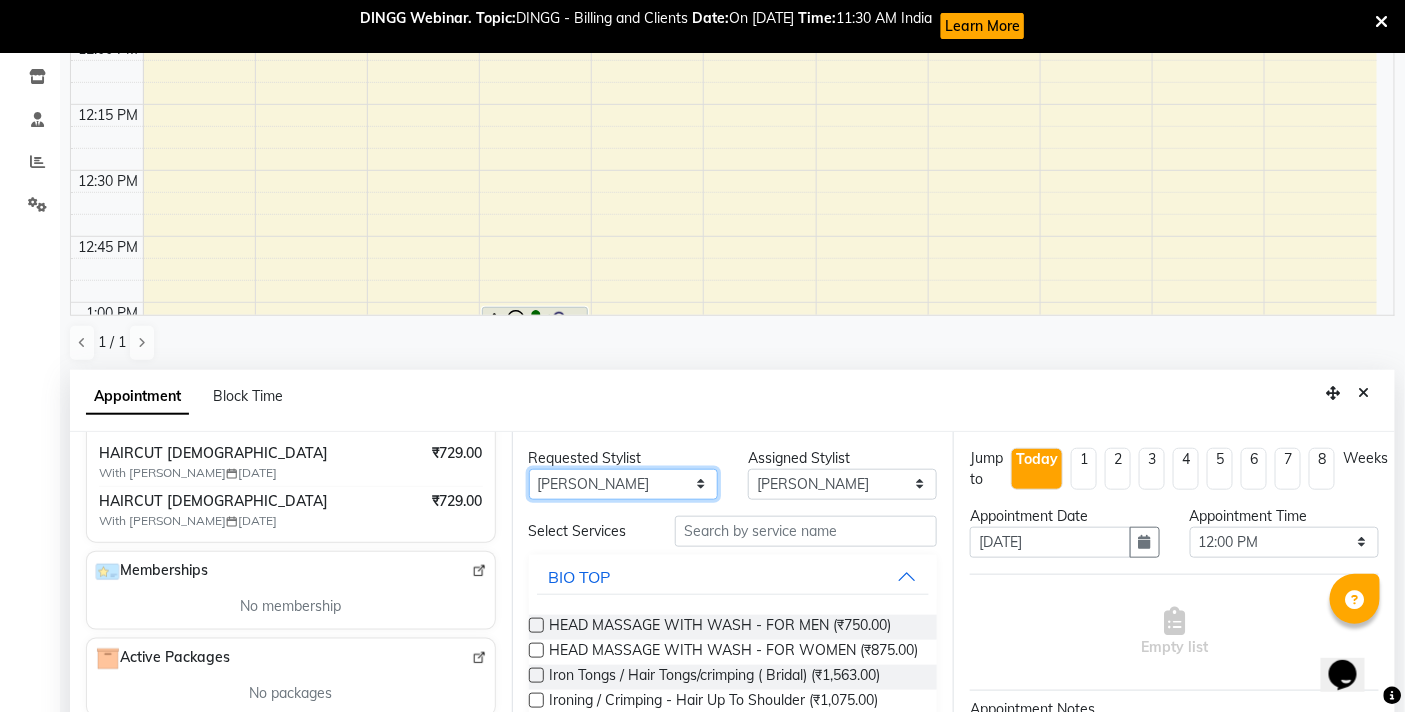 click on "Any BB SALON DIPALI EKTA FARMAN GOUSIYA SHAIKH MANGESH TAVARE Nazim Shaikh Rupesh Chavan Sanjay Pawar SHILPA YADAV WILSON" at bounding box center (623, 484) 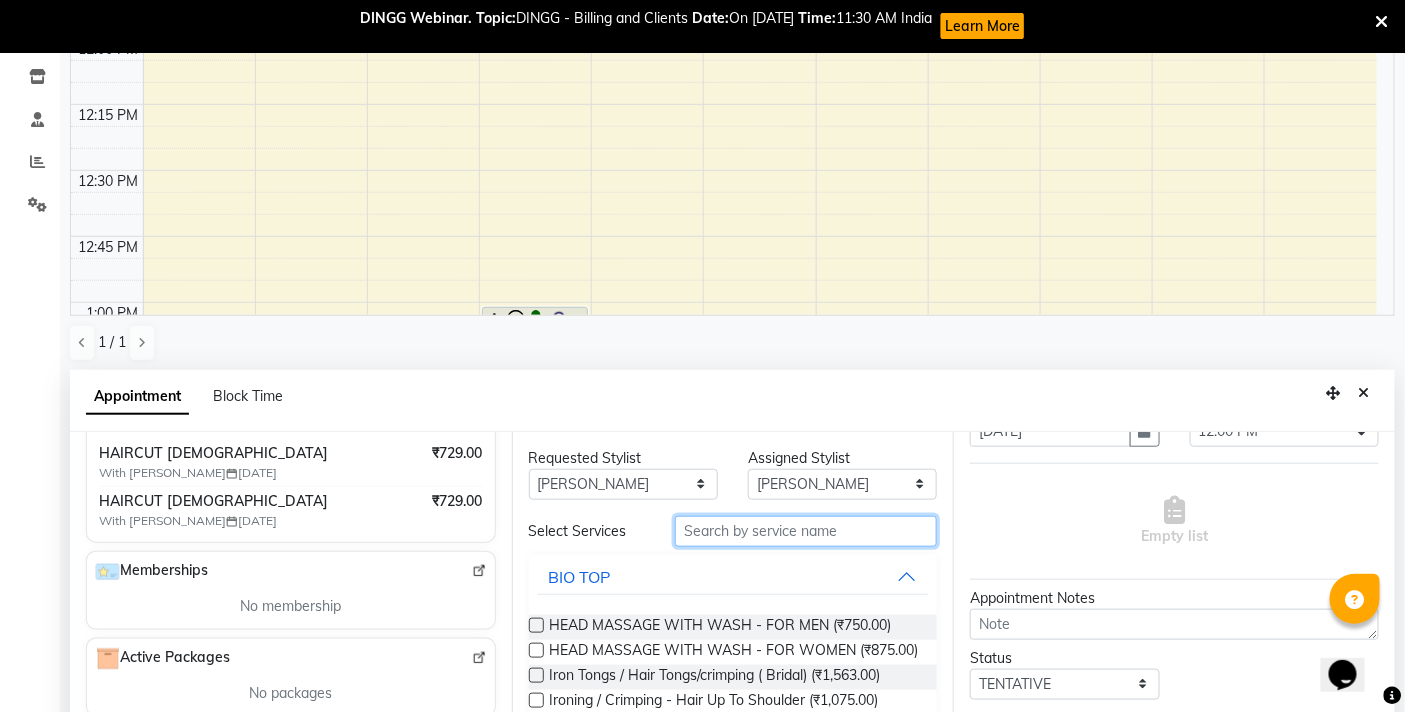 click at bounding box center (806, 531) 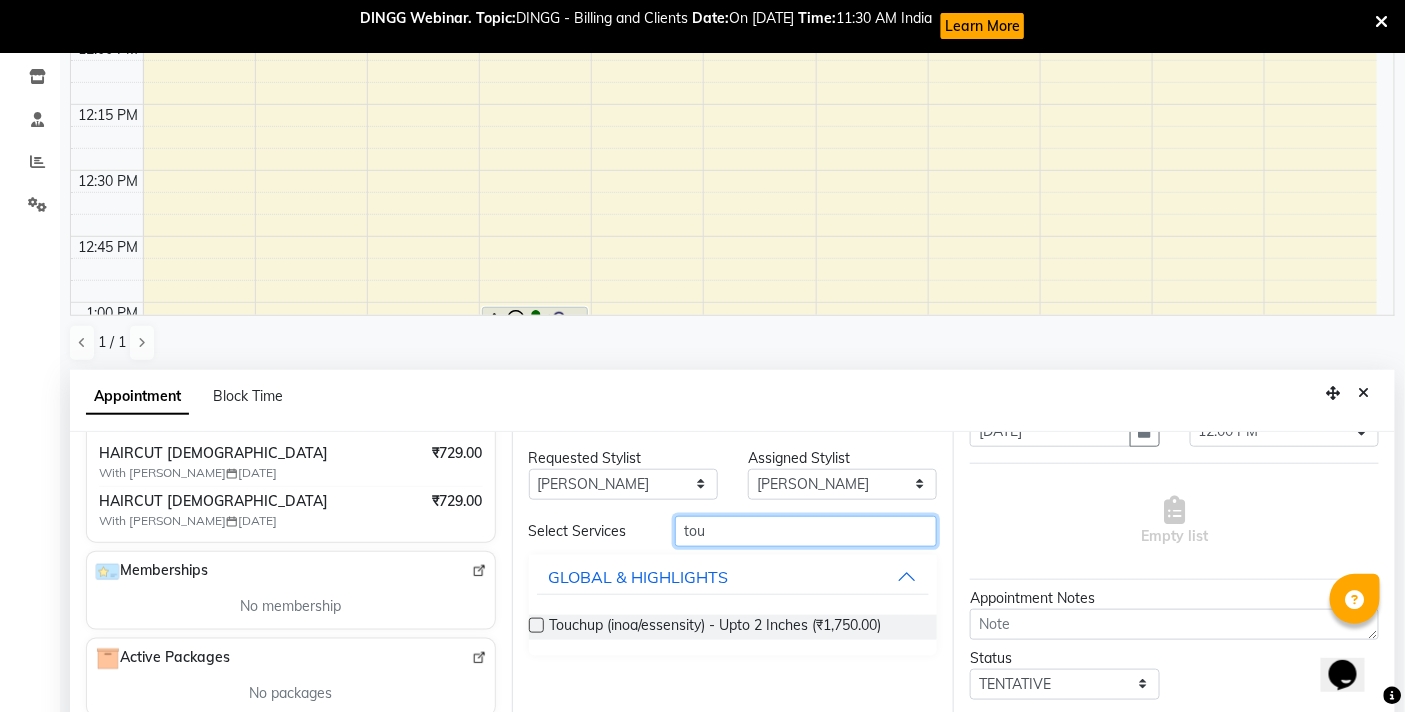 type on "tou" 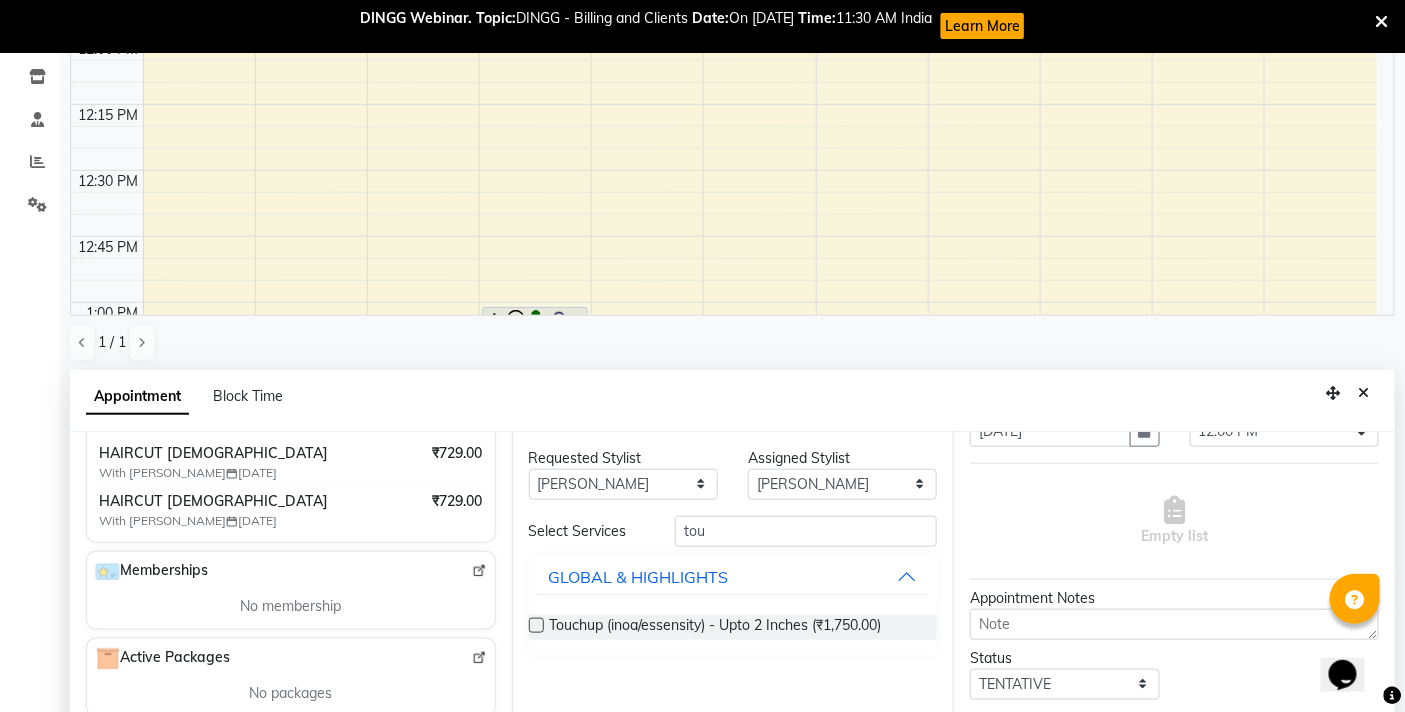 click at bounding box center [536, 625] 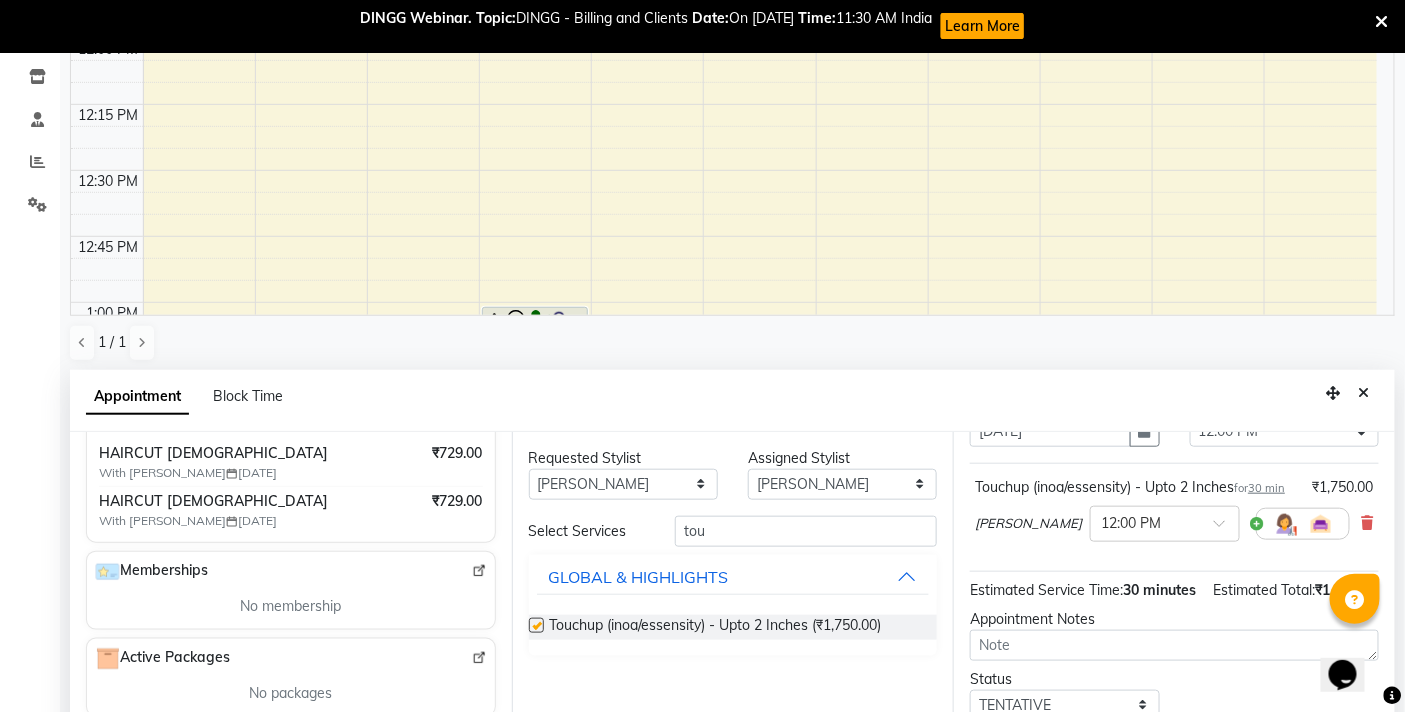 checkbox on "false" 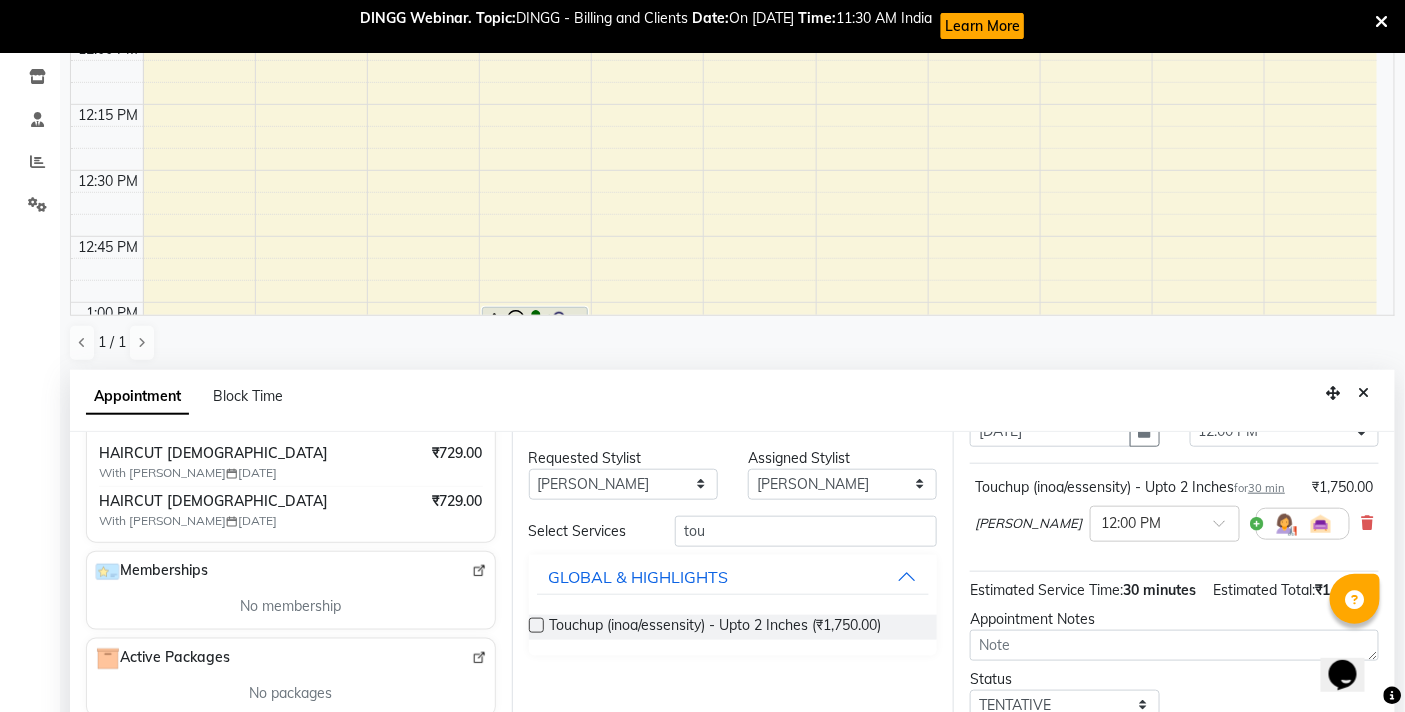 scroll, scrollTop: 445, scrollLeft: 0, axis: vertical 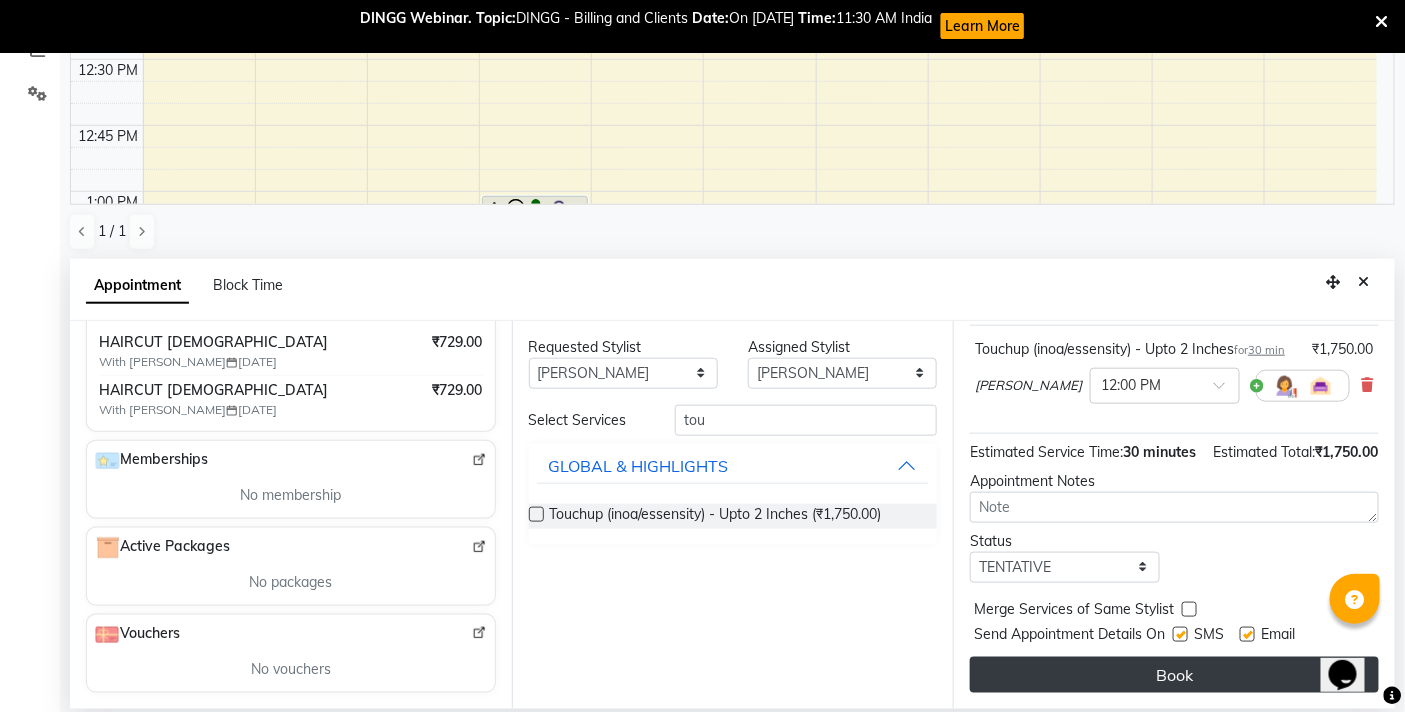 click on "Book" at bounding box center (1174, 675) 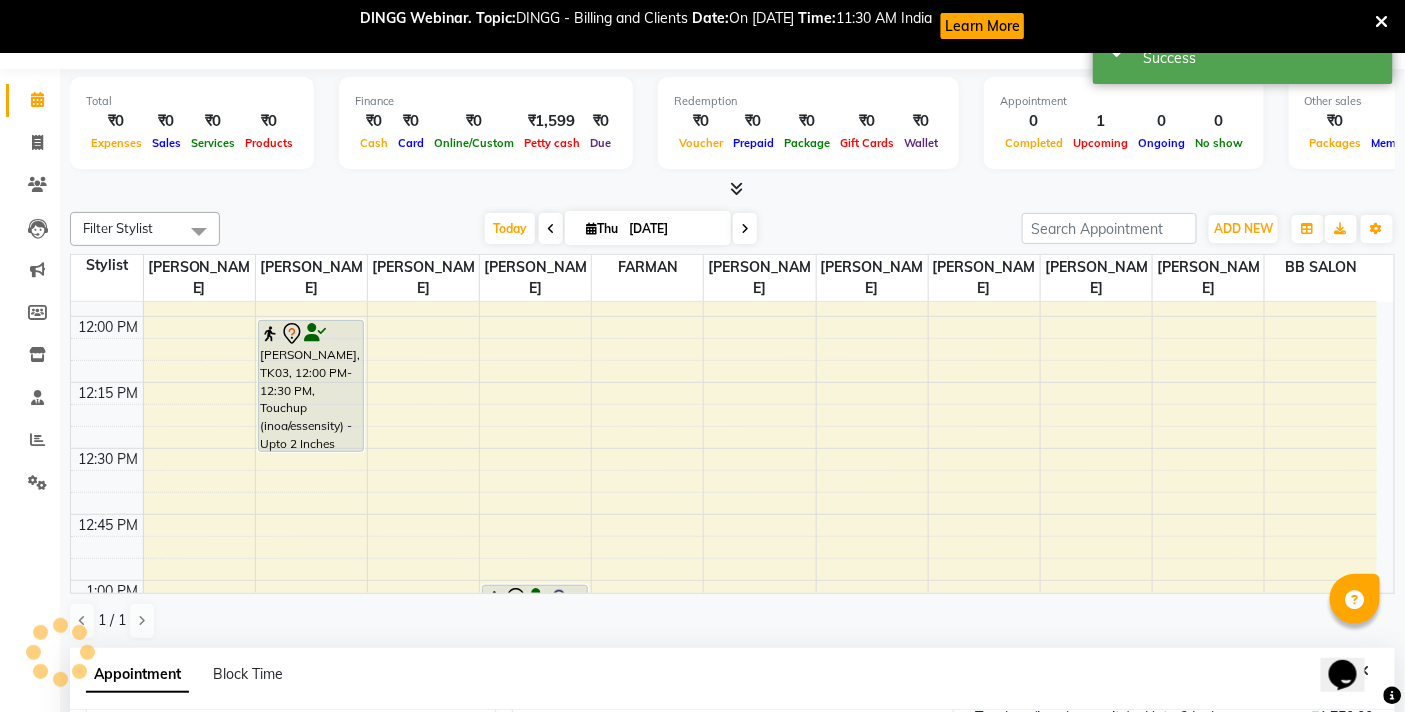 scroll, scrollTop: 0, scrollLeft: 0, axis: both 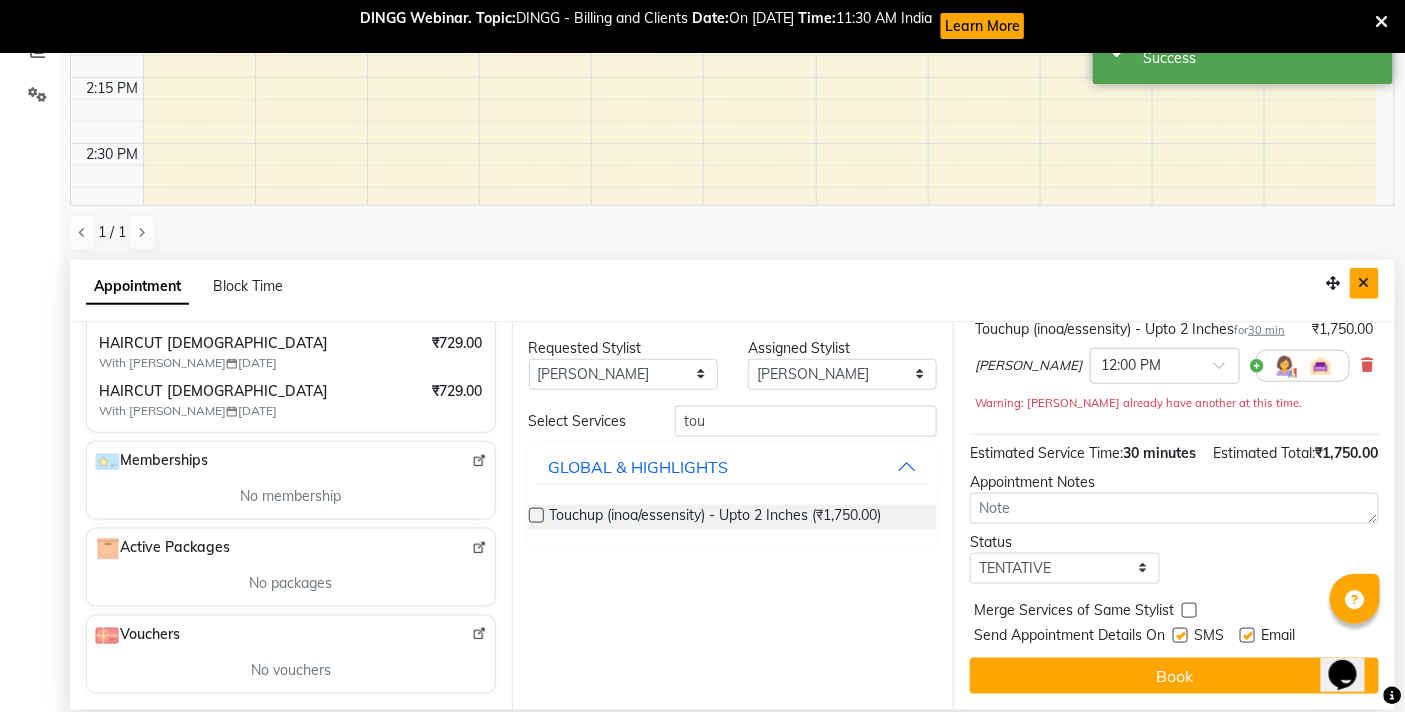 click at bounding box center (1364, 283) 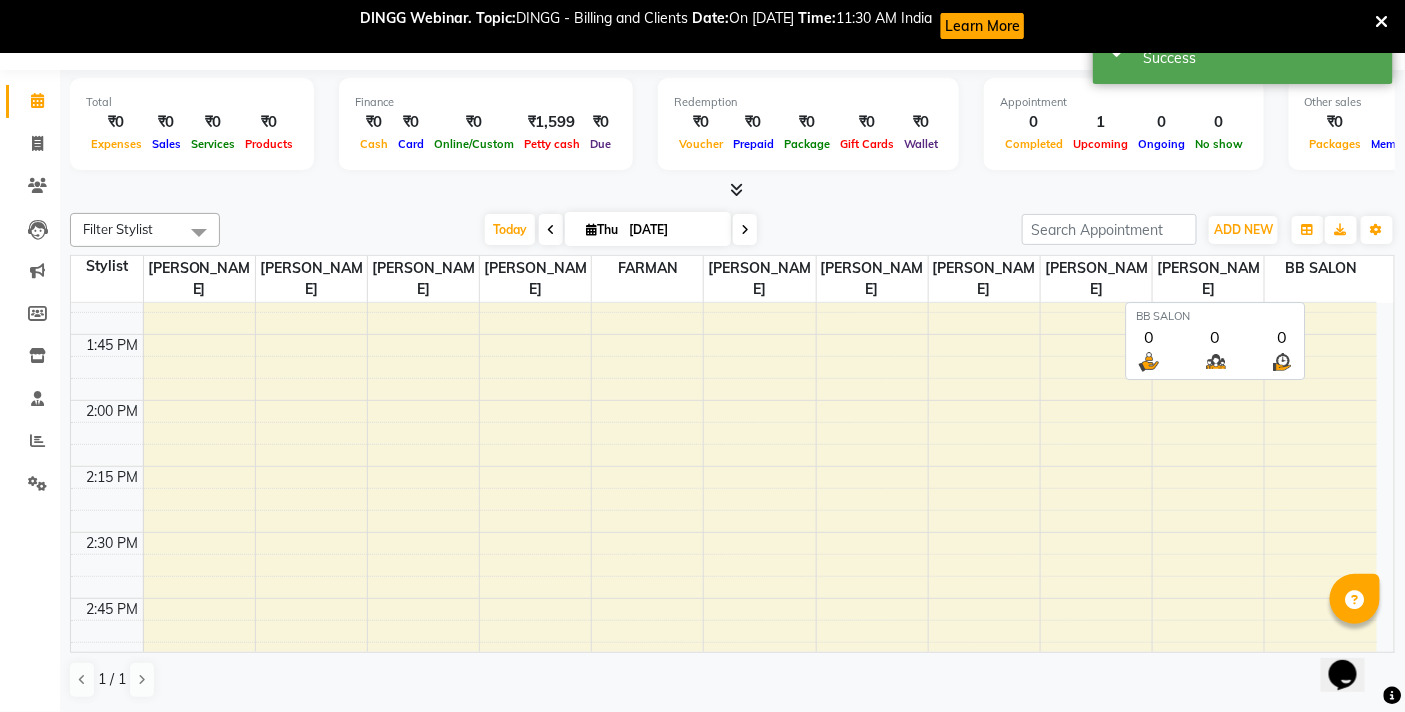 scroll, scrollTop: 53, scrollLeft: 0, axis: vertical 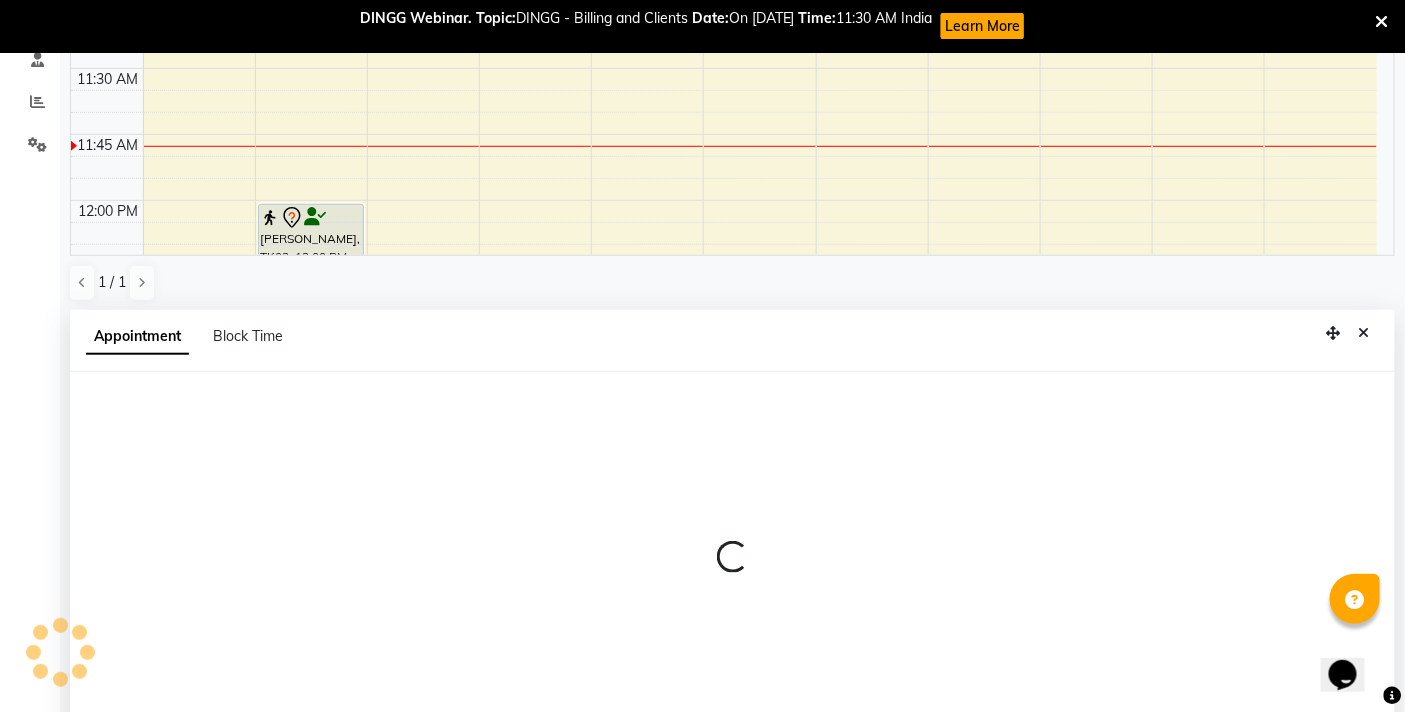 select on "84071" 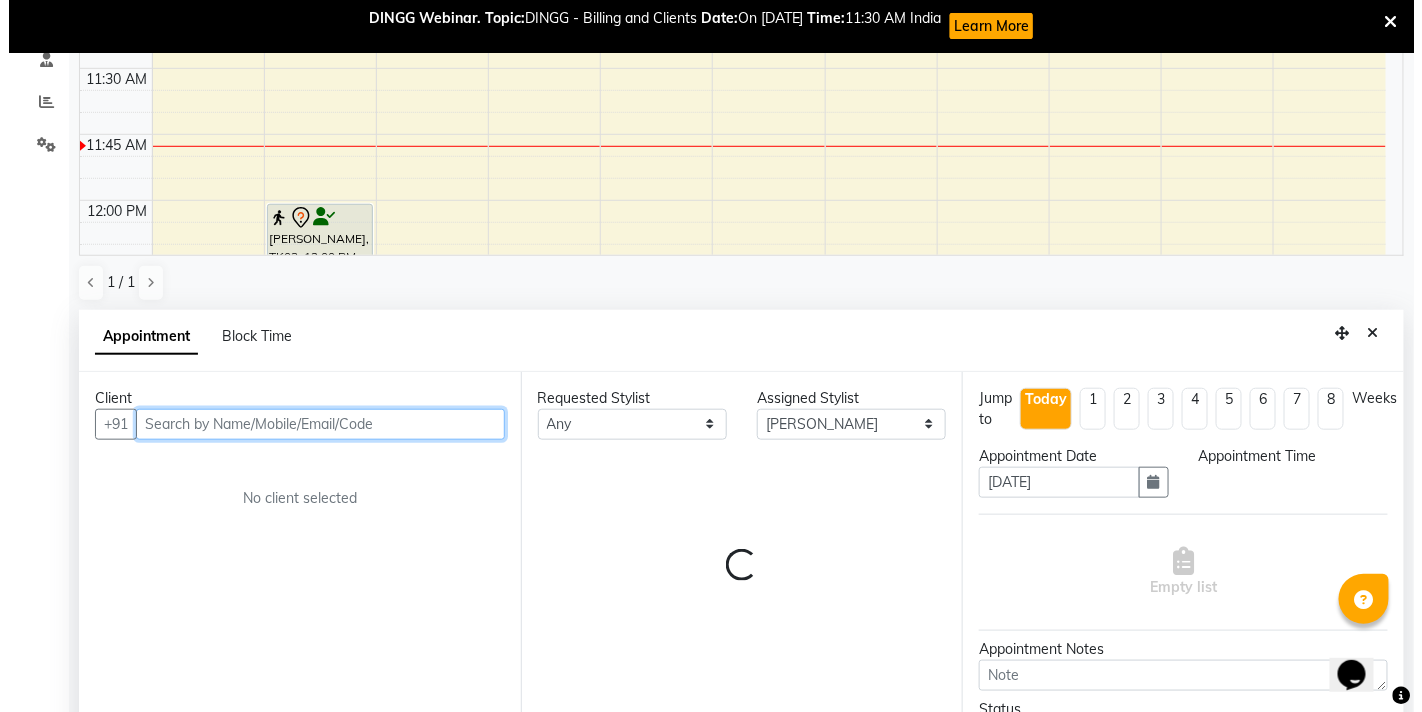 scroll, scrollTop: 445, scrollLeft: 0, axis: vertical 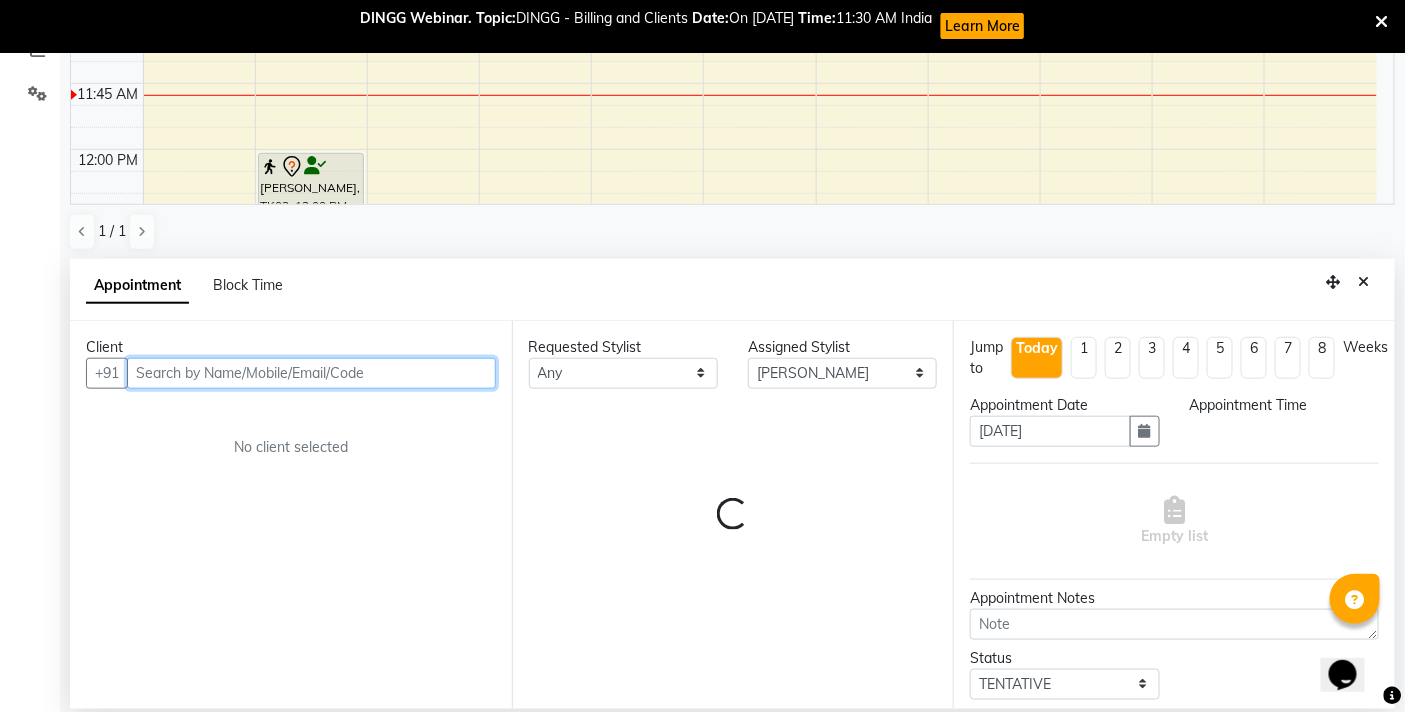 select on "705" 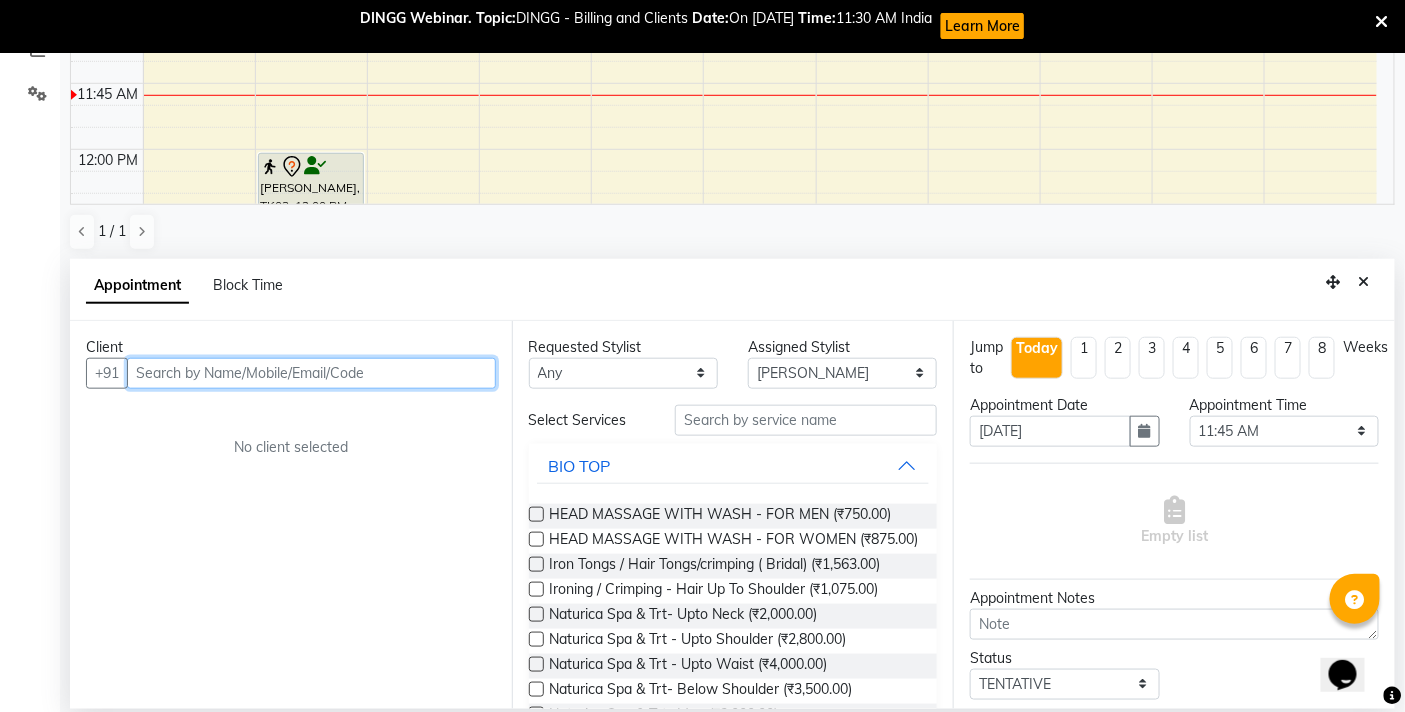 click at bounding box center (311, 373) 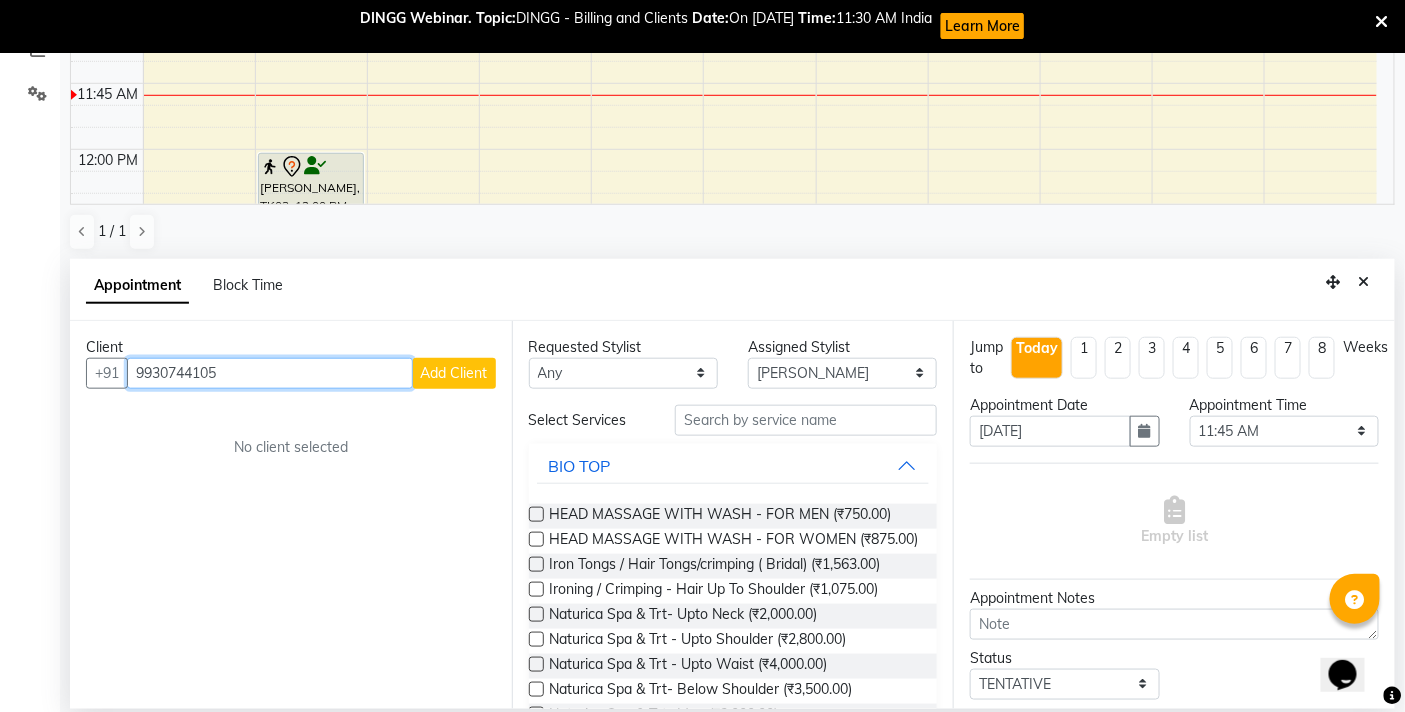 type on "9930744105" 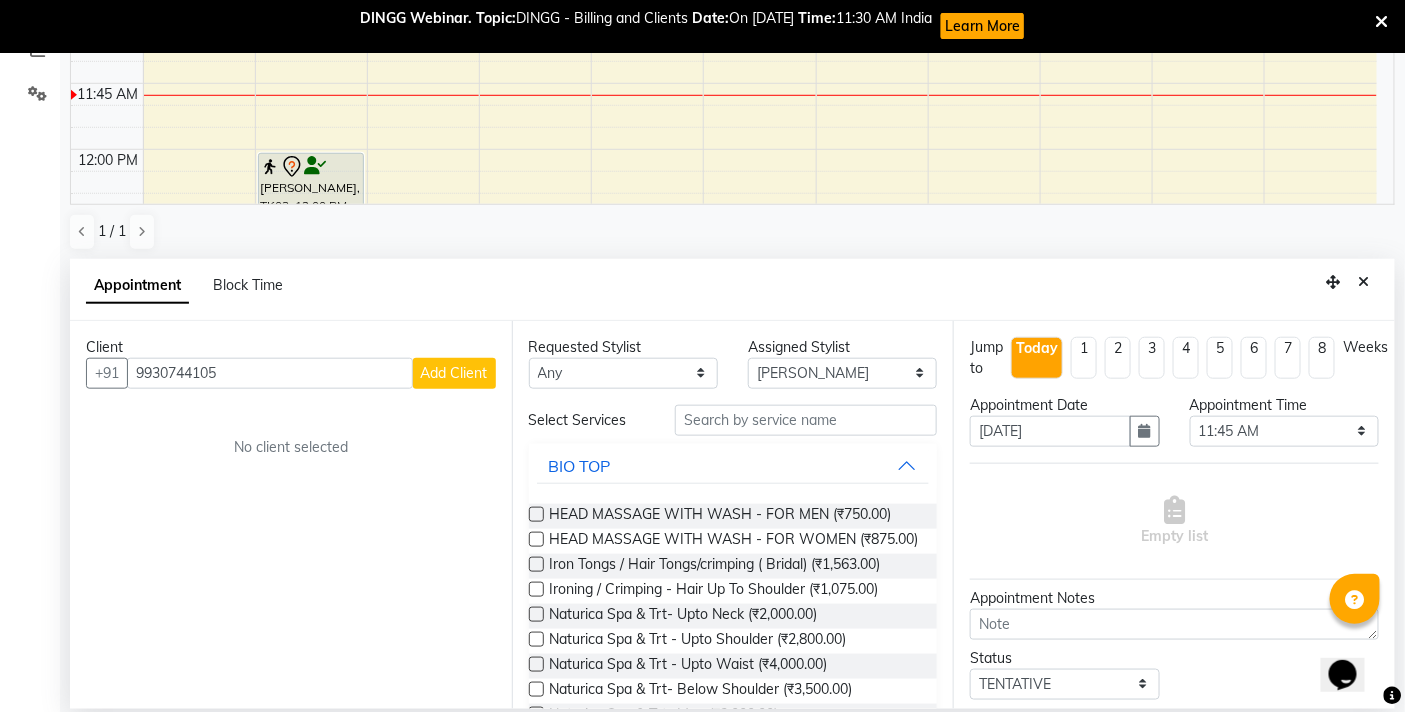 click on "Add Client" at bounding box center [454, 373] 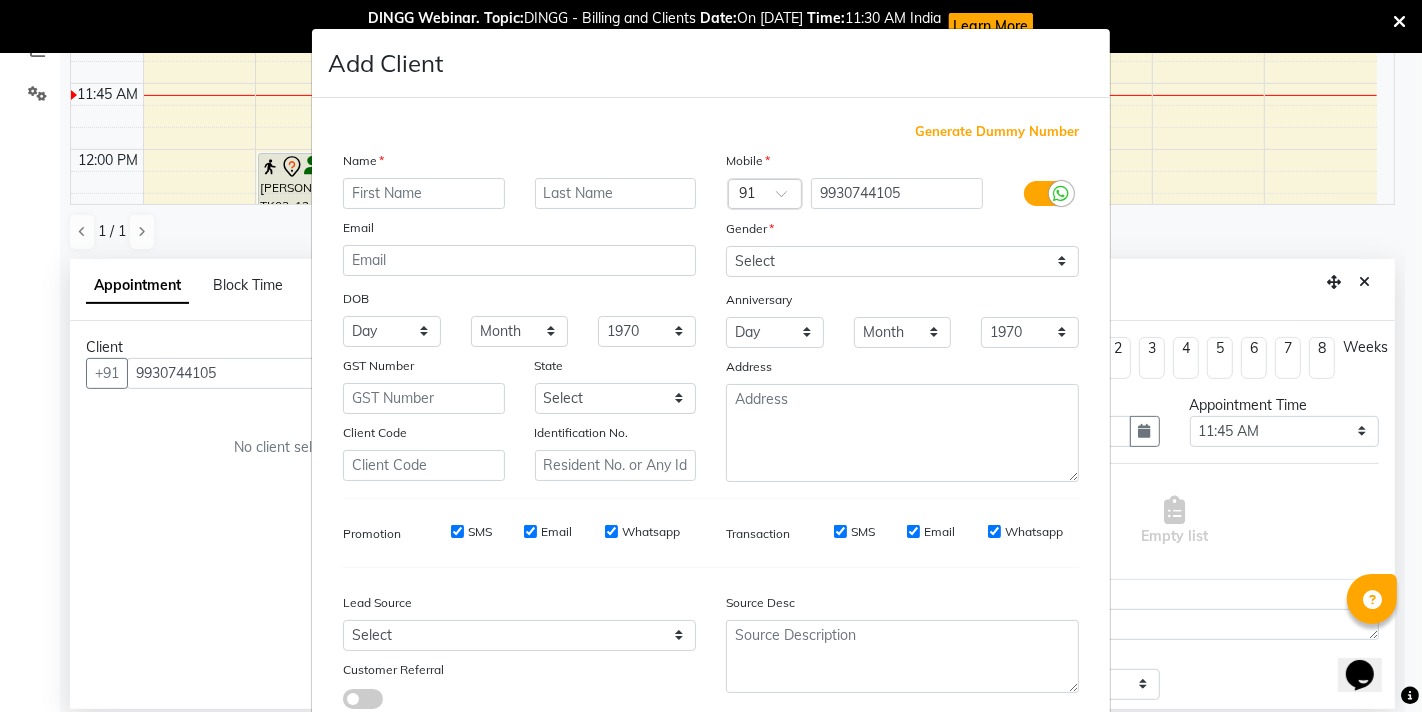 click at bounding box center (424, 193) 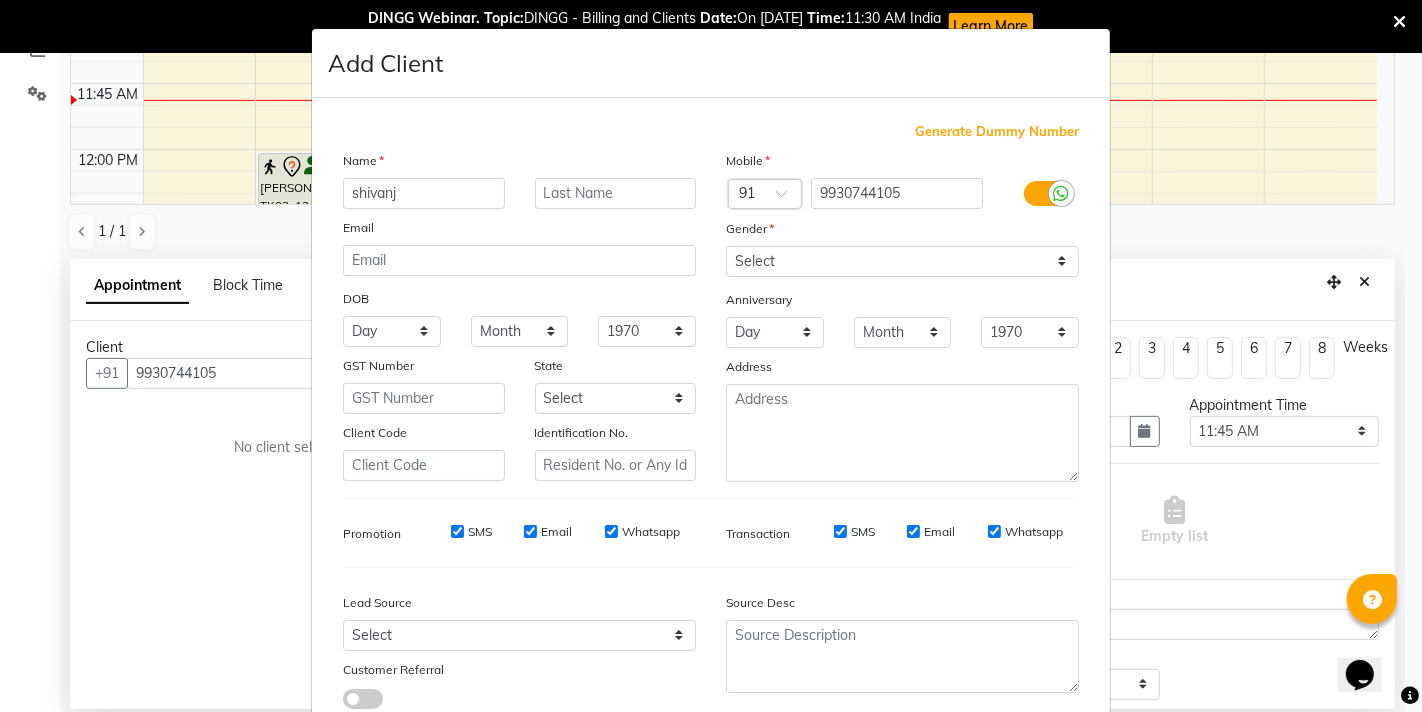 type on "shivanj" 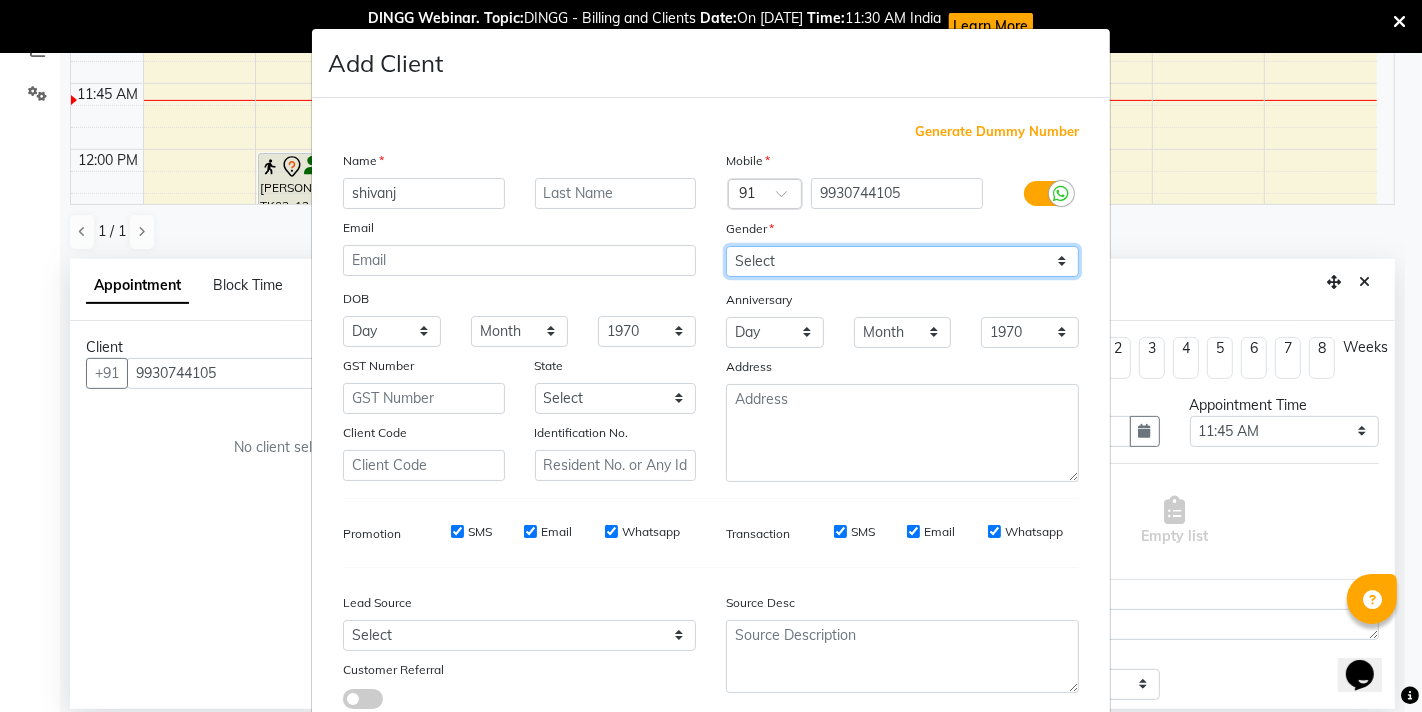 click on "Select Male Female Other Prefer Not To Say" at bounding box center (902, 261) 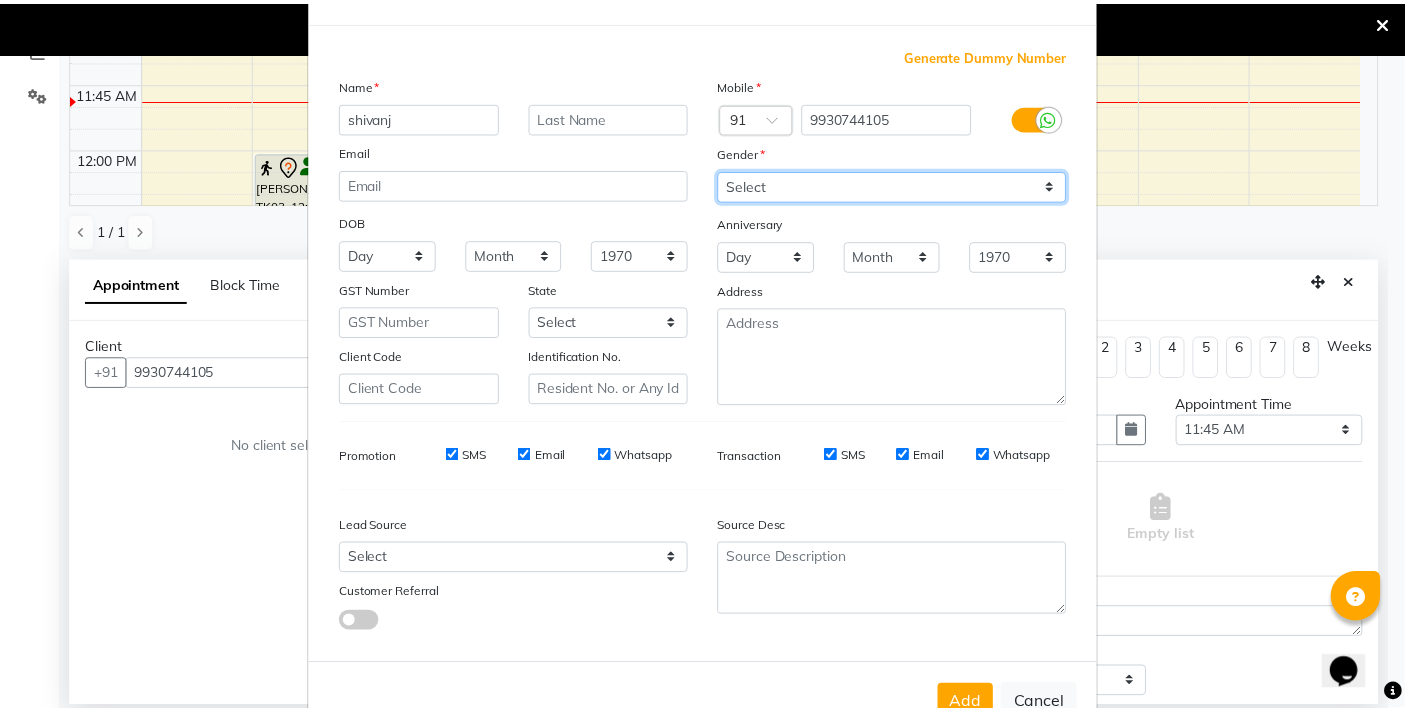 scroll, scrollTop: 138, scrollLeft: 0, axis: vertical 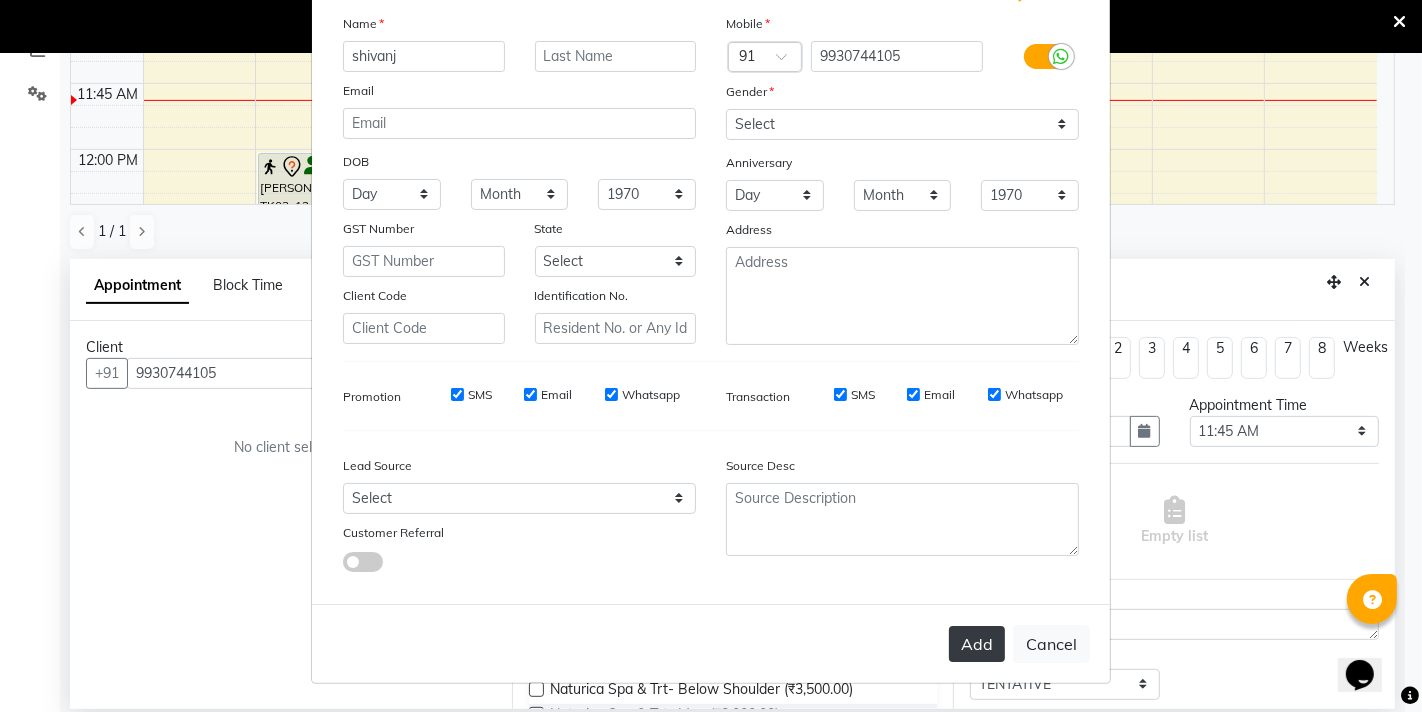 click on "Add" at bounding box center (977, 644) 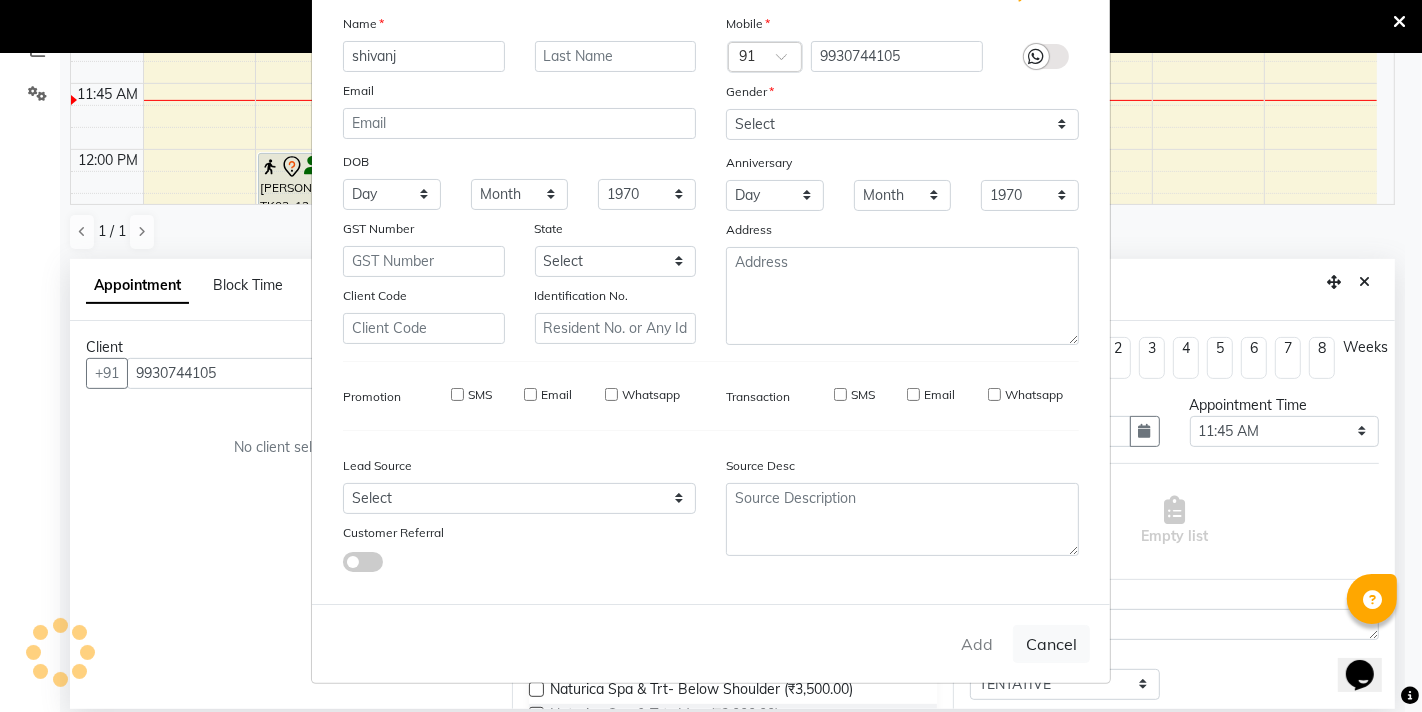 type on "99******05" 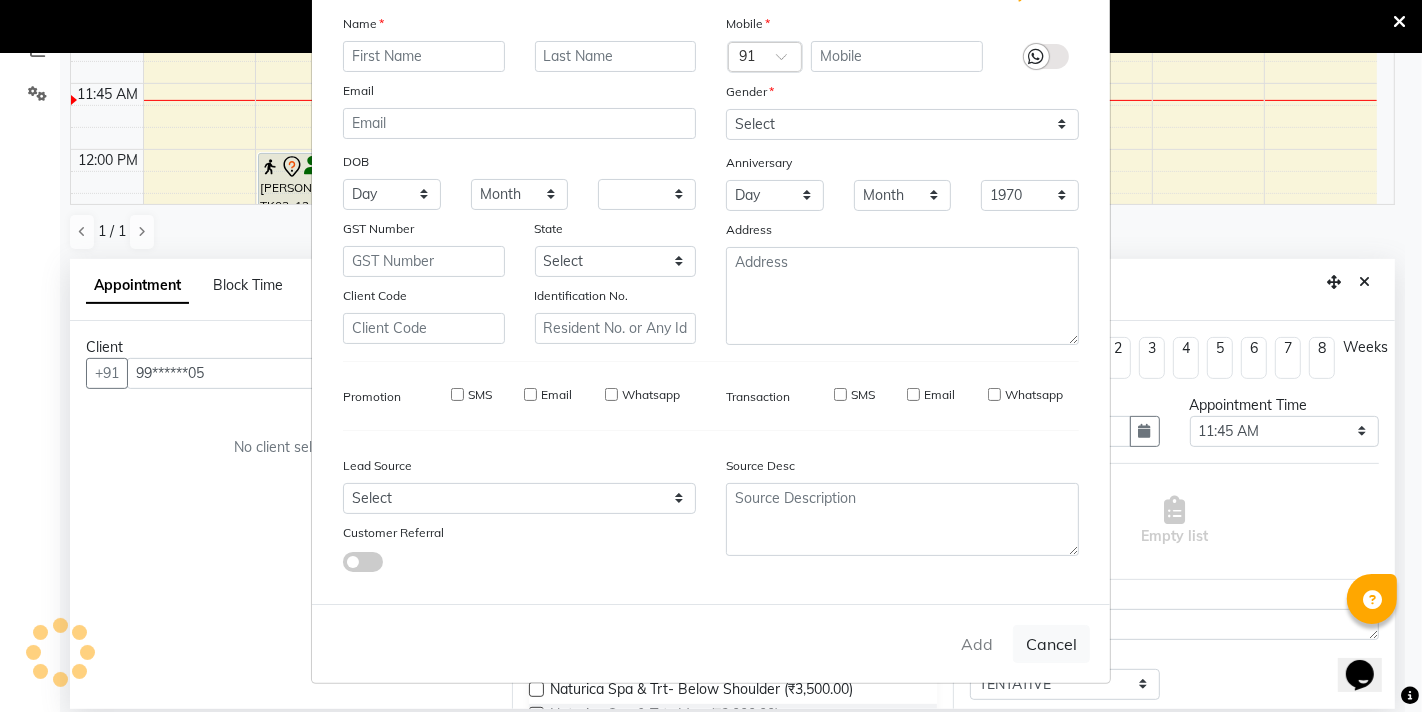 select 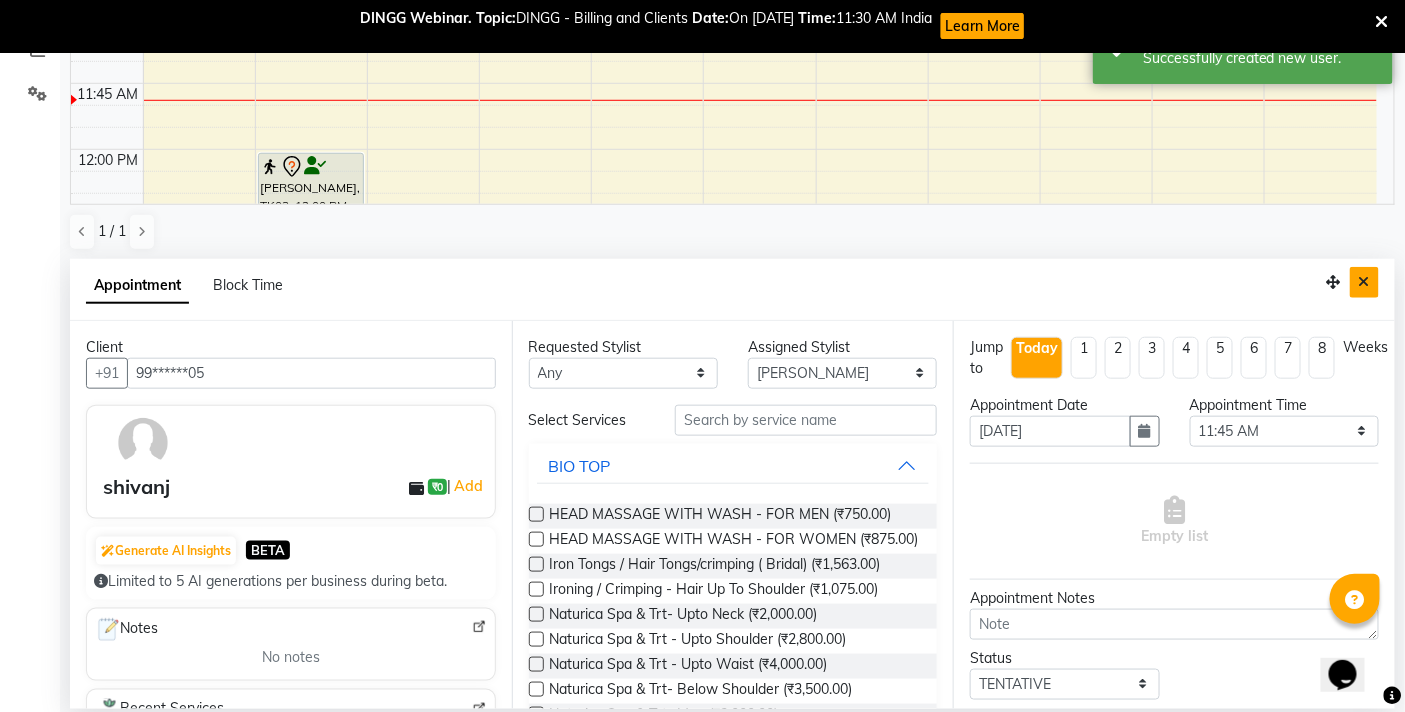 click at bounding box center (1364, 282) 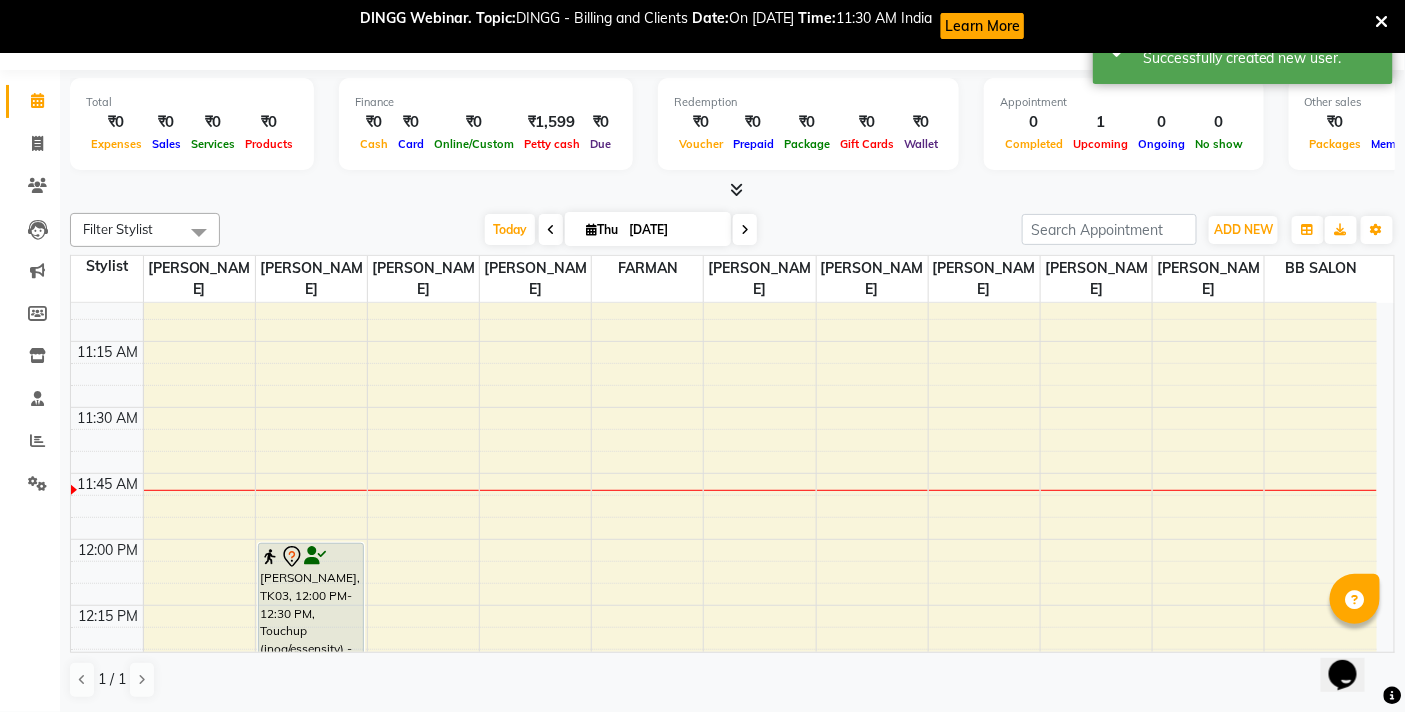 scroll, scrollTop: 53, scrollLeft: 0, axis: vertical 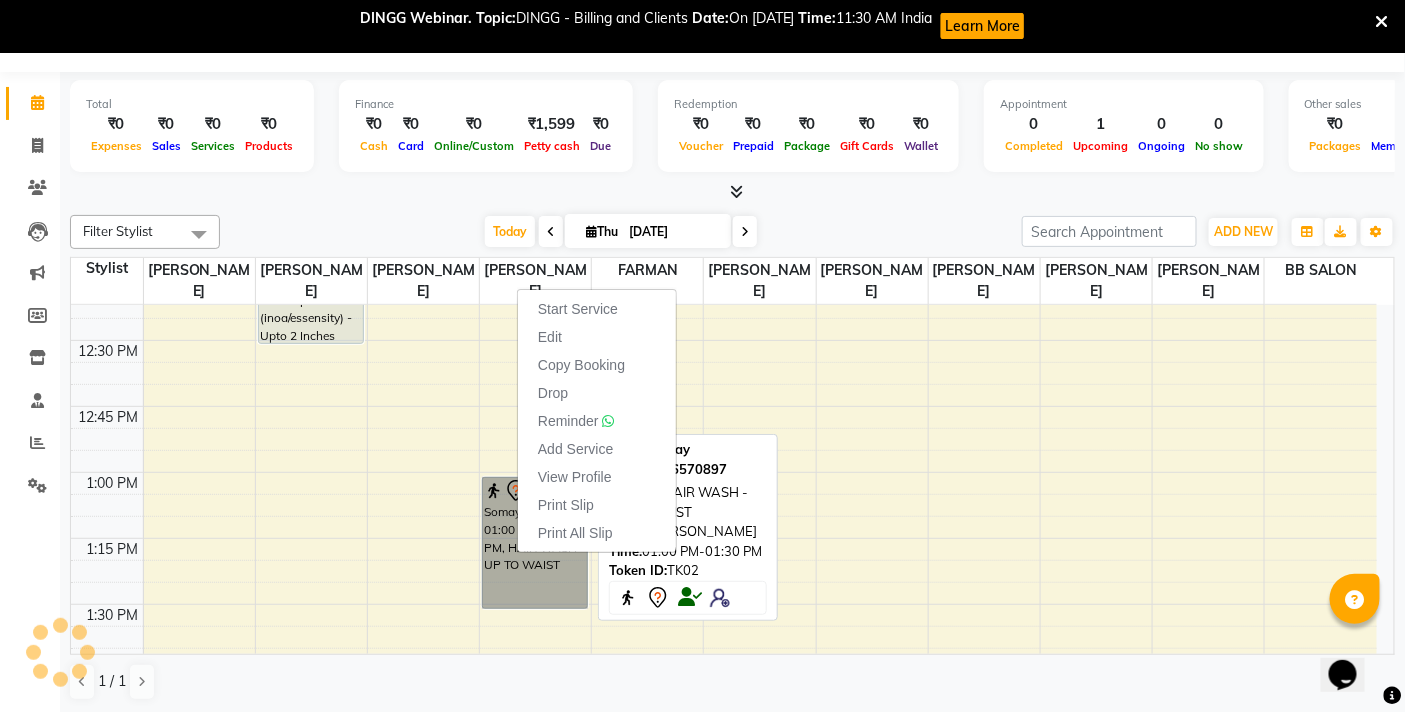 click on "Somay, TK02, 01:00 PM-01:30 PM, HAIR WASH - UP TO WAIST" at bounding box center [535, 543] 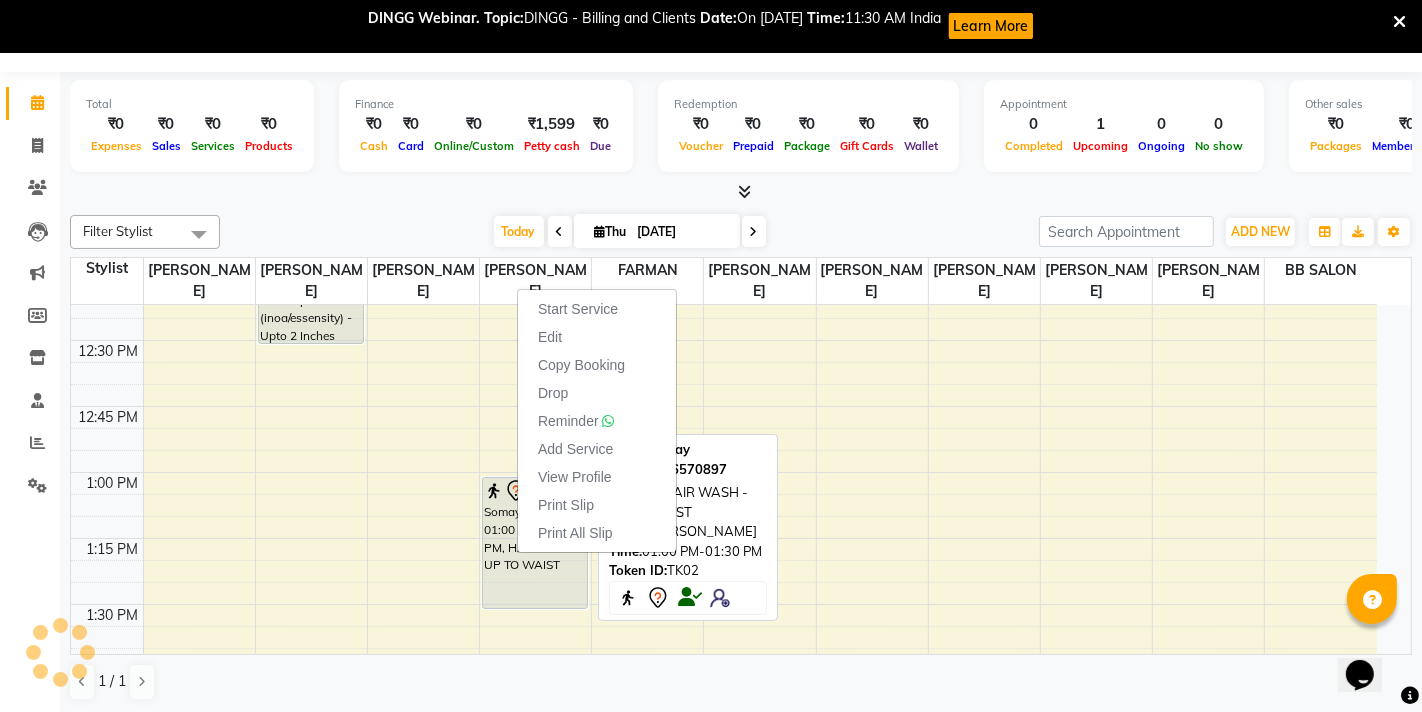 select on "7" 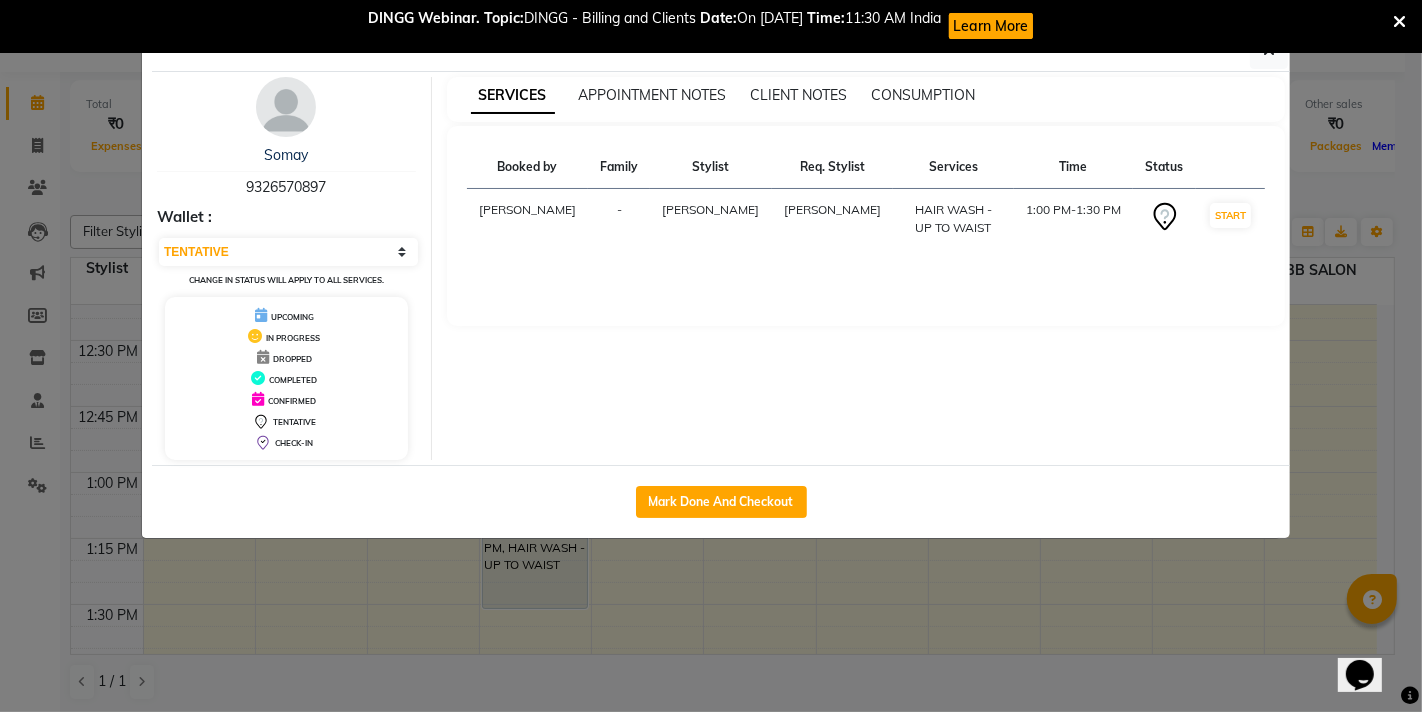click on "Client Detail  Somay    9326570897 Wallet : Select IN SERVICE CONFIRMED TENTATIVE CHECK IN MARK DONE DROPPED UPCOMING Change in status will apply to all services. UPCOMING IN PROGRESS DROPPED COMPLETED CONFIRMED TENTATIVE CHECK-IN SERVICES APPOINTMENT NOTES CLIENT NOTES CONSUMPTION Booked by Family Stylist Req. Stylist Services Time Status  Ujjwal Bisht  - MANGESH TAVARE MANGESH TAVARE  HAIR WASH - UP TO WAIST   1:00 PM-1:30 PM   START   Mark Done And Checkout" 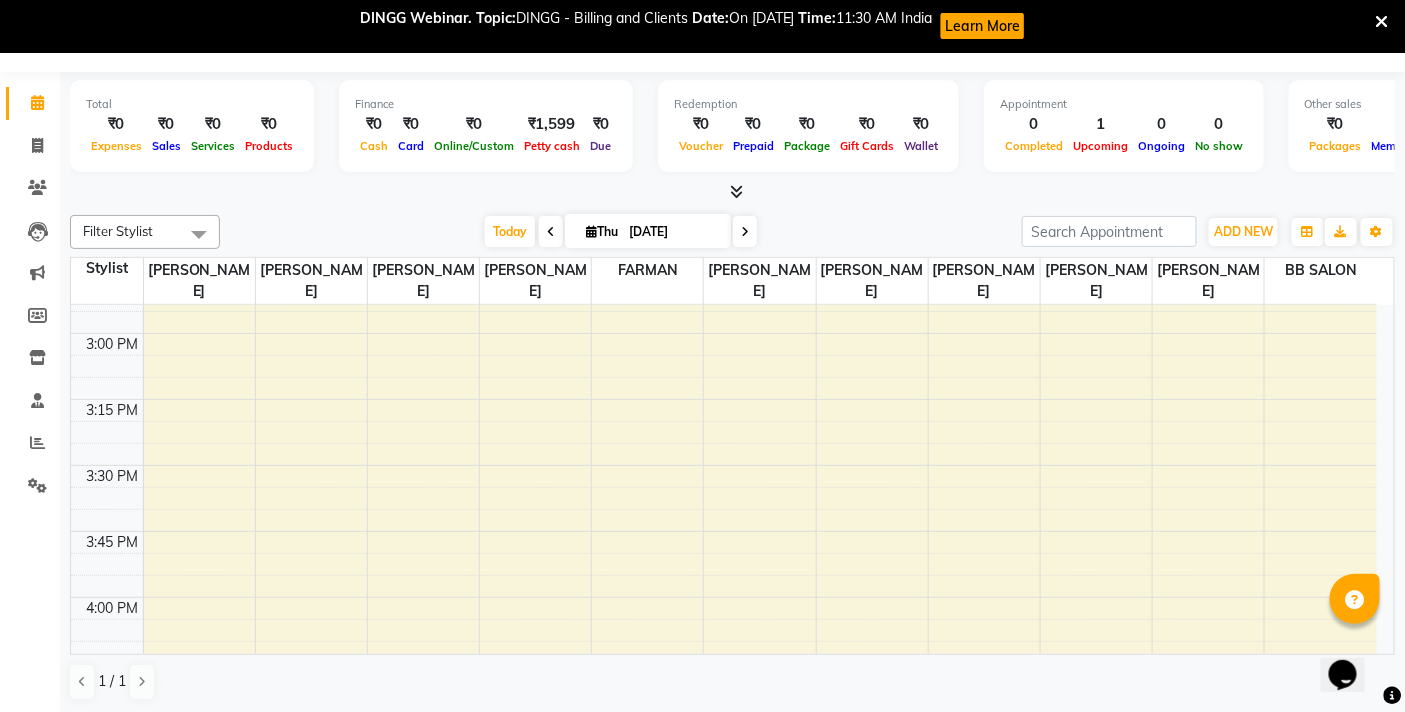 scroll, scrollTop: 888, scrollLeft: 0, axis: vertical 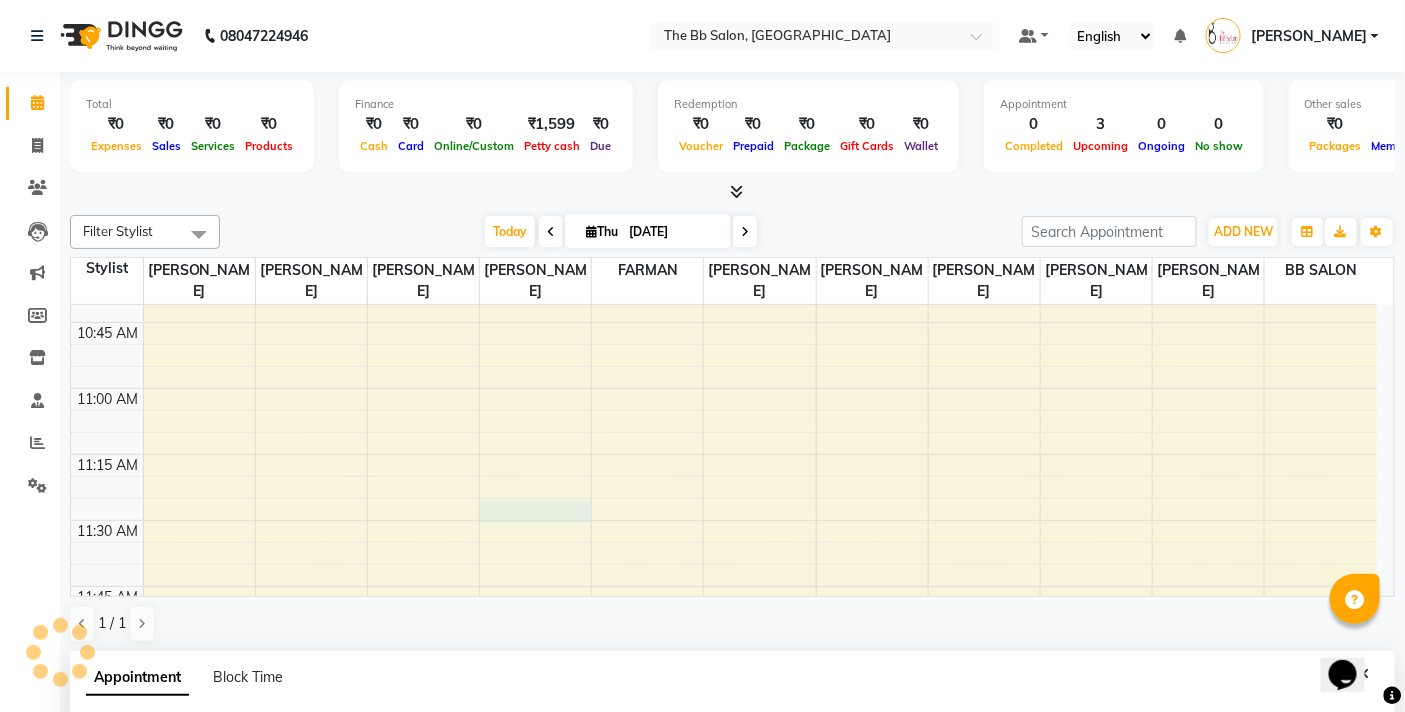 select on "84071" 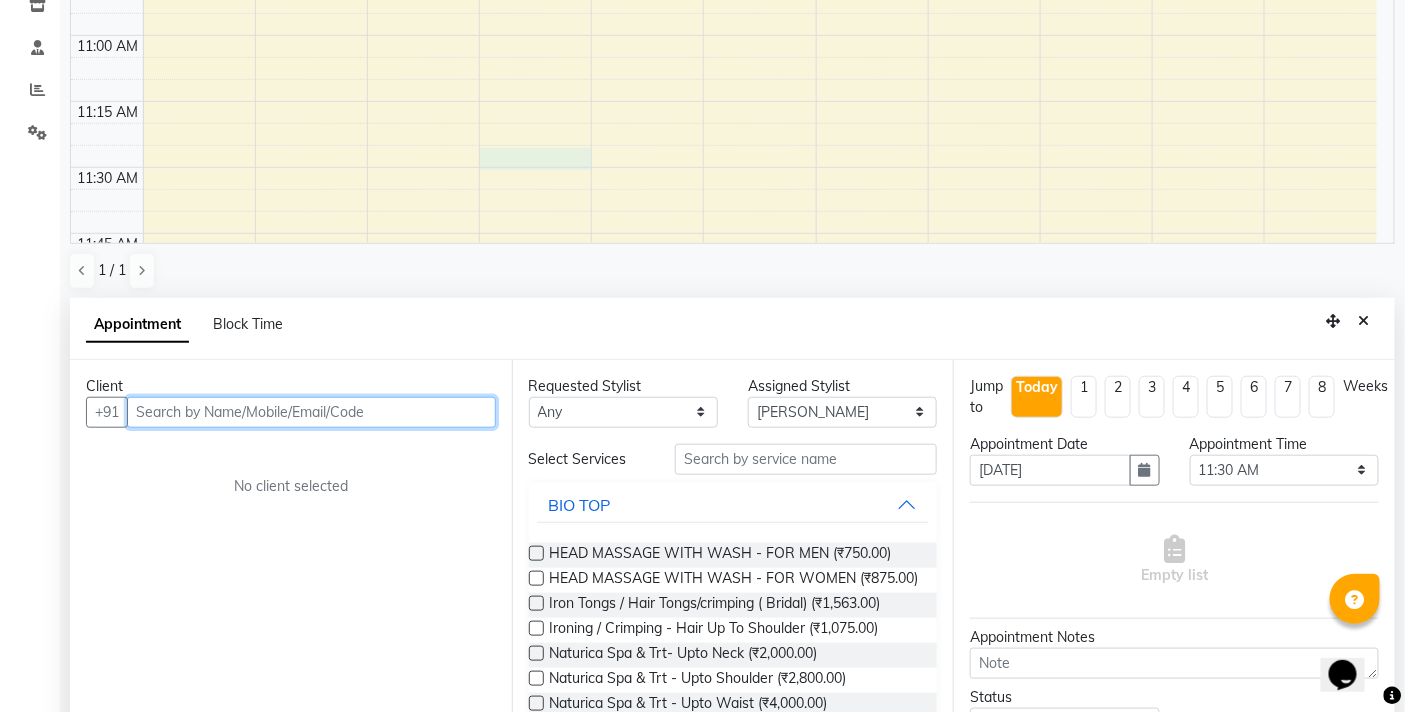 scroll, scrollTop: 392, scrollLeft: 0, axis: vertical 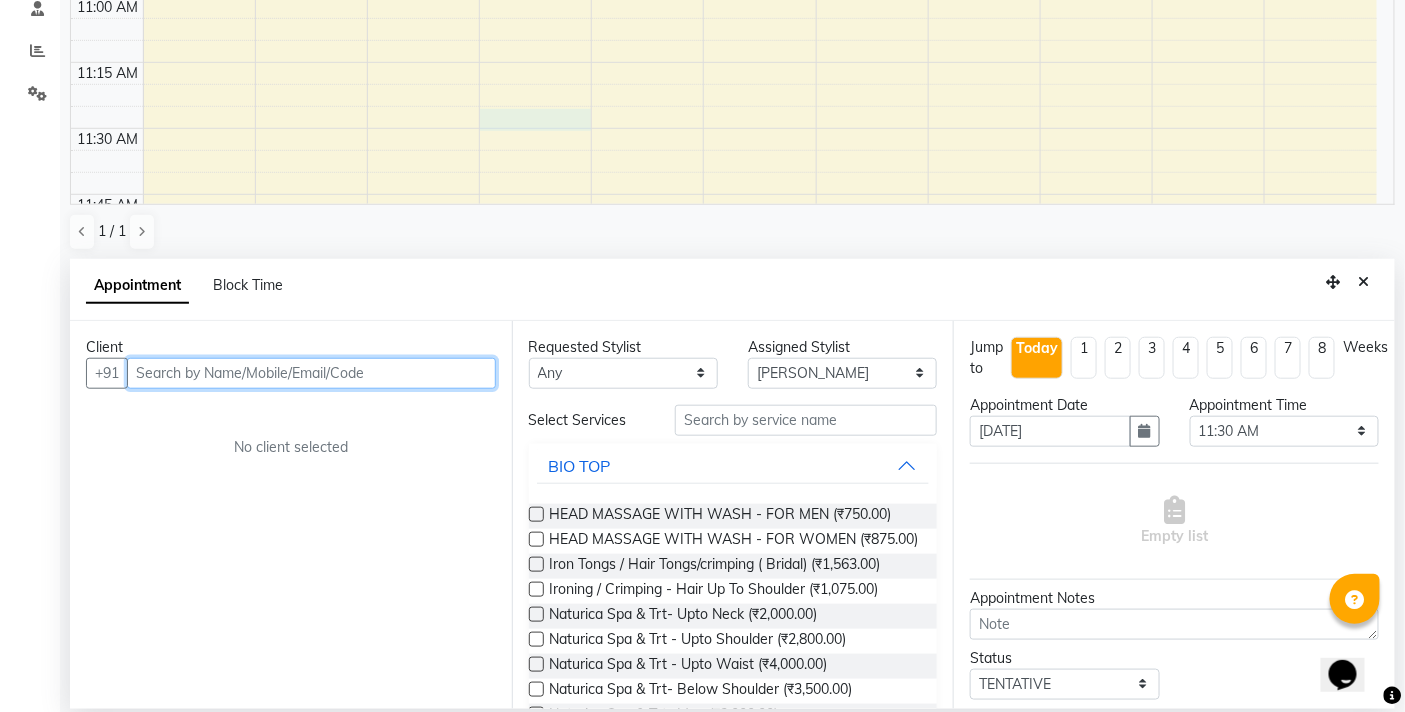 click at bounding box center [311, 373] 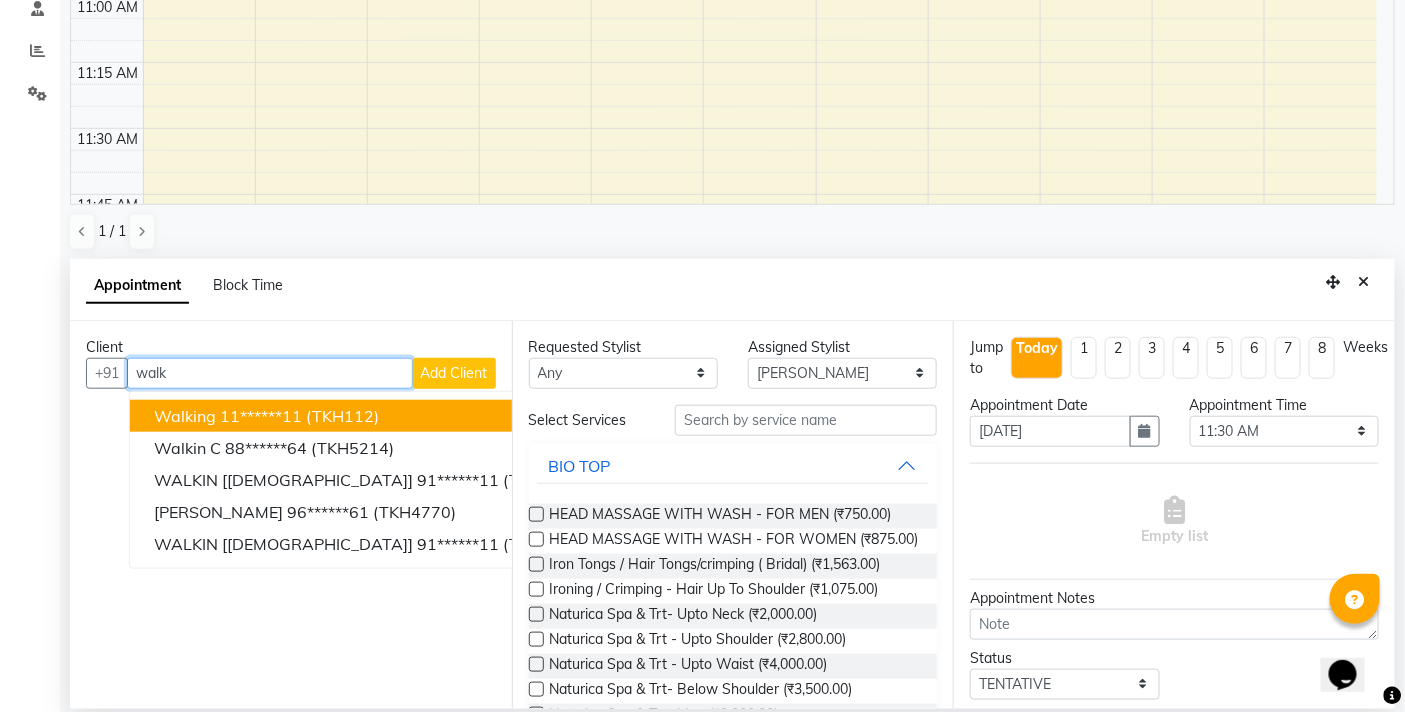 click on "walking  11******11 (TKH112)" at bounding box center (377, 416) 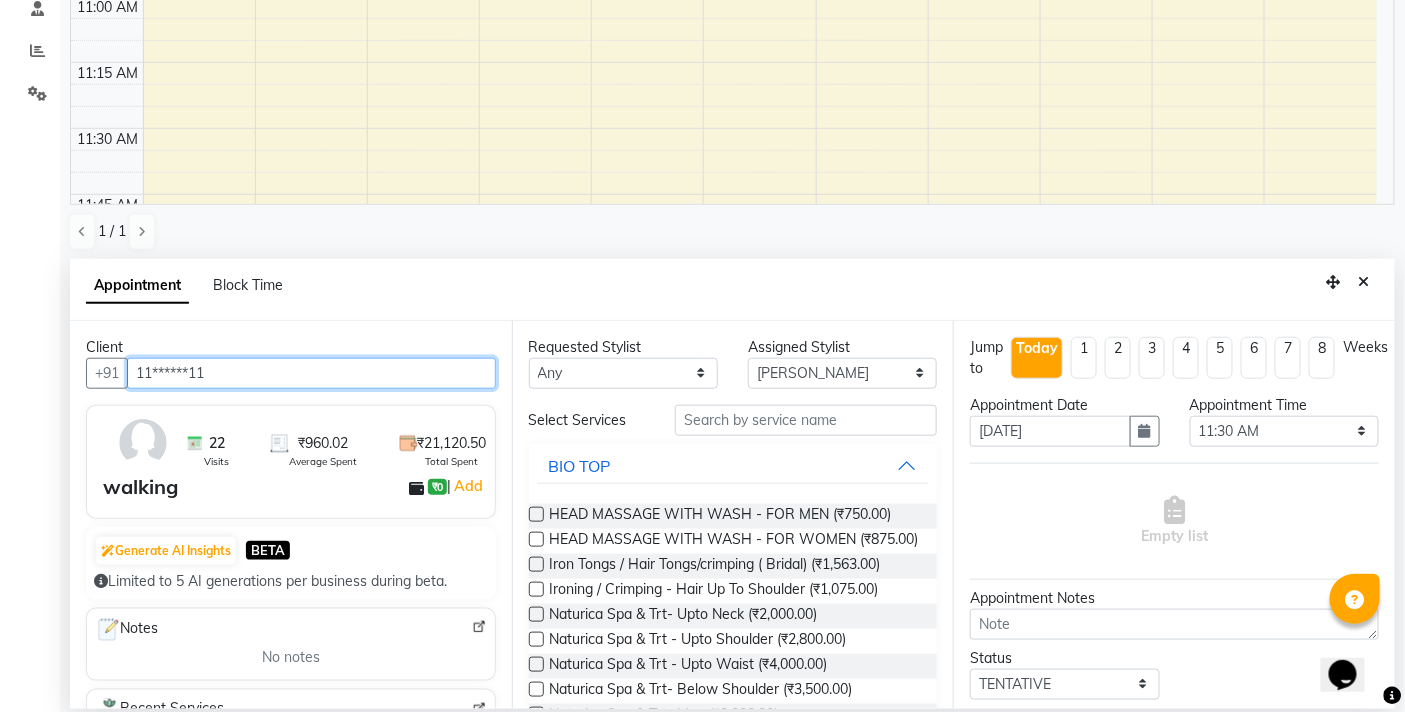 type on "11******11" 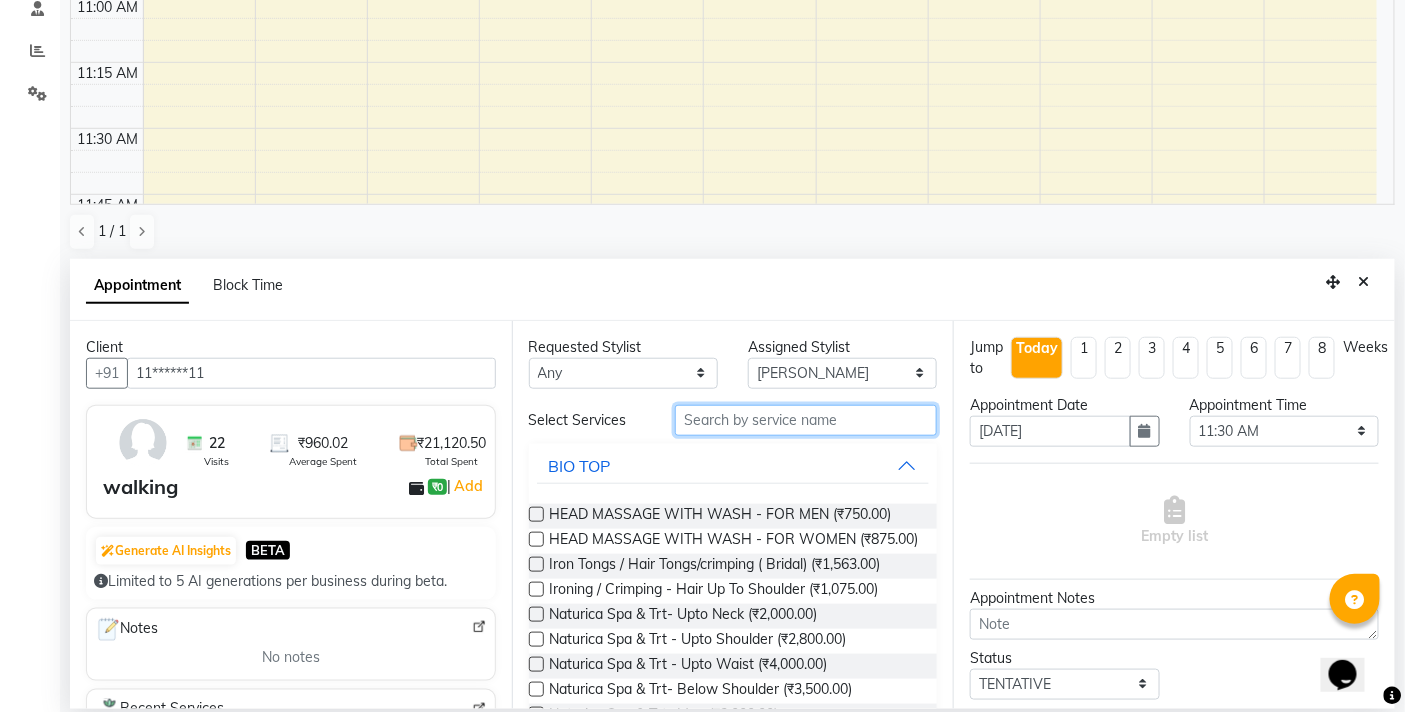 click at bounding box center (806, 420) 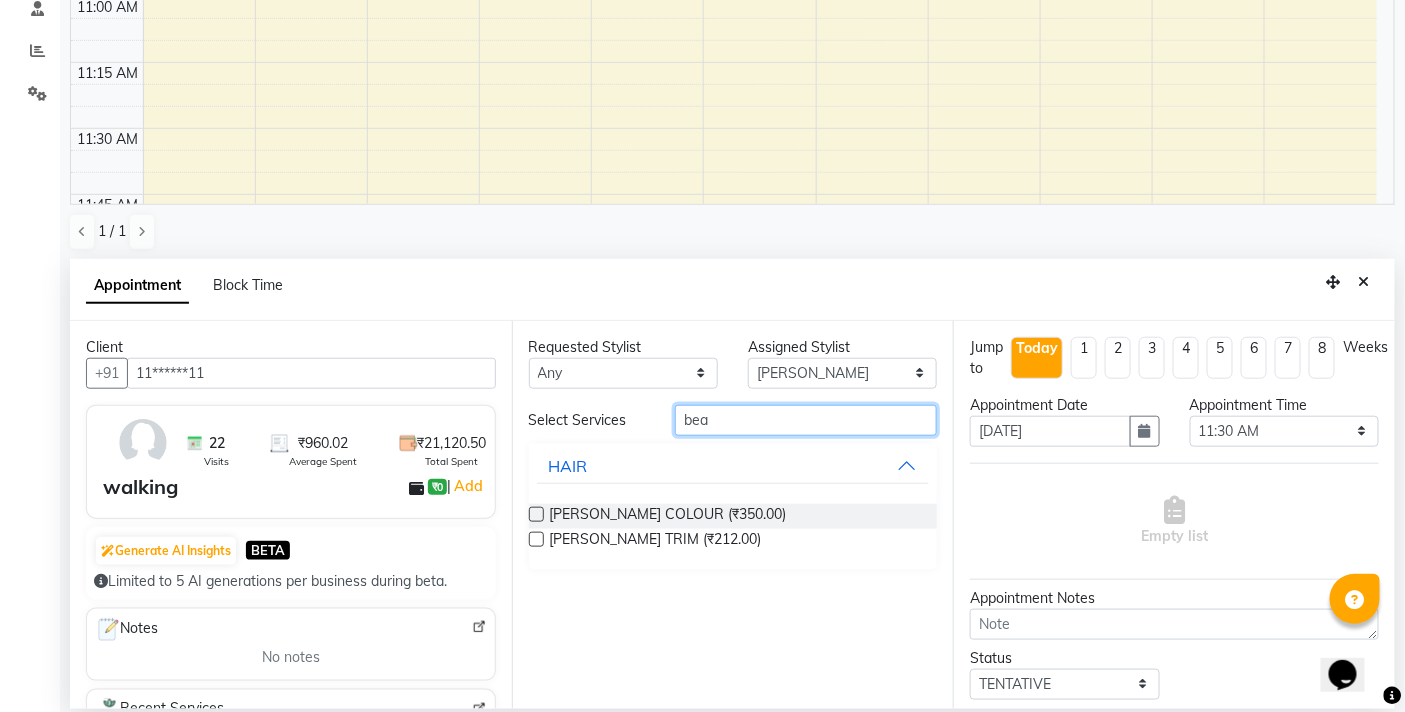 type on "bea" 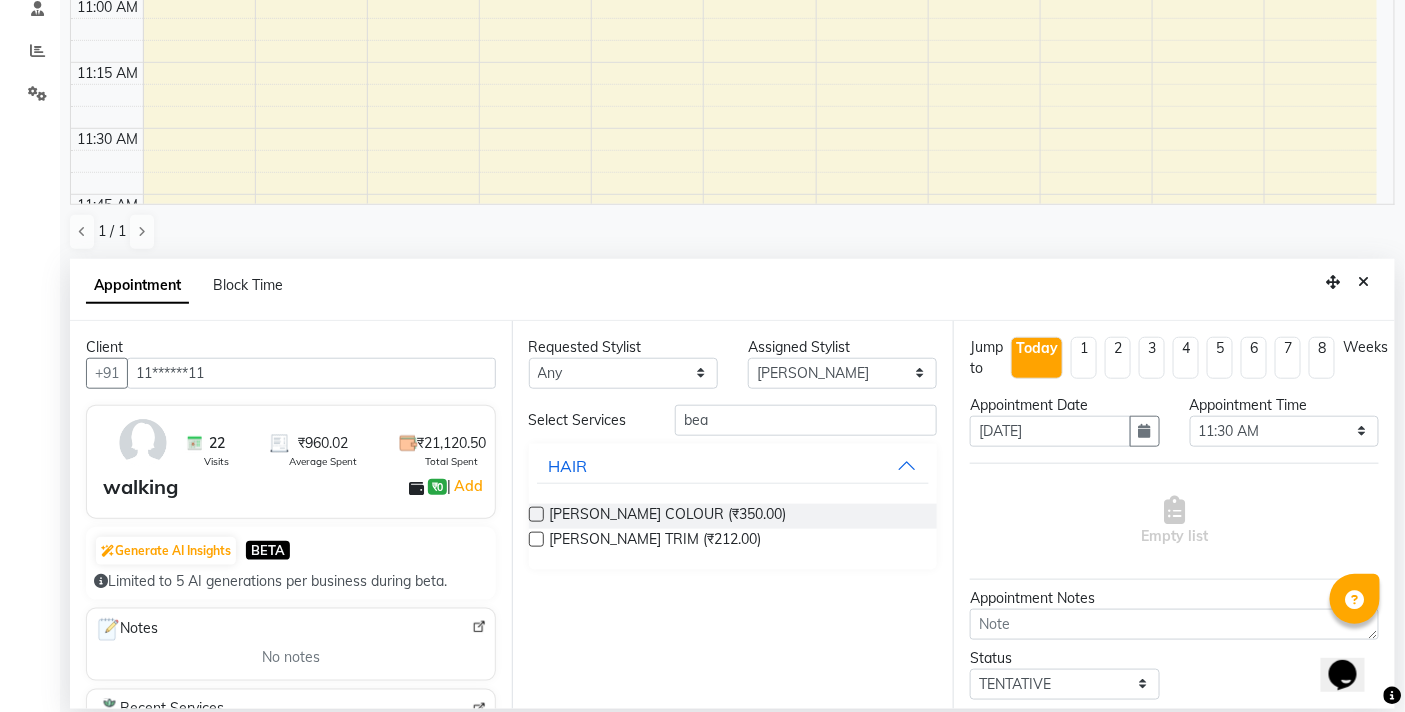 click at bounding box center (536, 539) 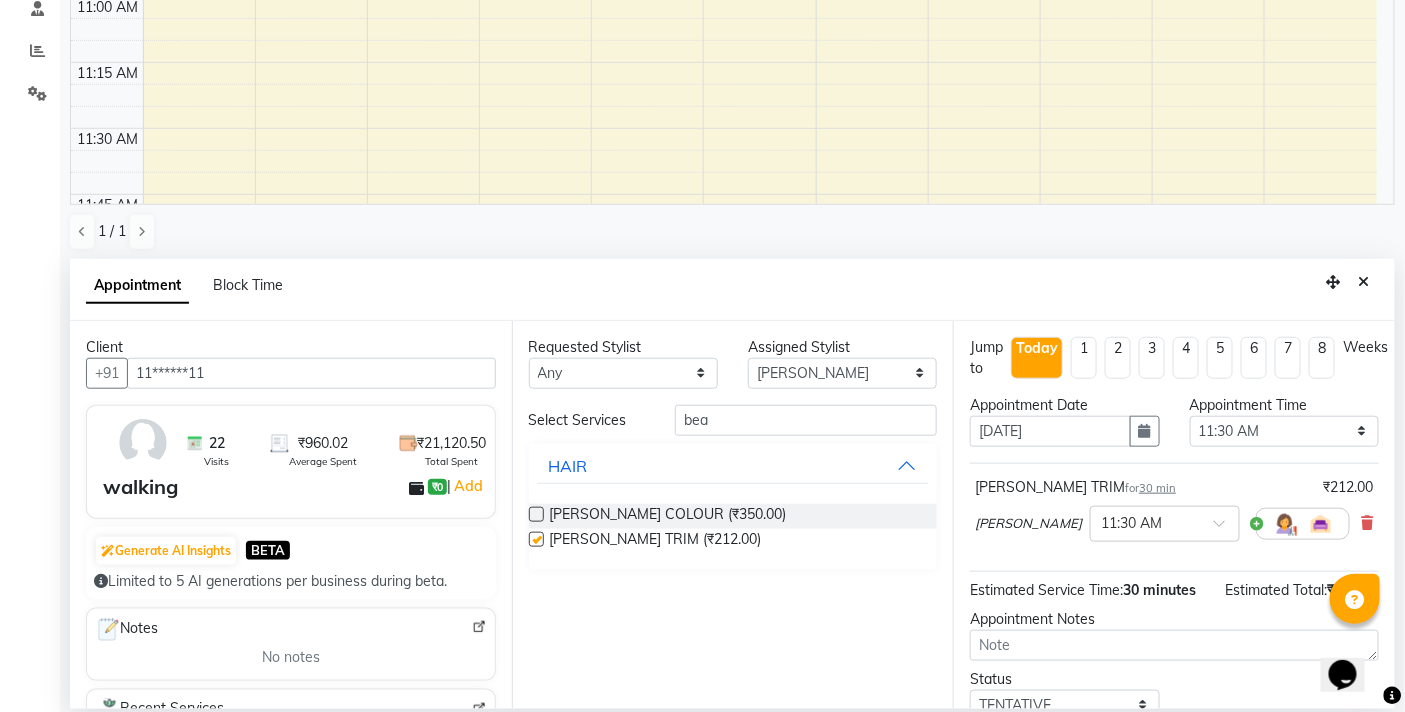 checkbox on "false" 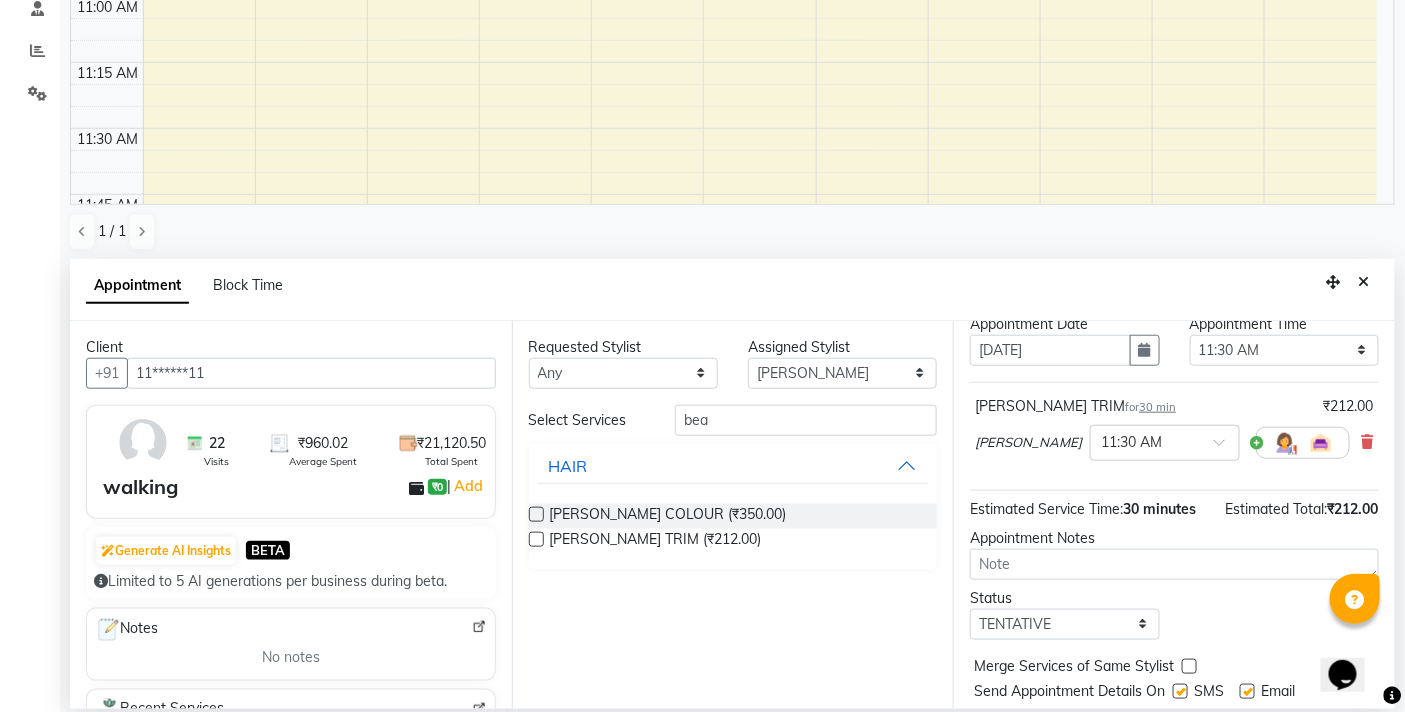 scroll, scrollTop: 162, scrollLeft: 0, axis: vertical 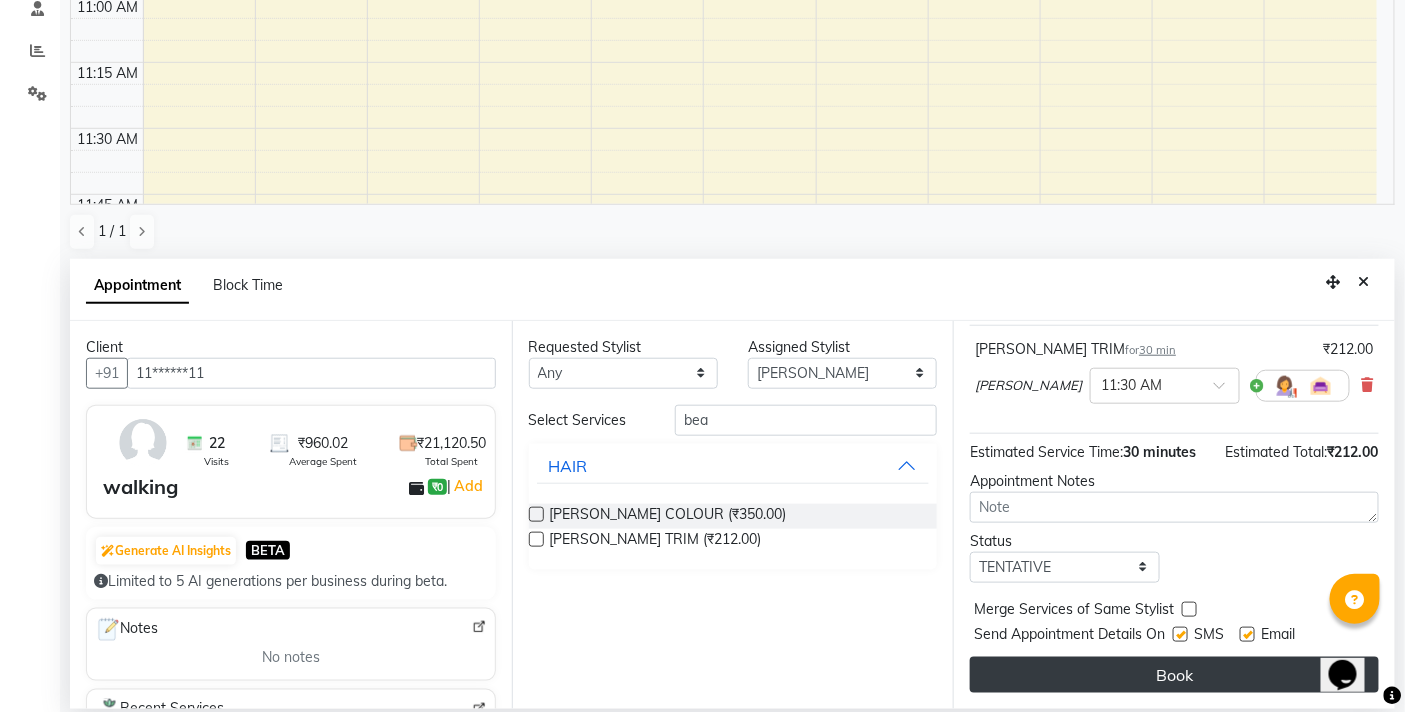 click on "Book" at bounding box center (1174, 675) 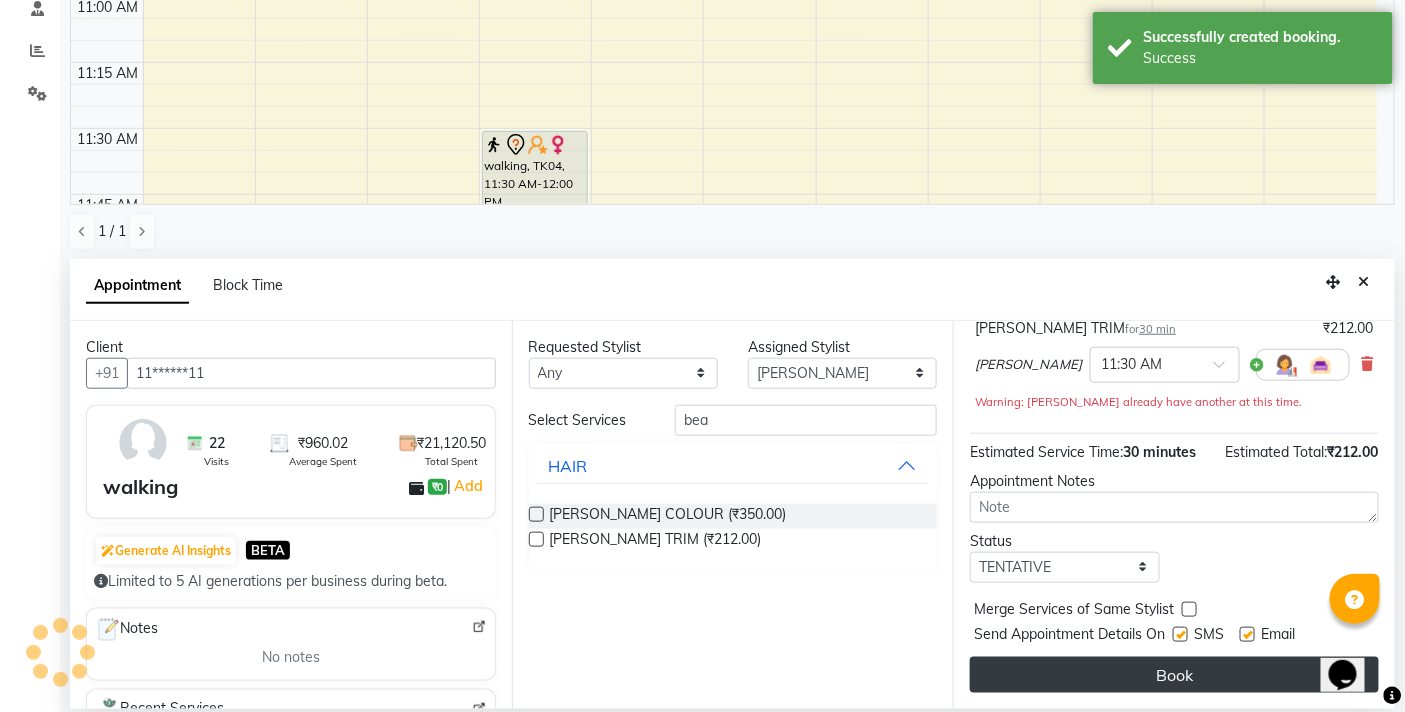 scroll, scrollTop: 208, scrollLeft: 0, axis: vertical 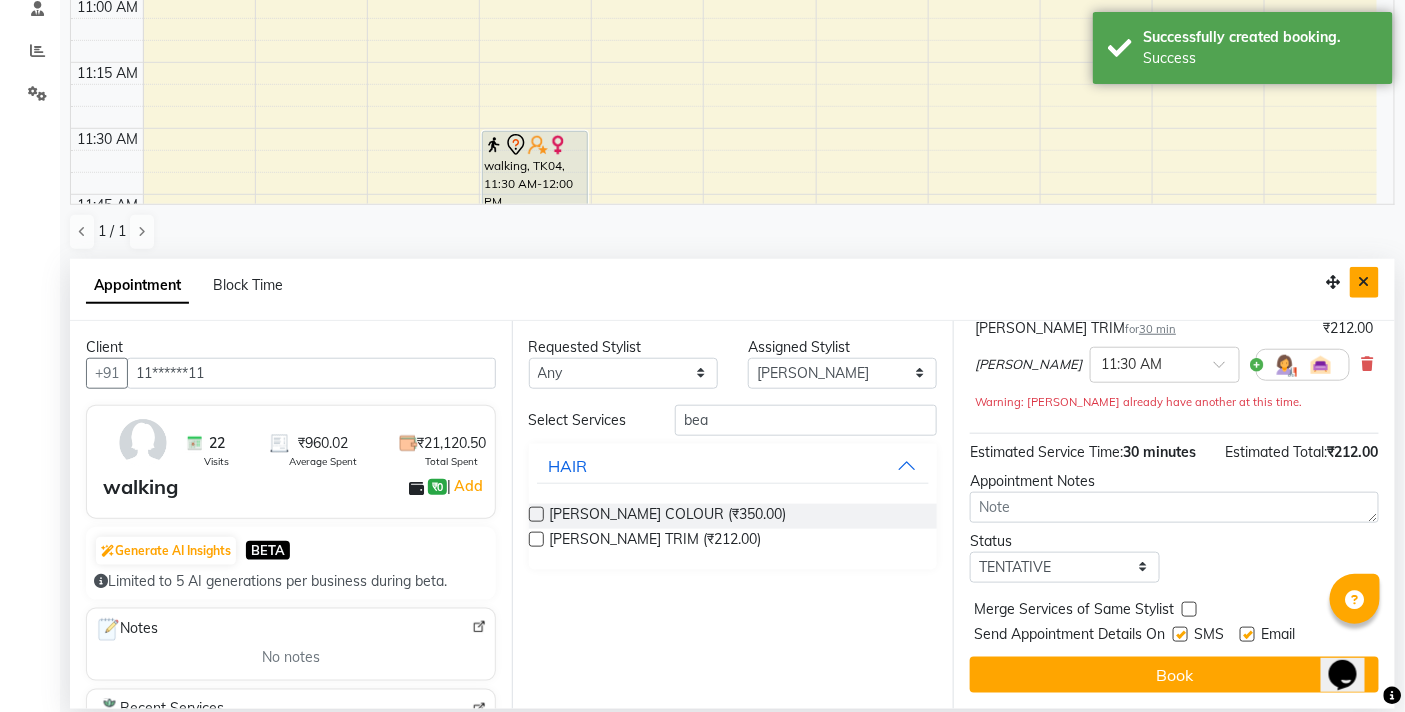 click at bounding box center (1364, 282) 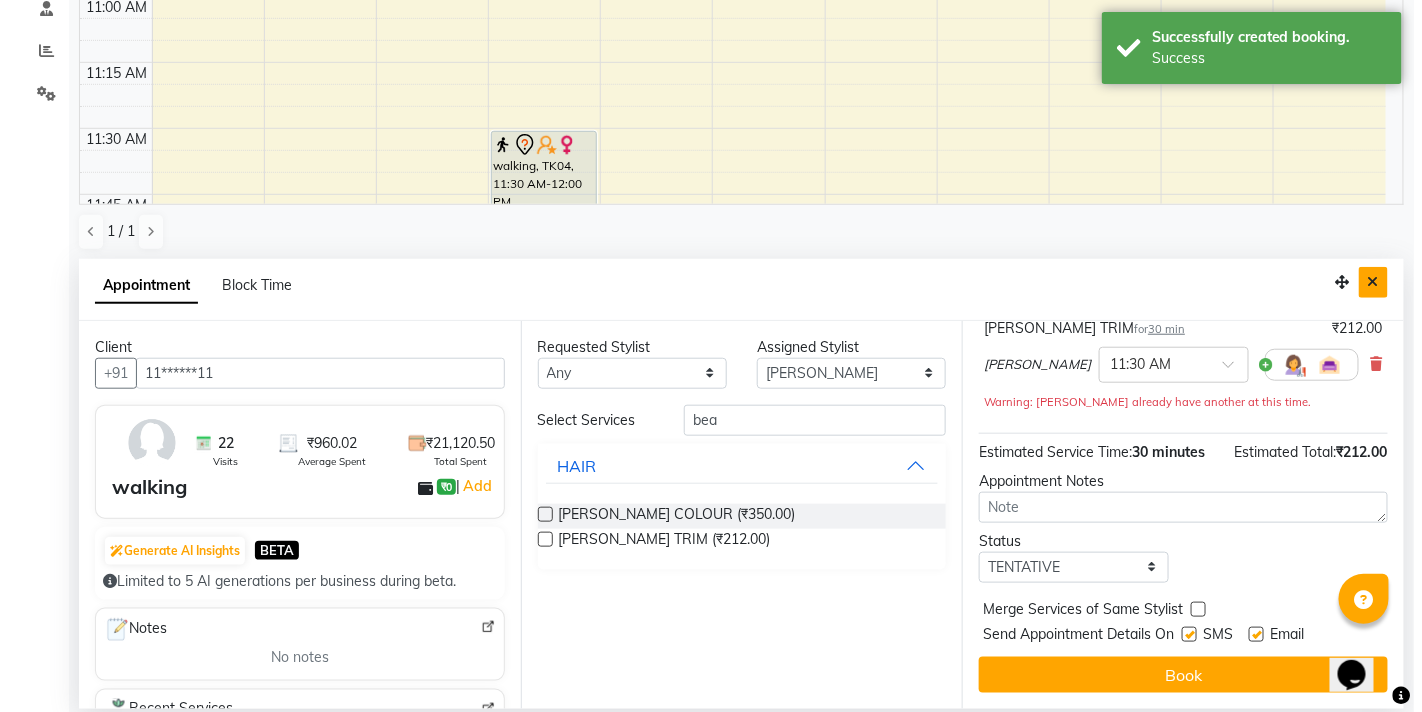 scroll, scrollTop: 1, scrollLeft: 0, axis: vertical 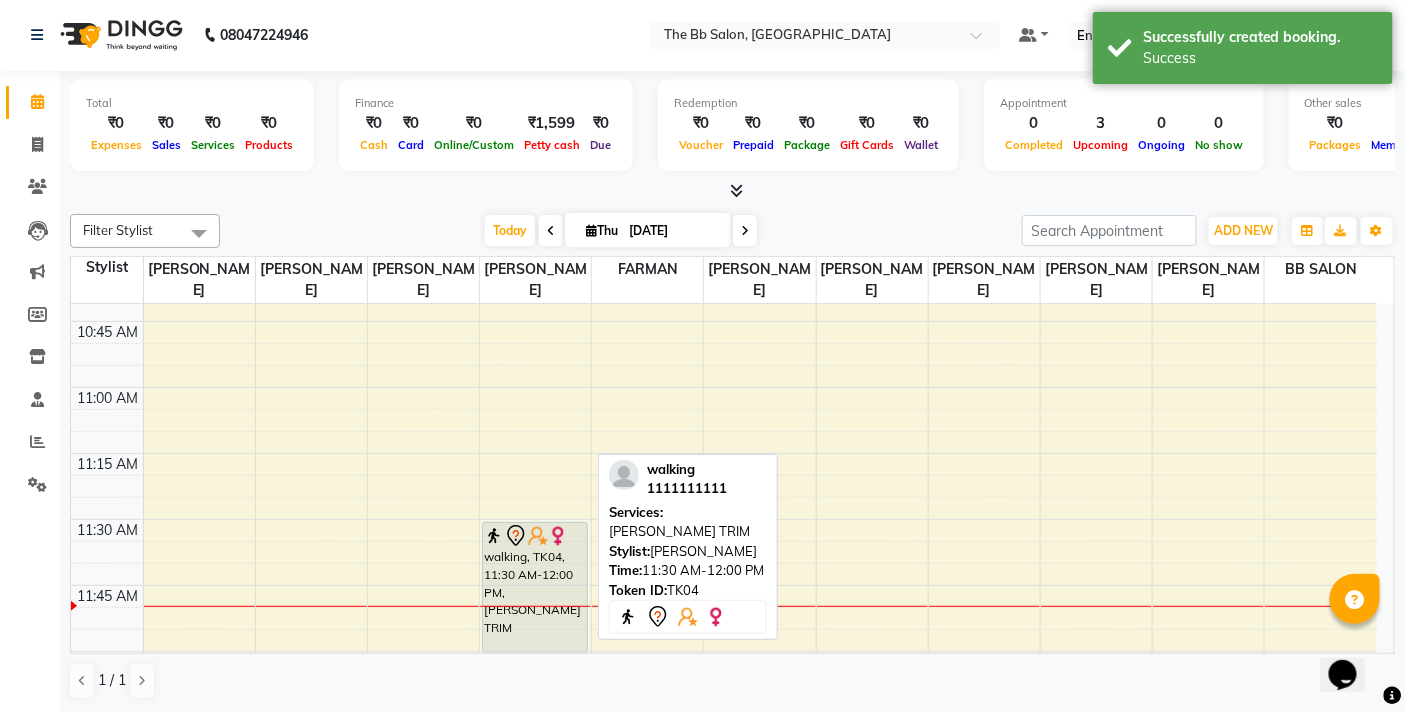 click on "walking, TK04, 11:30 AM-12:00 PM, [PERSON_NAME] TRIM" at bounding box center (535, 588) 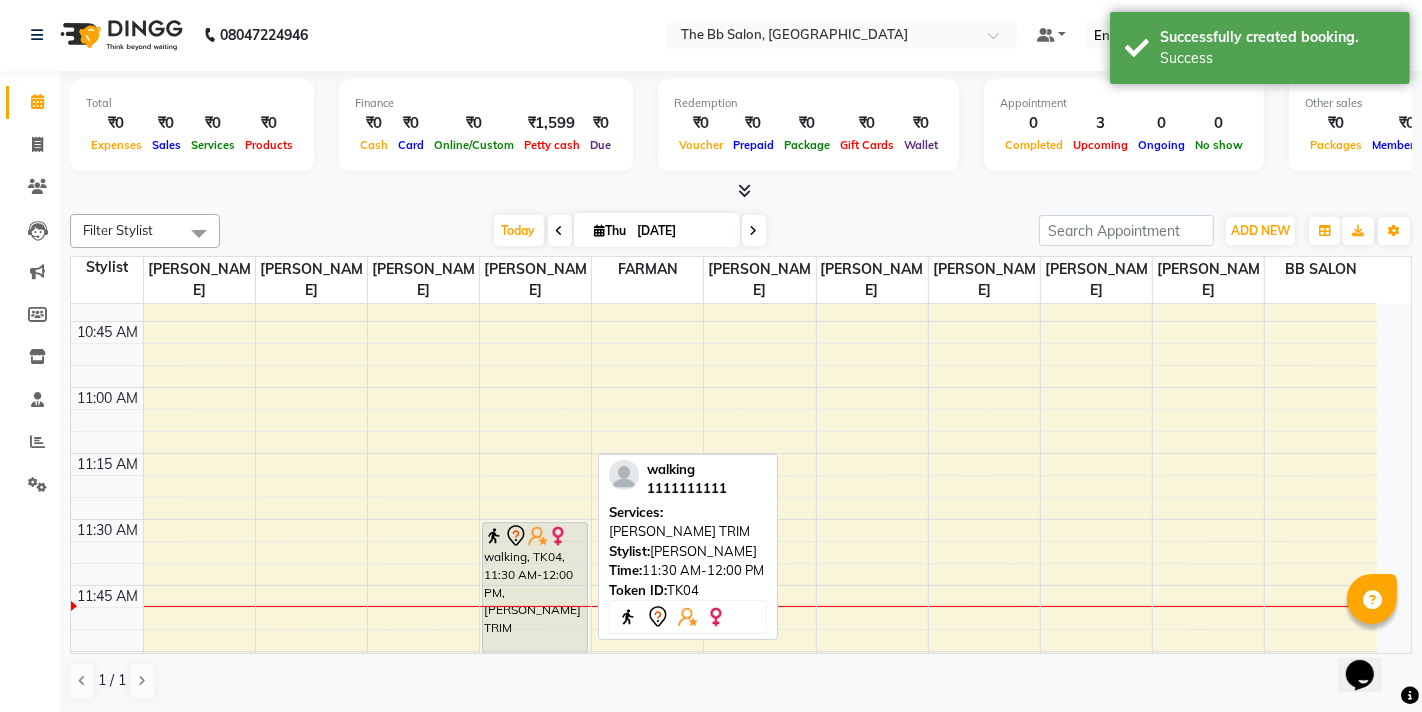 select on "7" 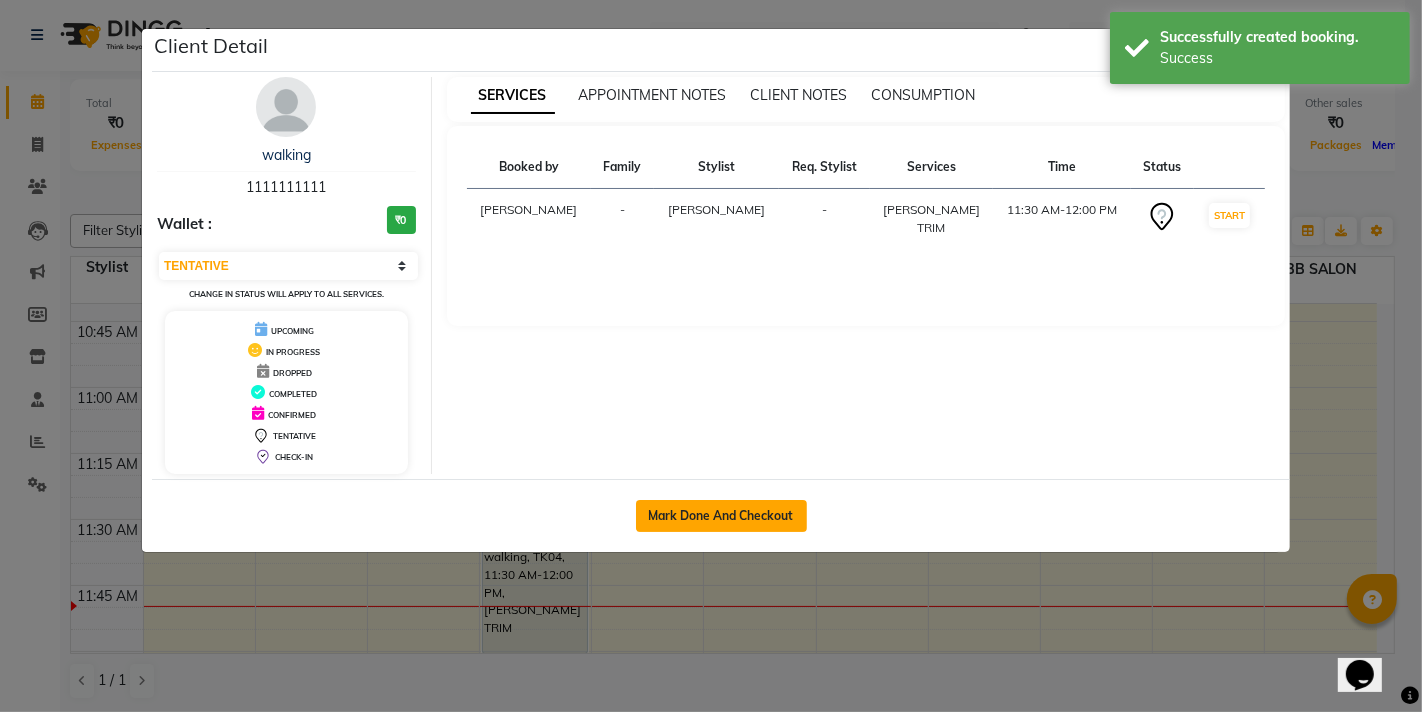 click on "Mark Done And Checkout" 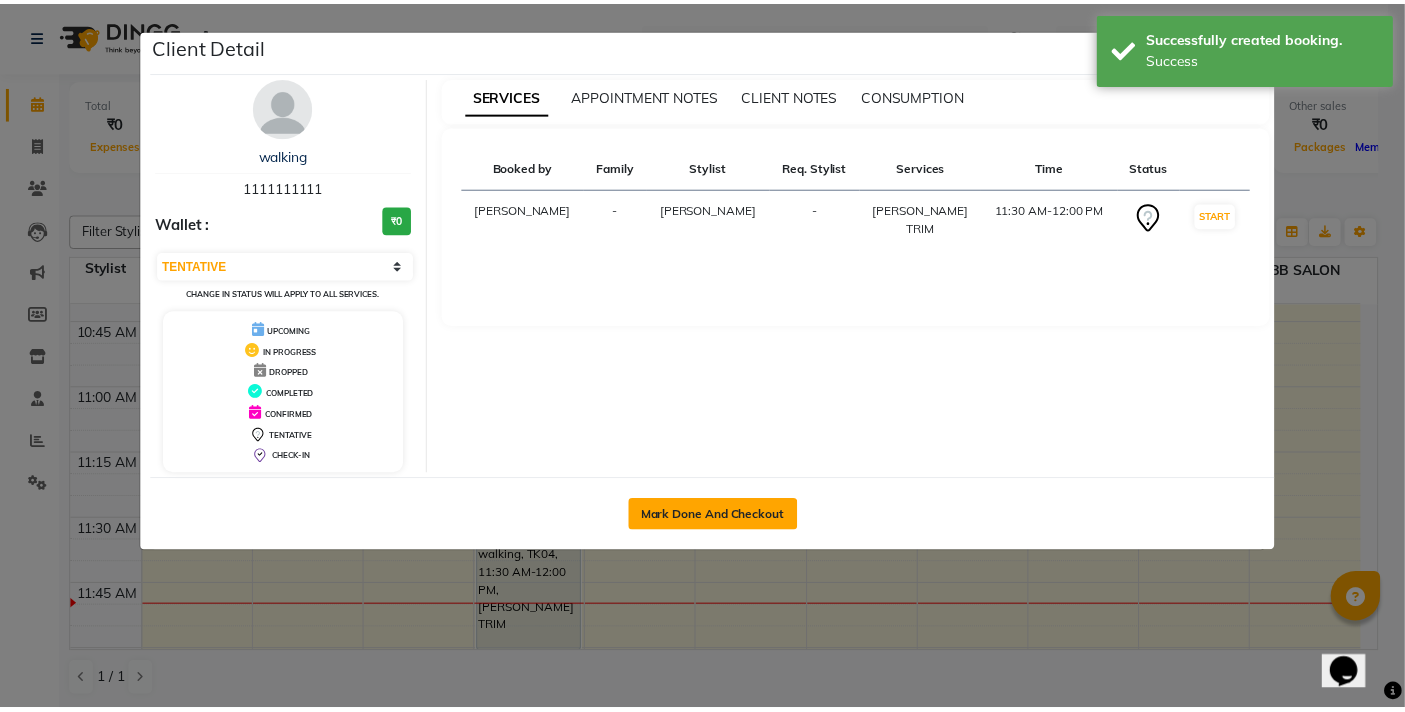 scroll, scrollTop: 0, scrollLeft: 0, axis: both 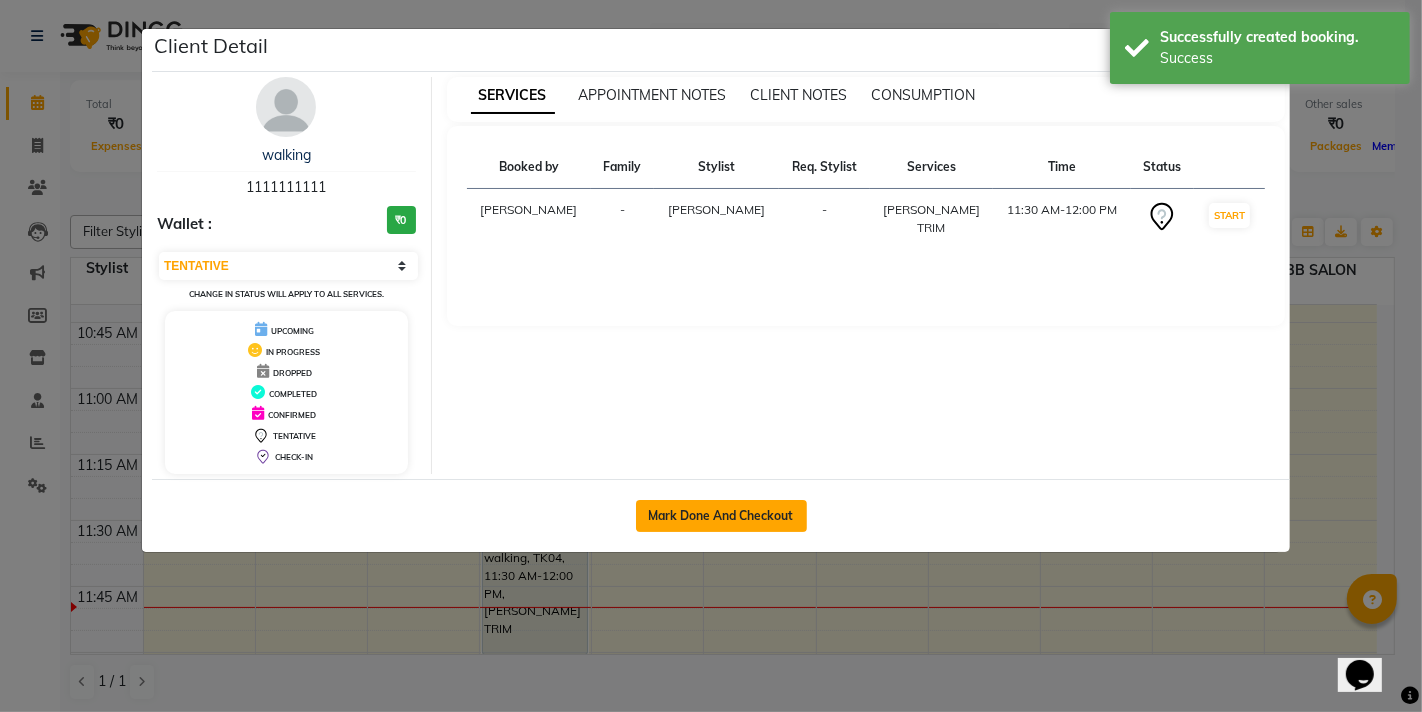 select on "6231" 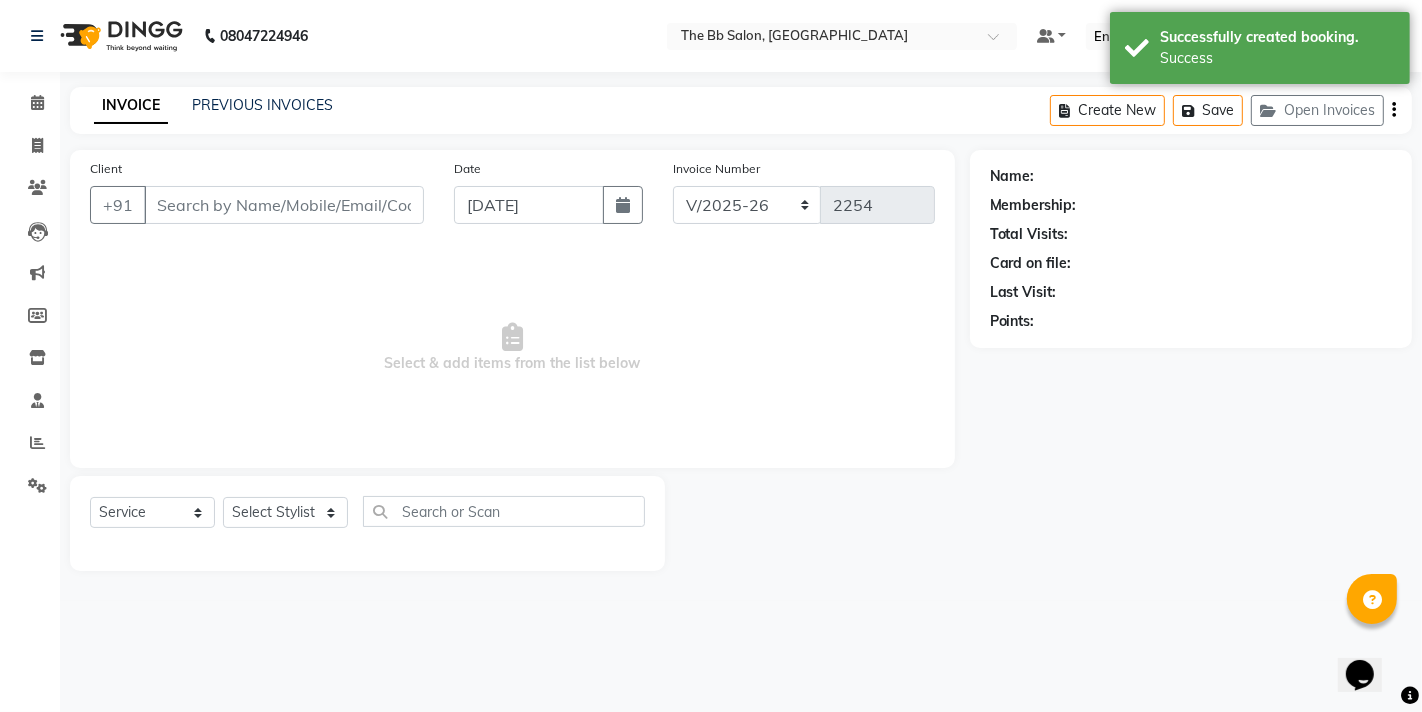 type on "11******11" 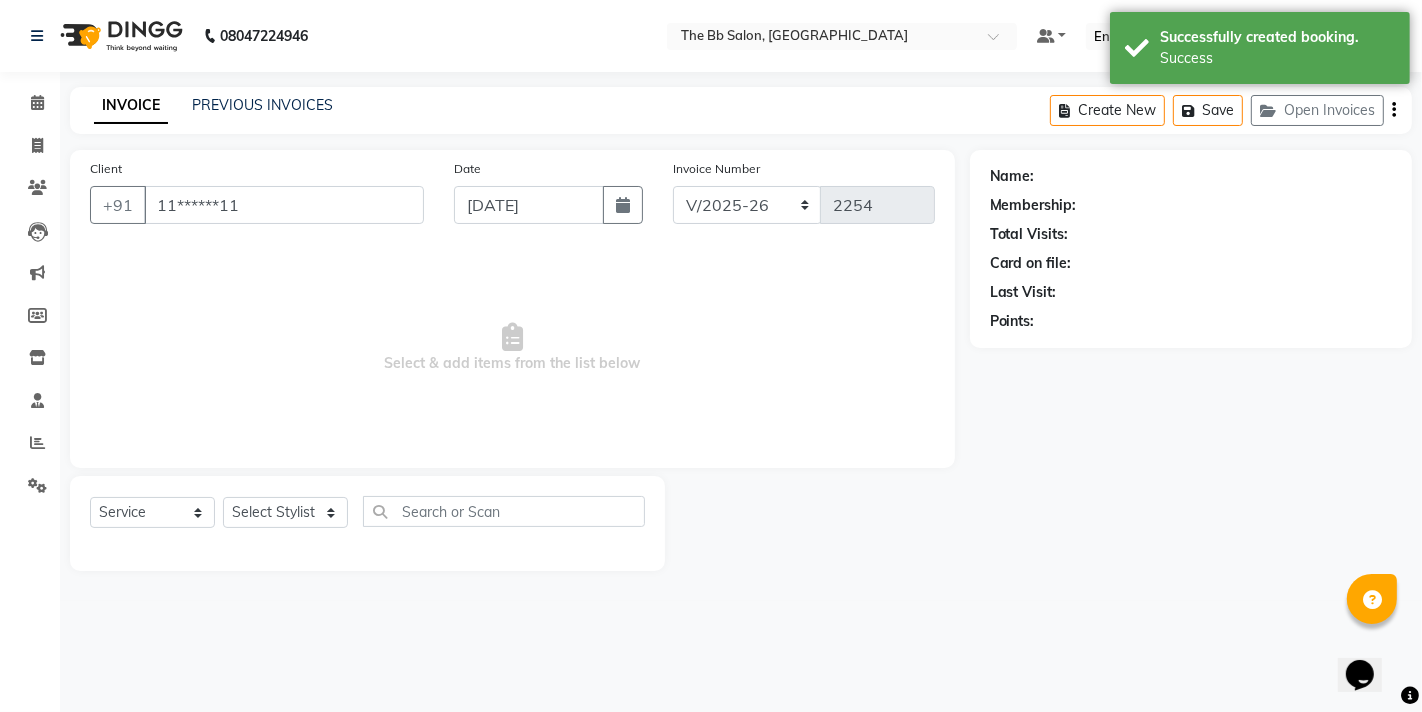 select on "84071" 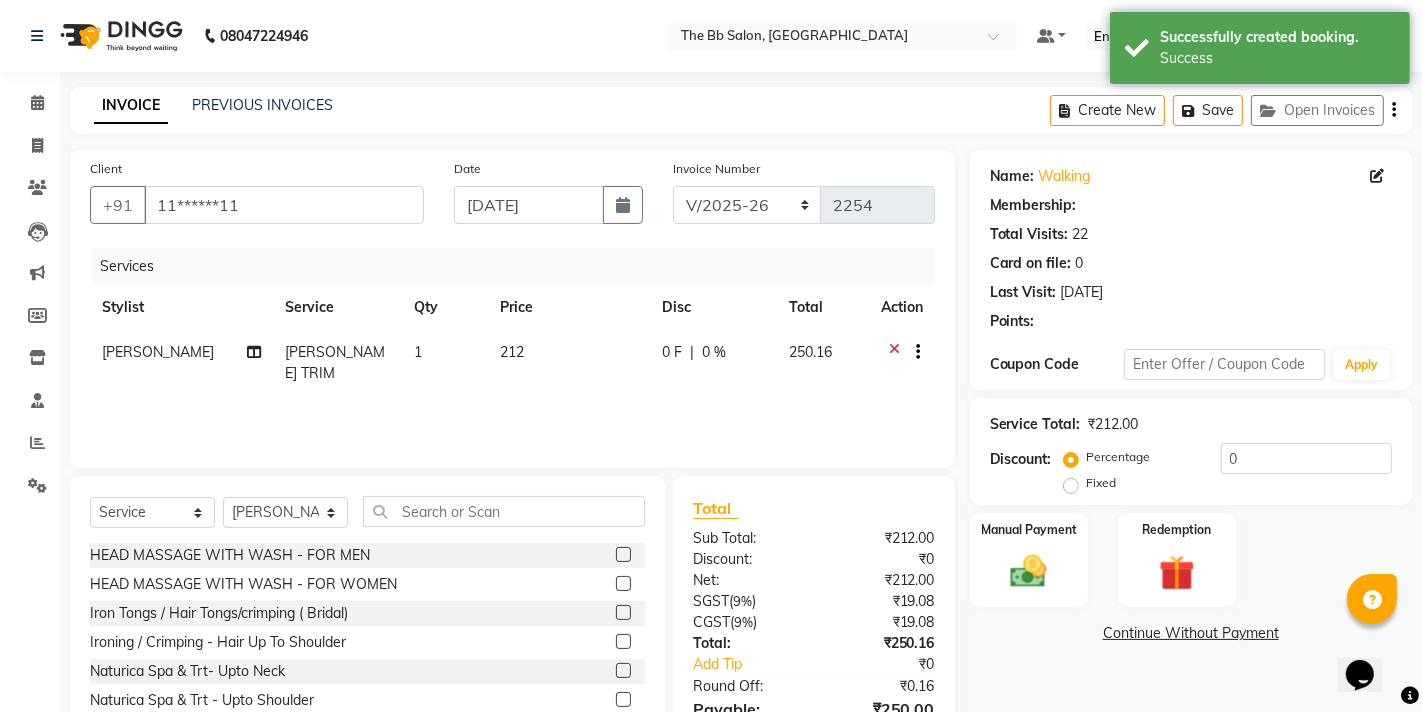 select on "1: Object" 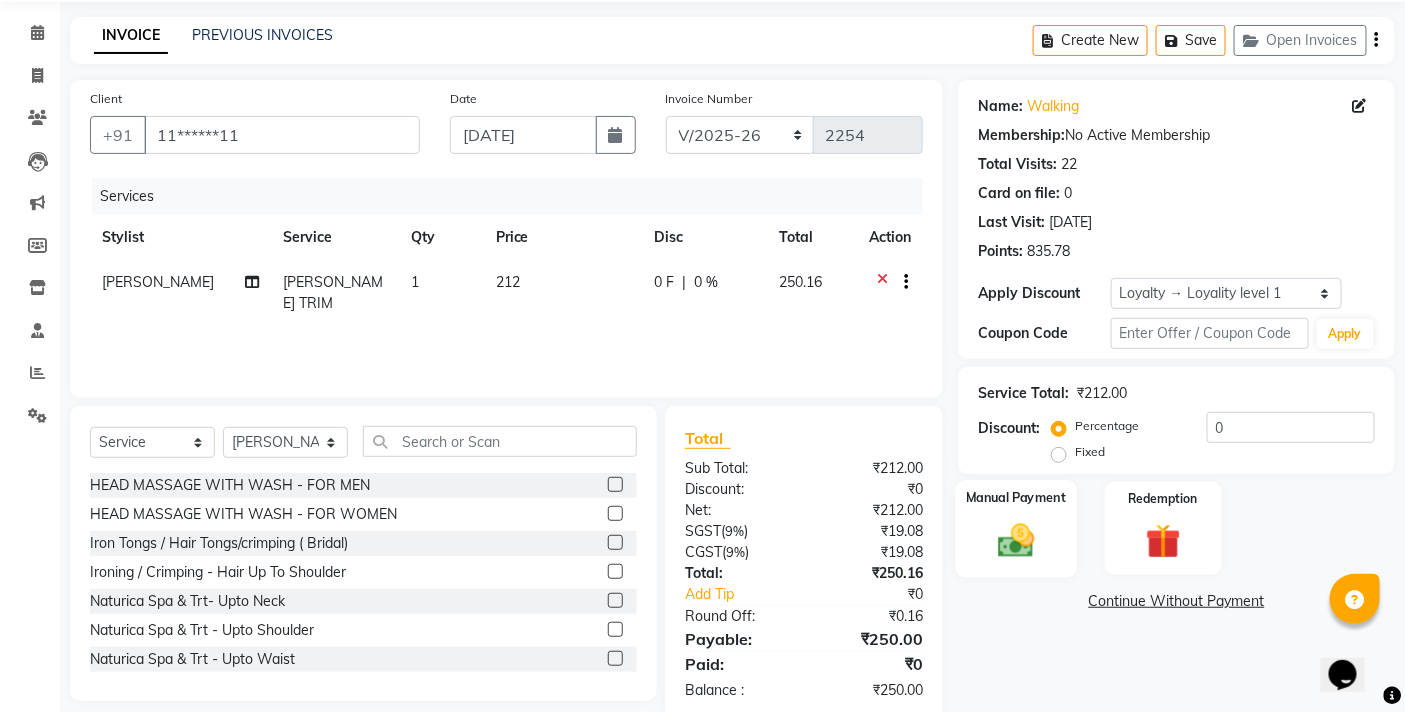 scroll, scrollTop: 108, scrollLeft: 0, axis: vertical 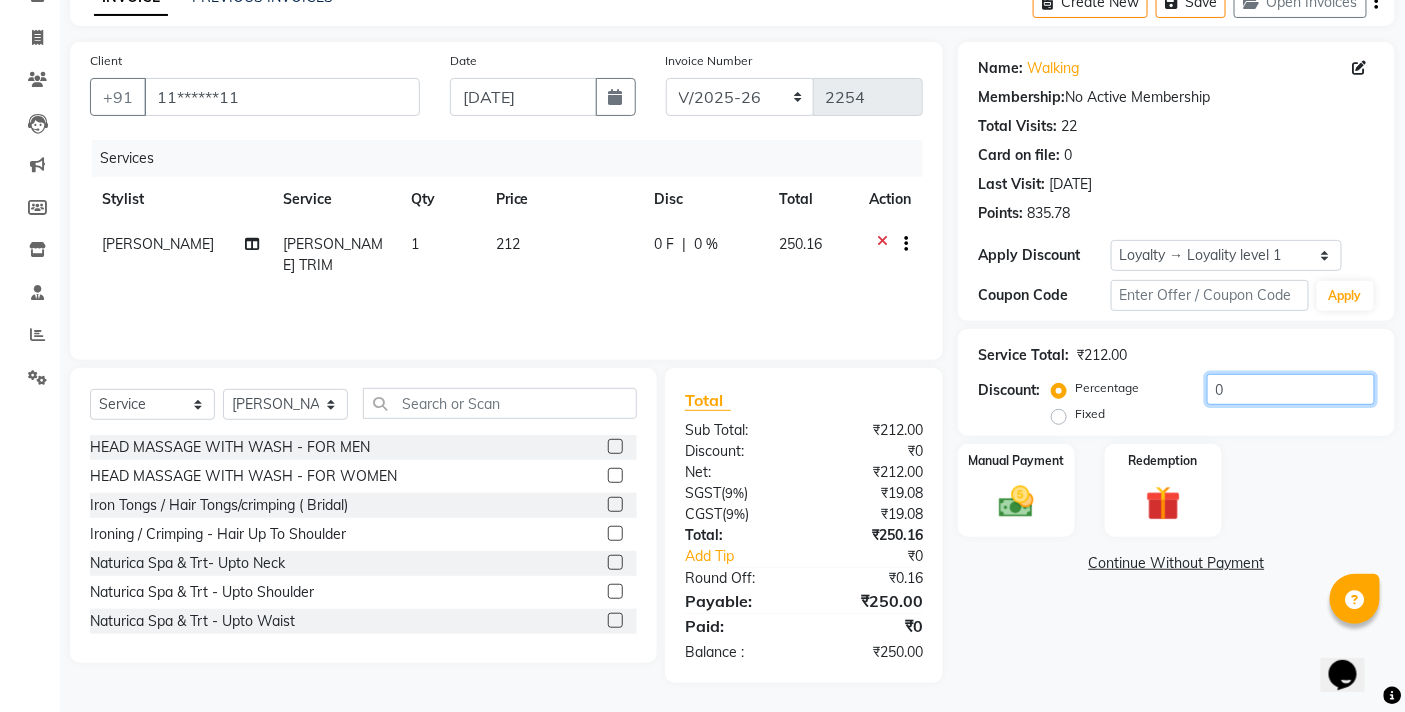 click on "0" 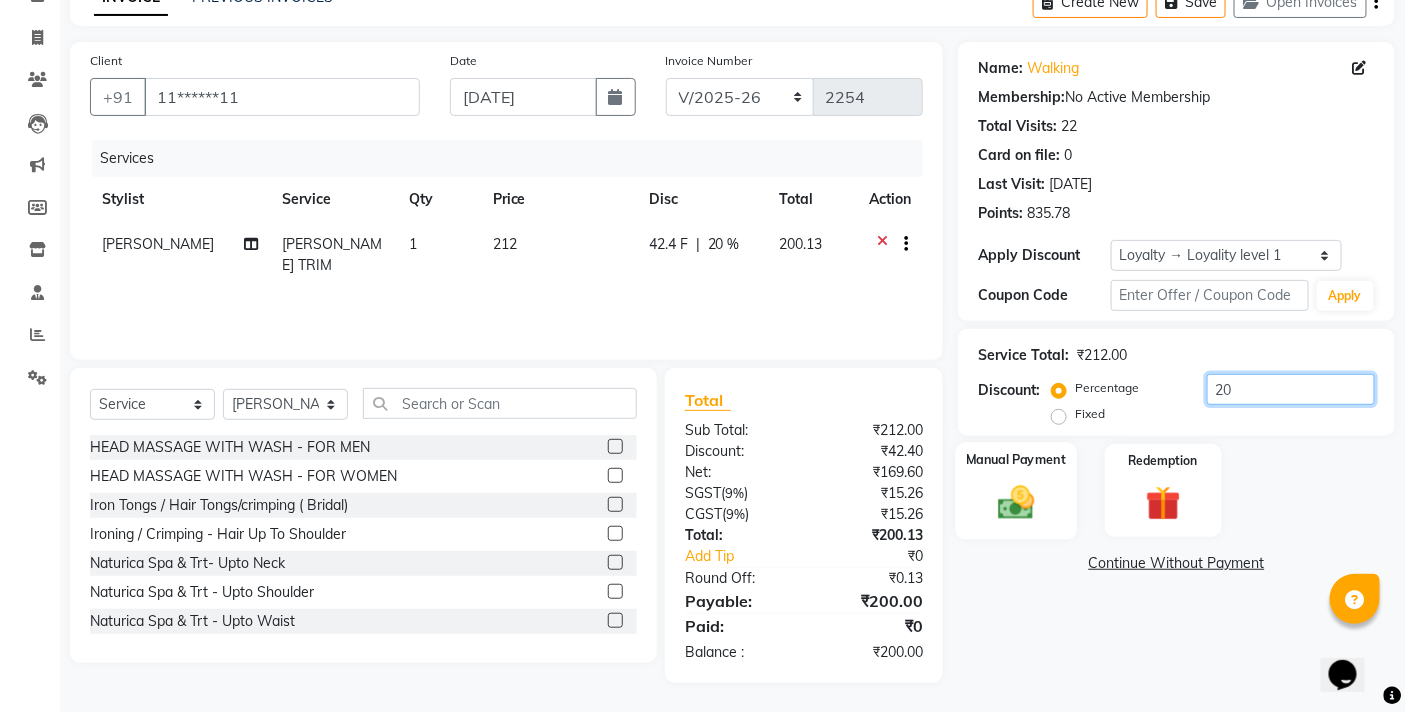 type on "20" 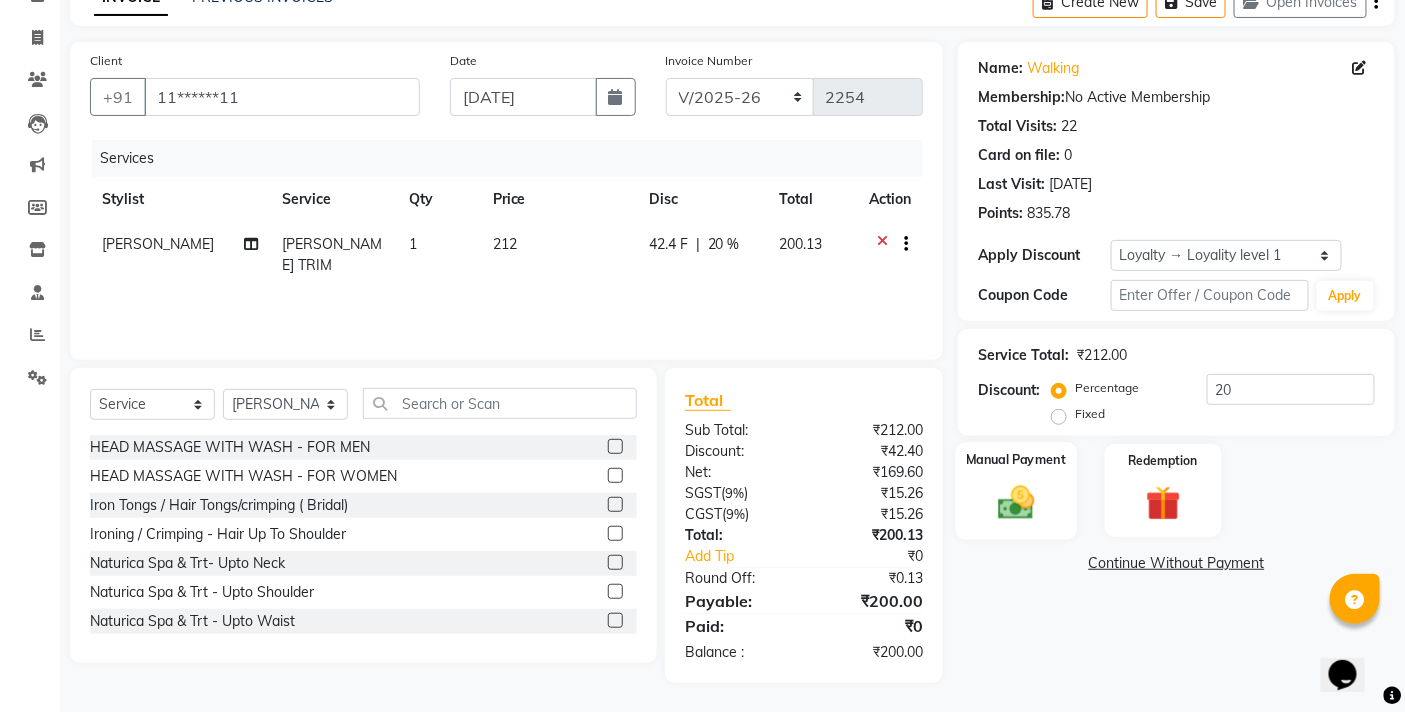 click 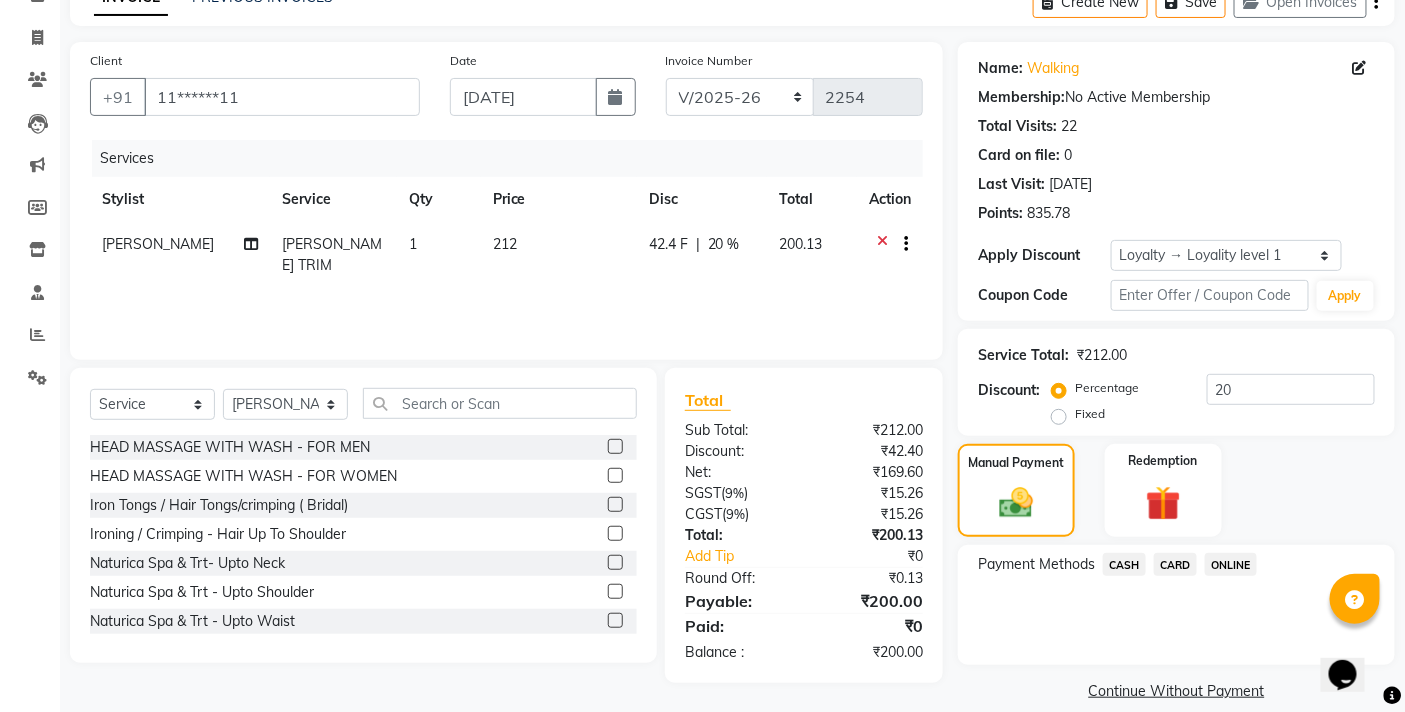 scroll, scrollTop: 132, scrollLeft: 0, axis: vertical 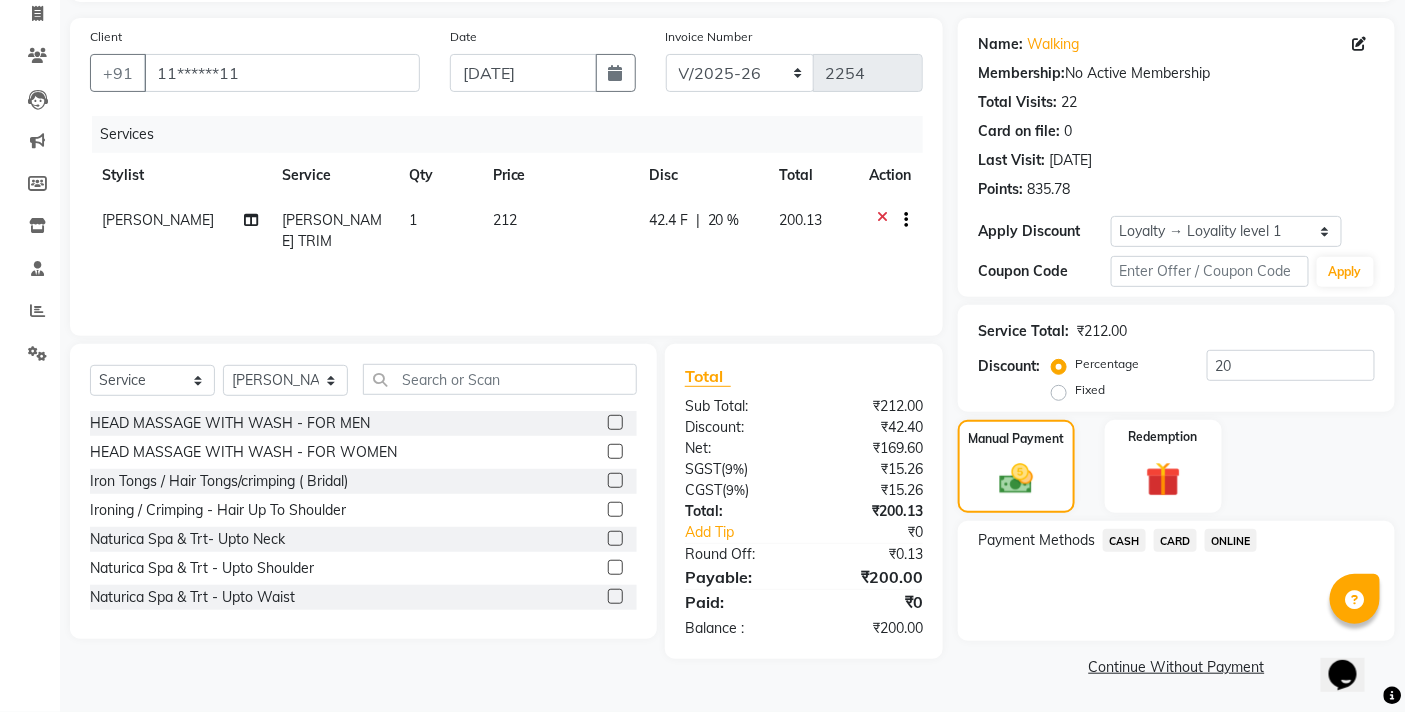 click on "CASH" 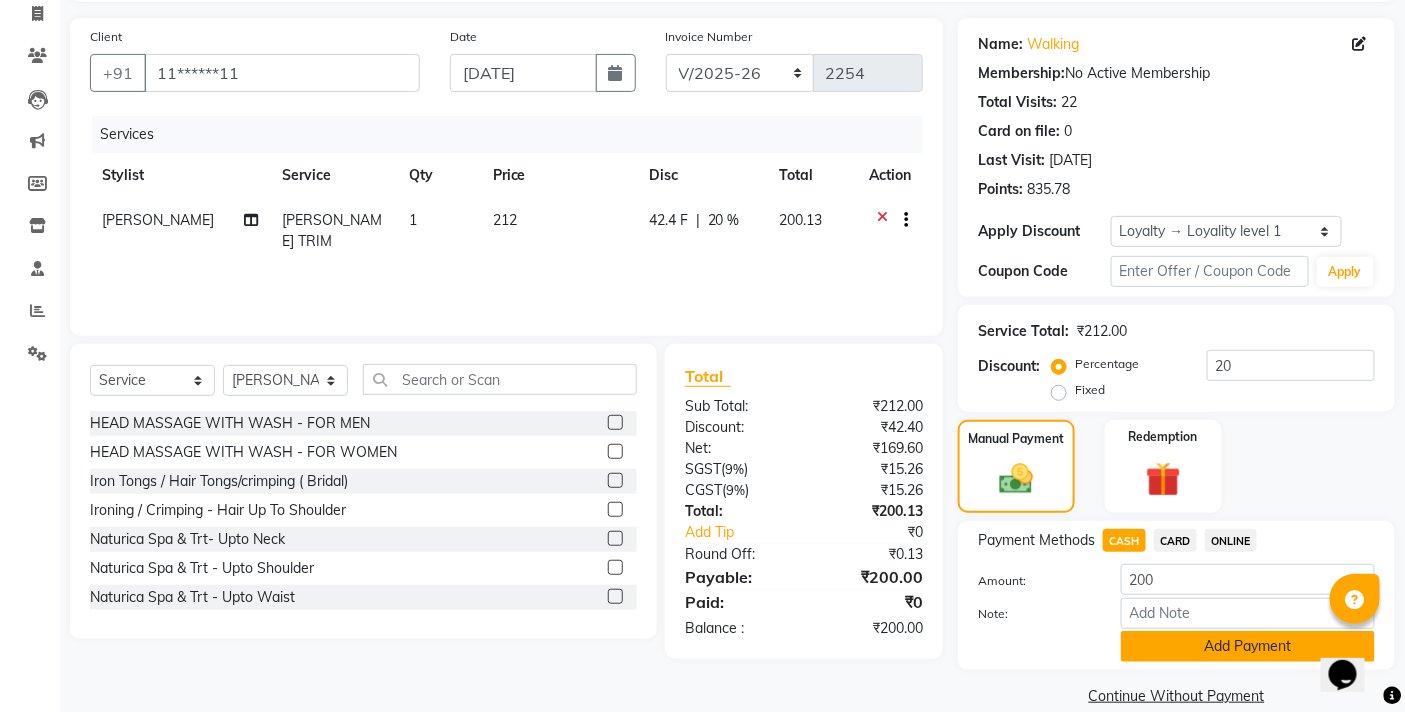 click on "Add Payment" 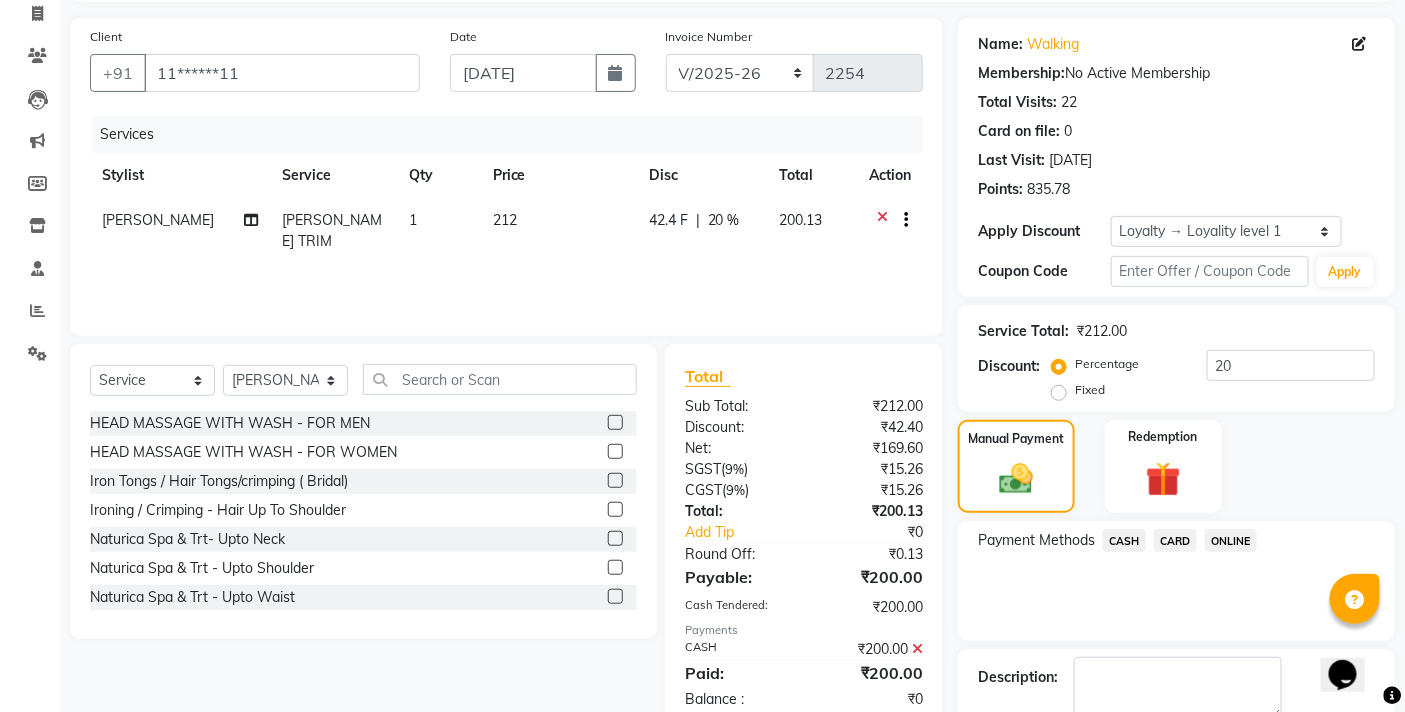 scroll, scrollTop: 278, scrollLeft: 0, axis: vertical 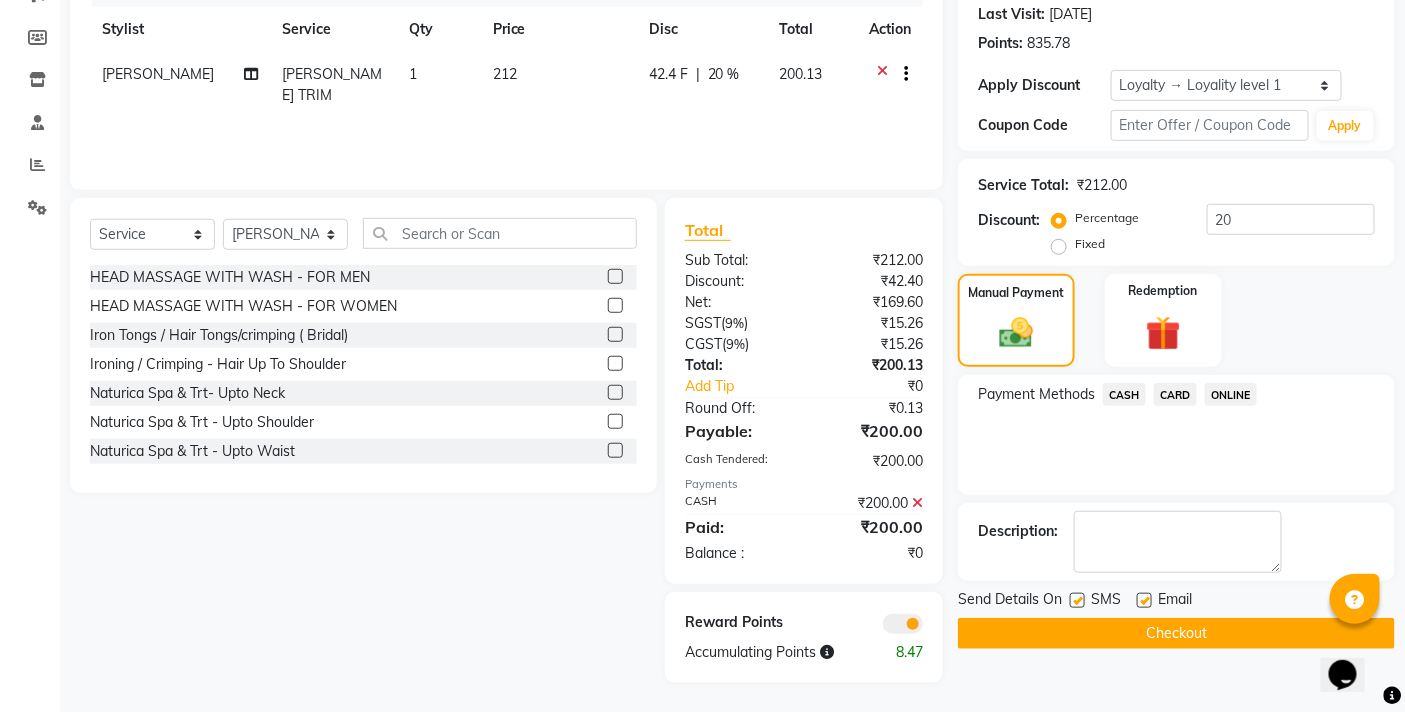 click on "Checkout" 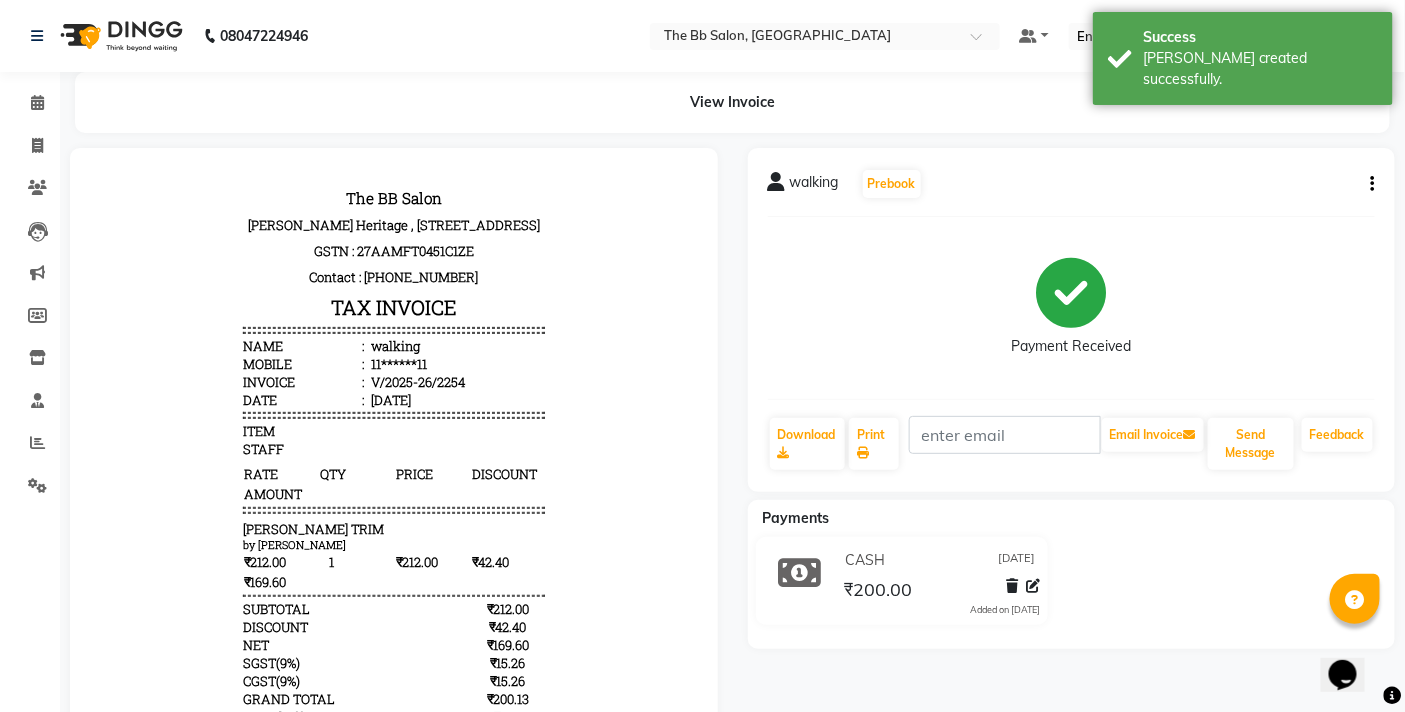 scroll, scrollTop: 0, scrollLeft: 0, axis: both 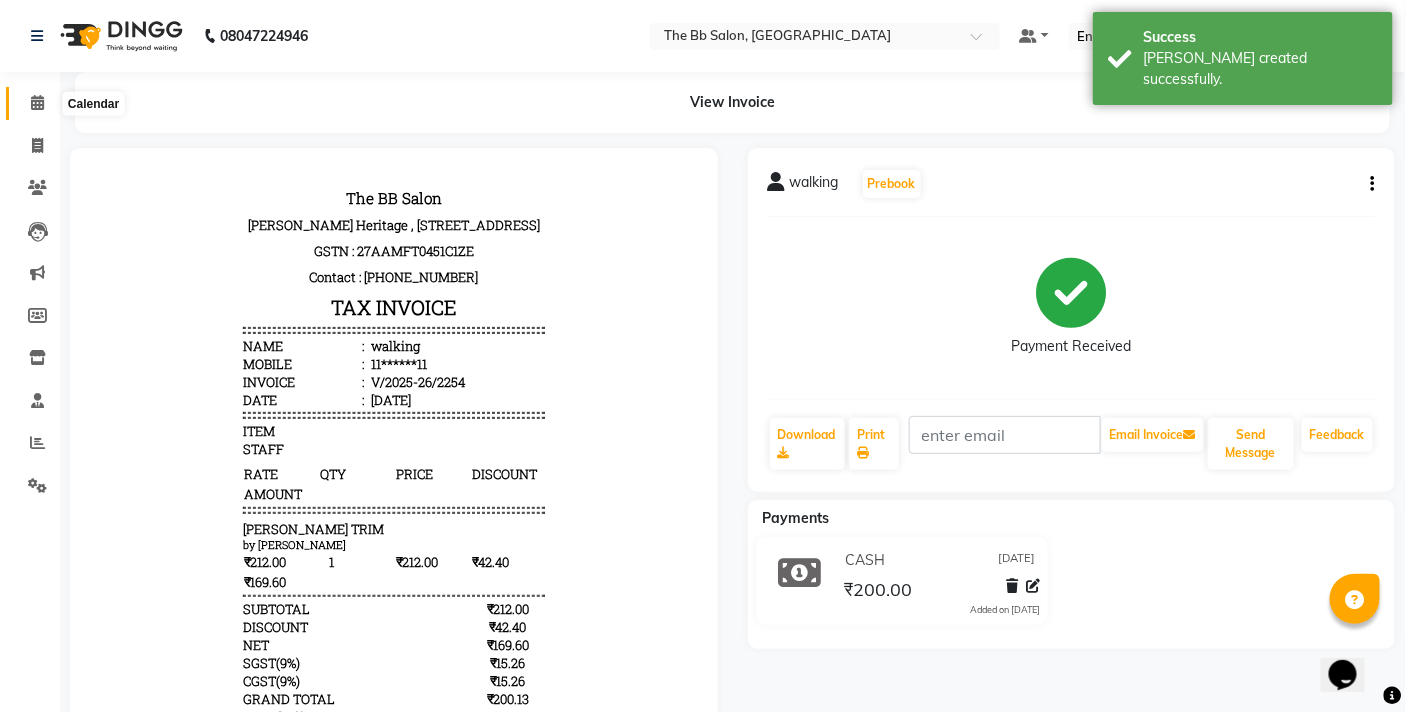 click 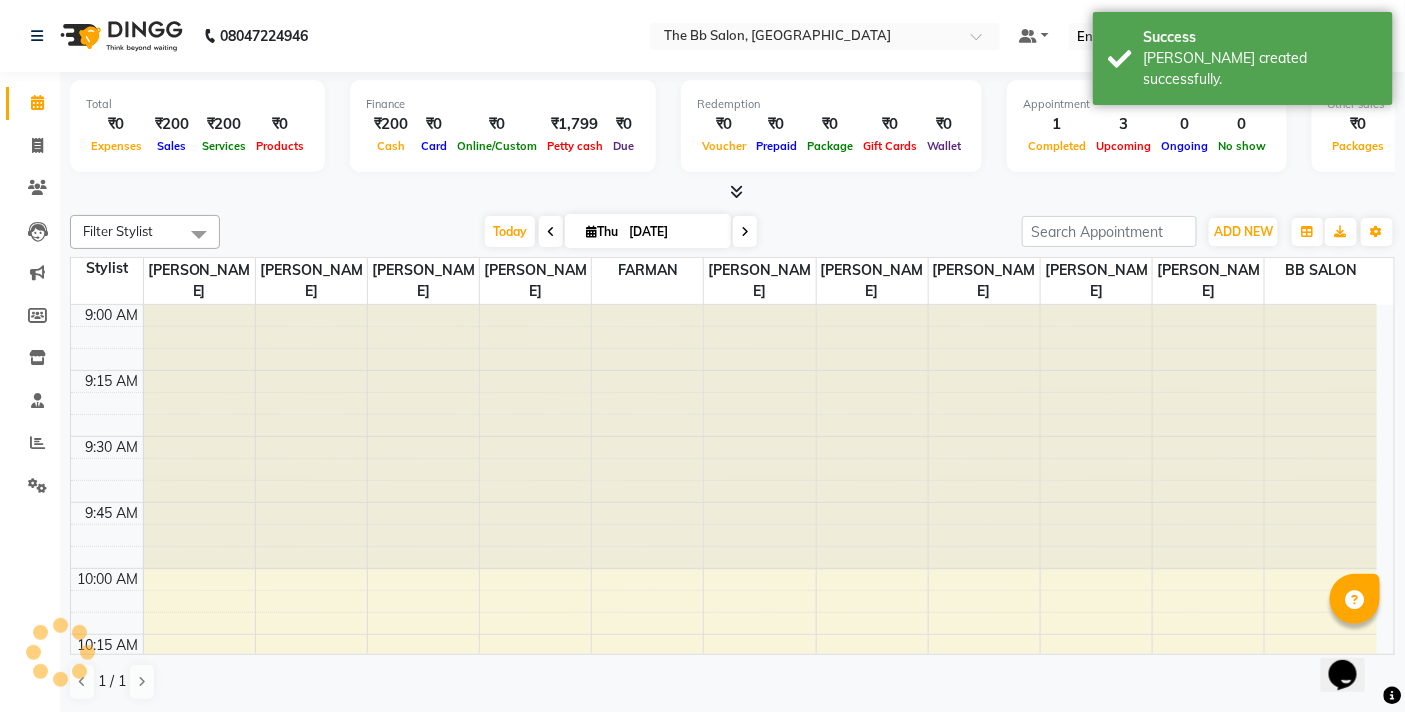 scroll, scrollTop: 0, scrollLeft: 0, axis: both 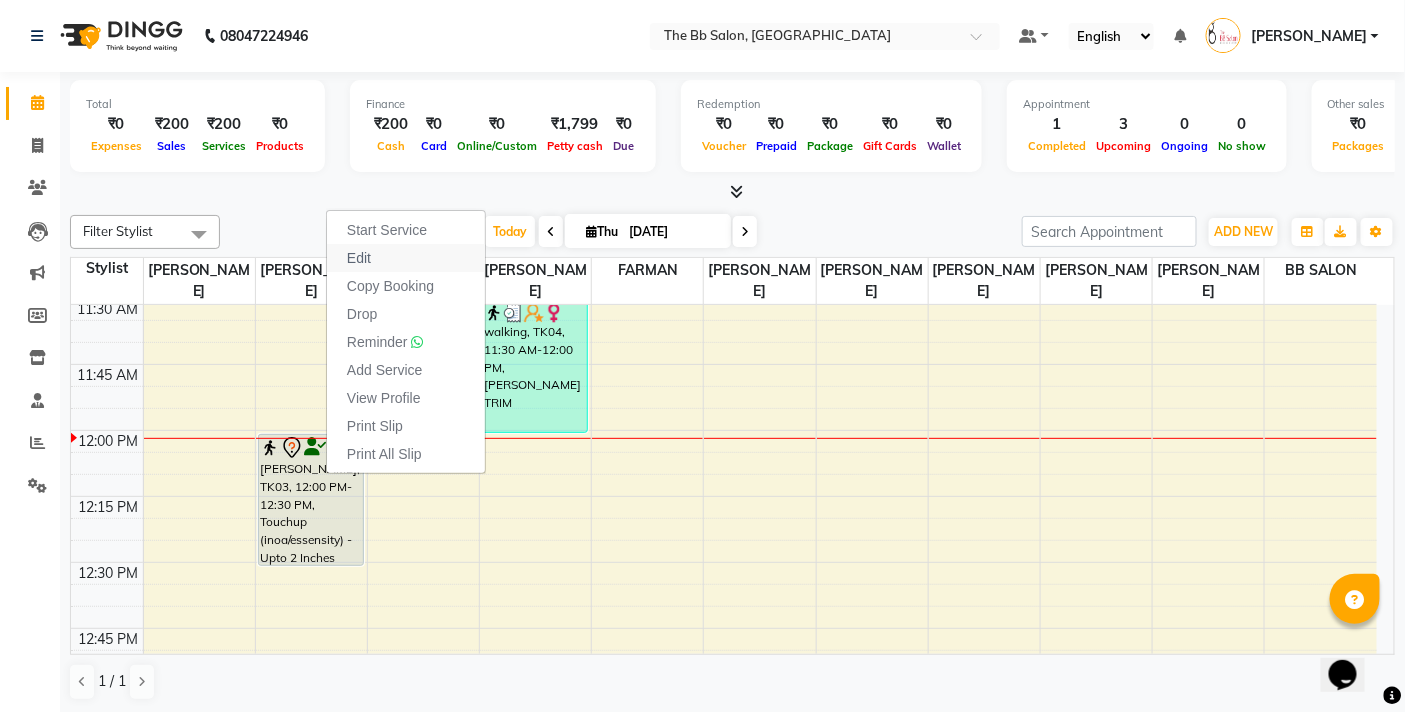 click on "Edit" at bounding box center [359, 258] 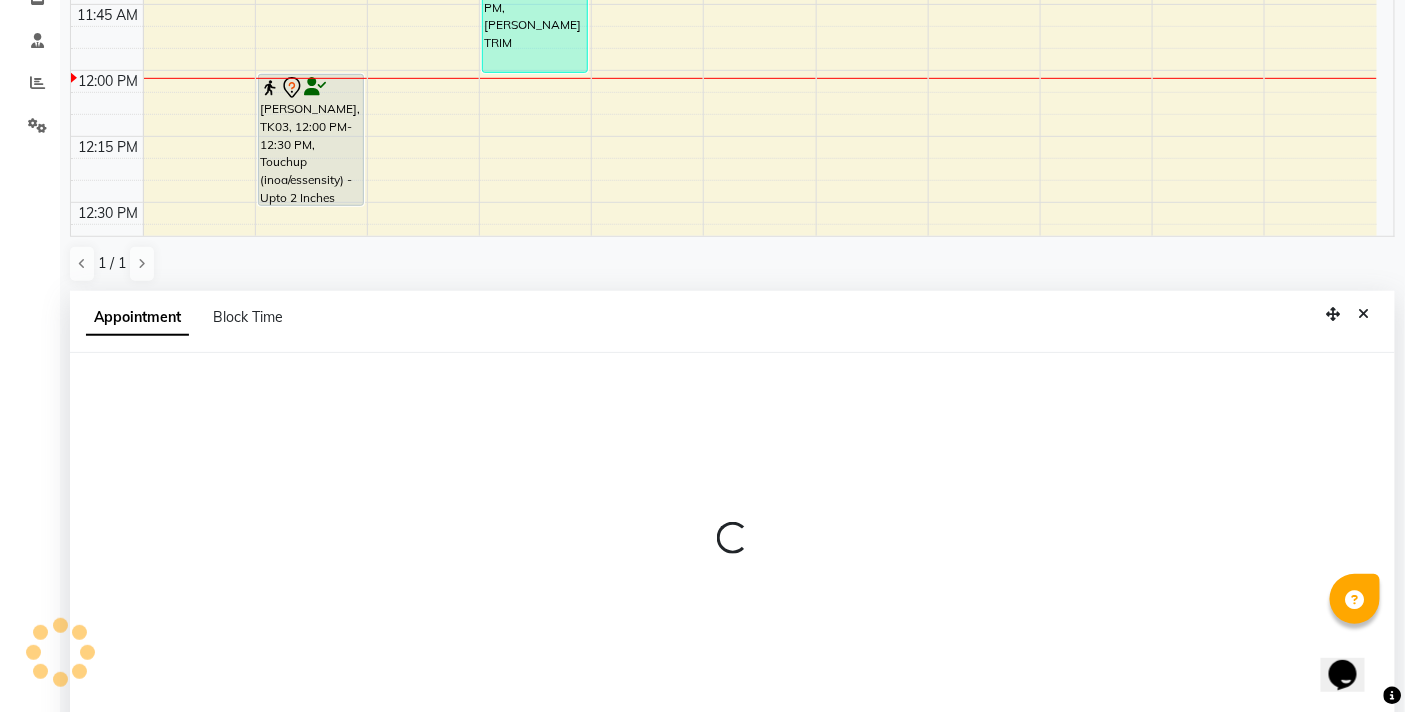 scroll, scrollTop: 392, scrollLeft: 0, axis: vertical 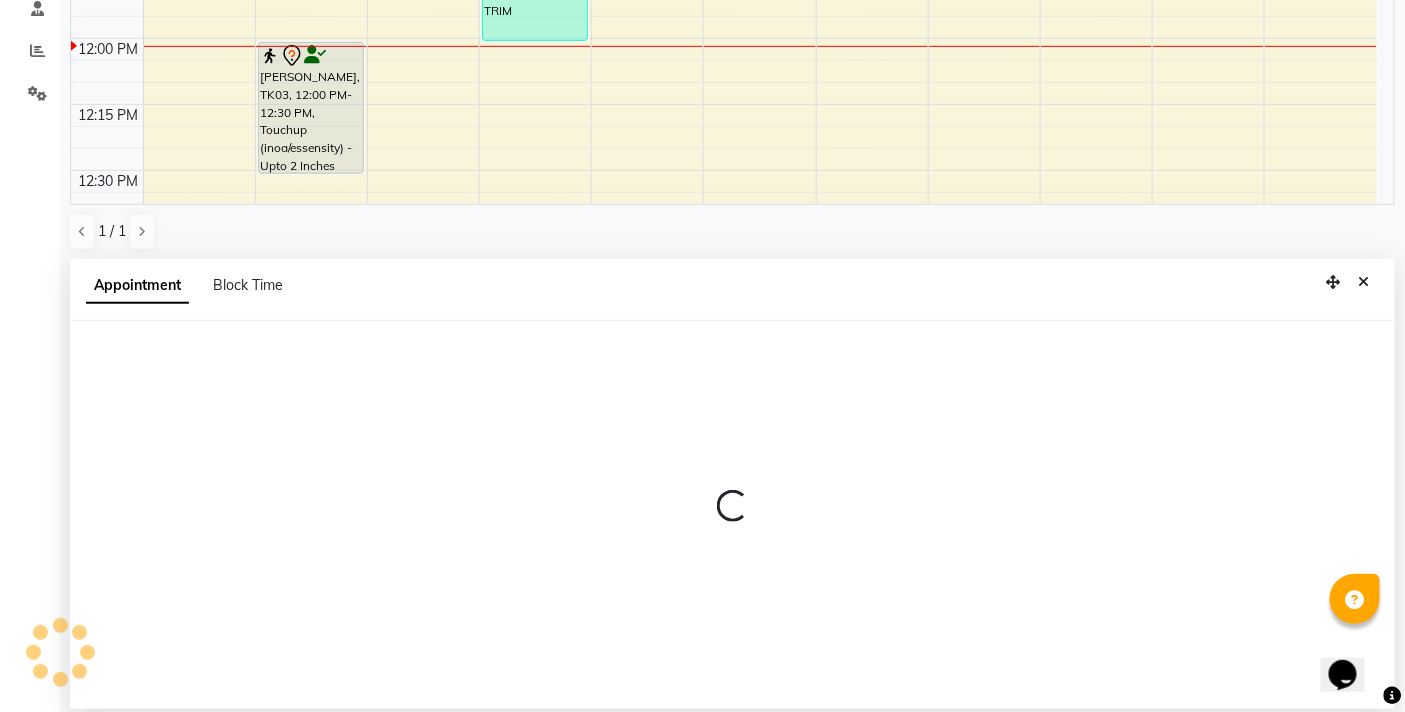 select on "tentative" 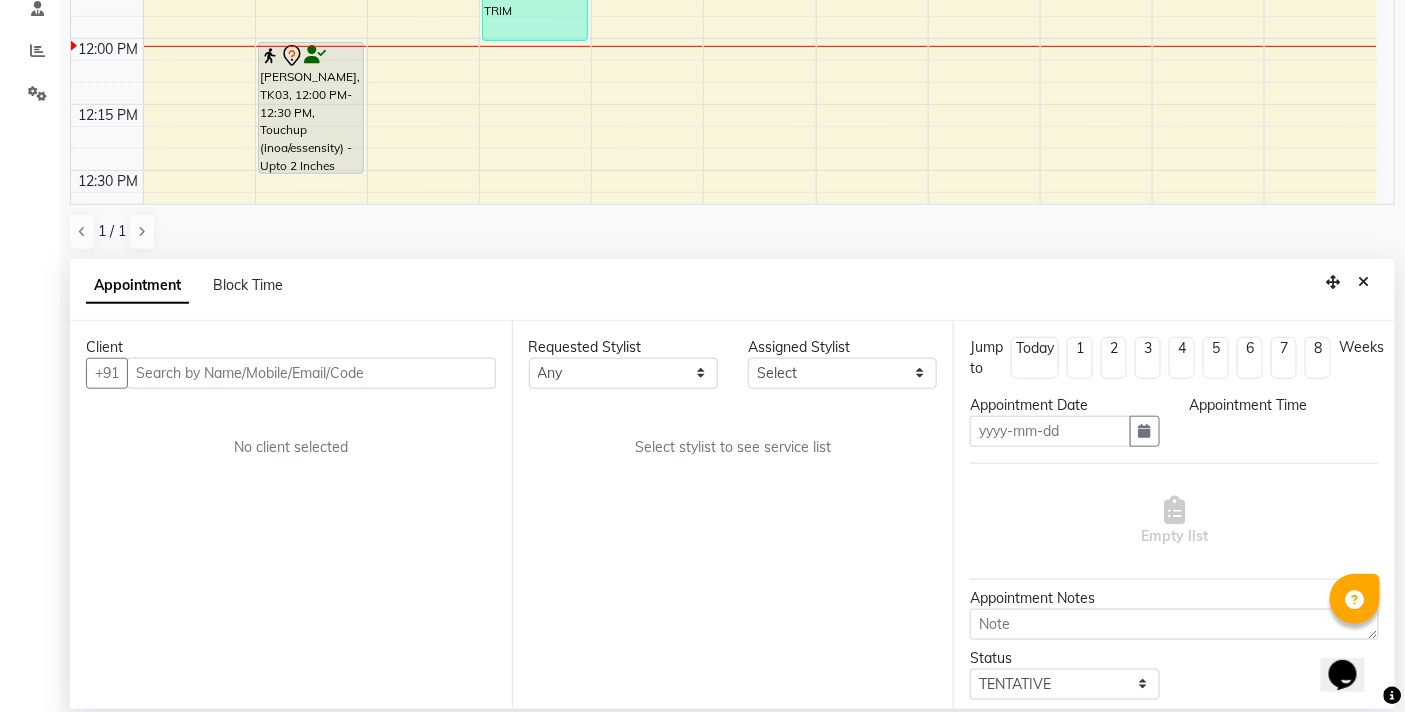 type on "[DATE]" 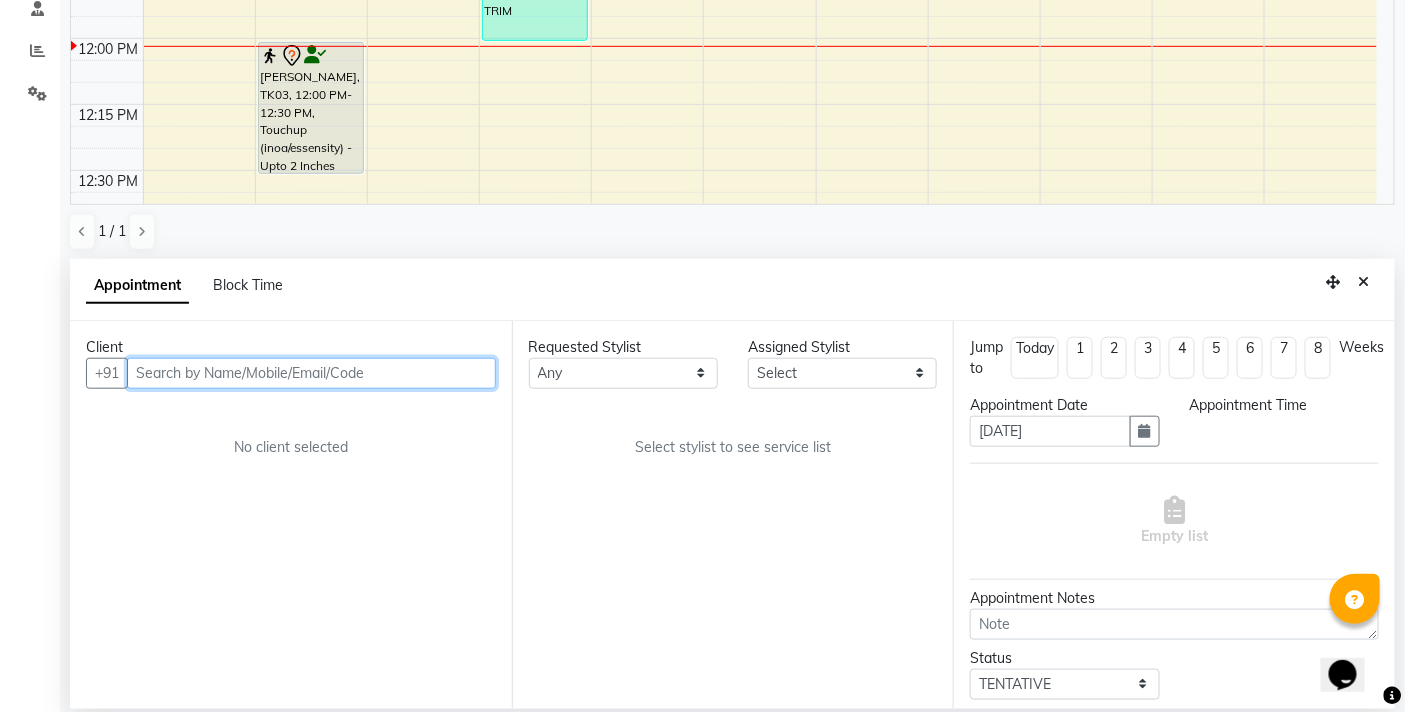 select on "83658" 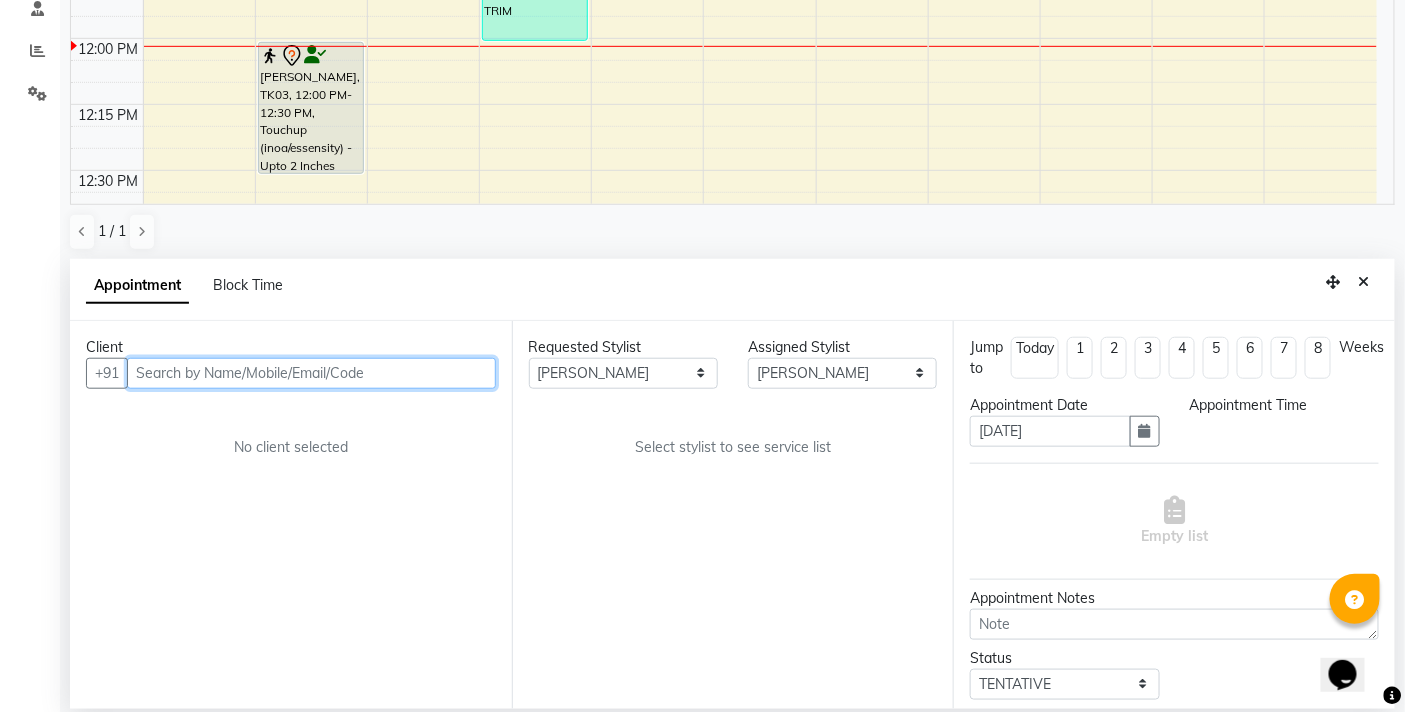 select on "720" 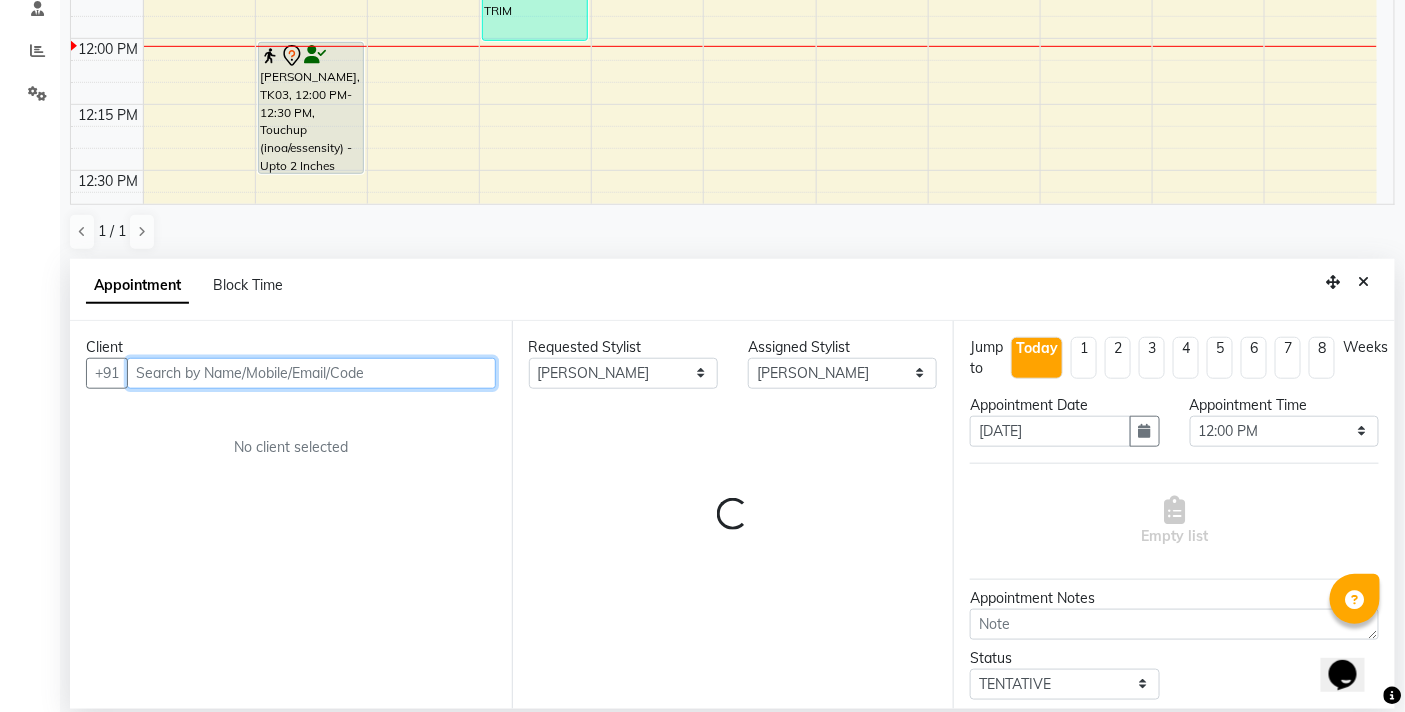 scroll, scrollTop: 796, scrollLeft: 0, axis: vertical 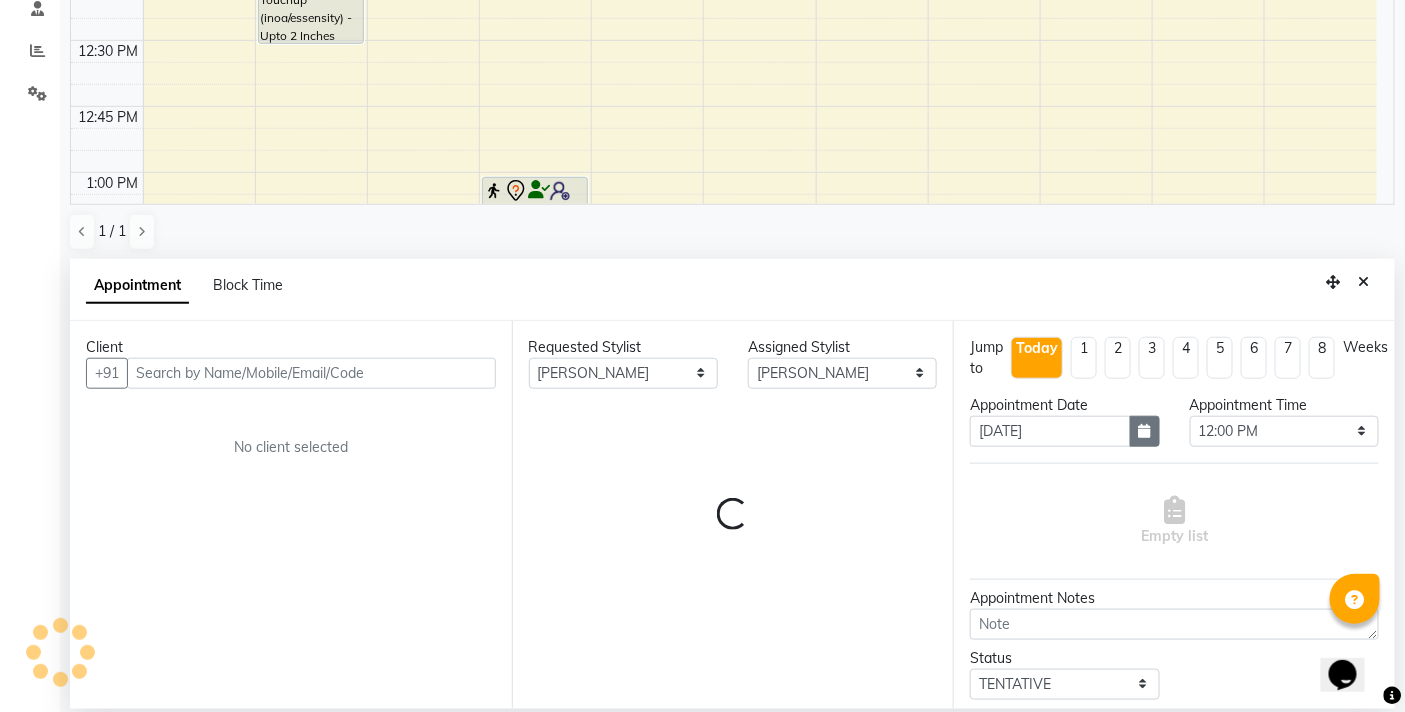 click at bounding box center [1145, 431] 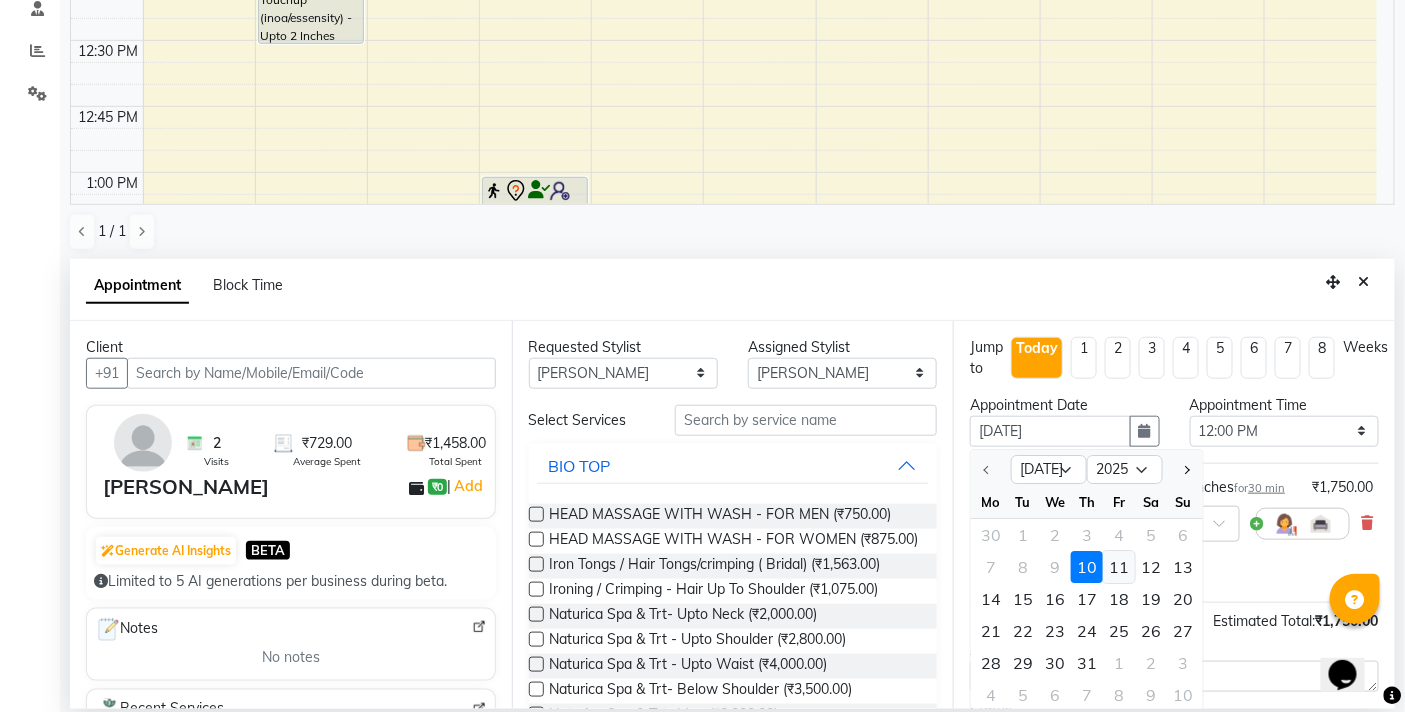 click on "11" at bounding box center [1119, 567] 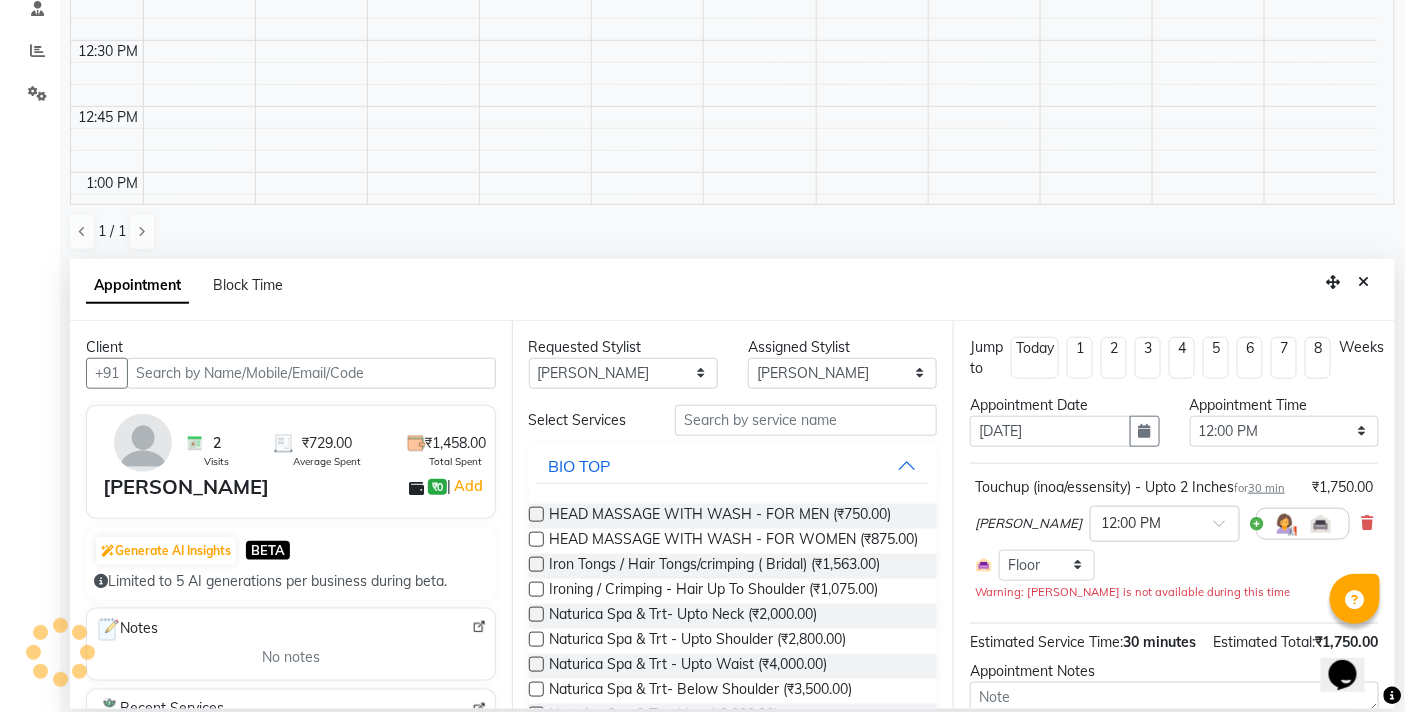 scroll, scrollTop: 796, scrollLeft: 0, axis: vertical 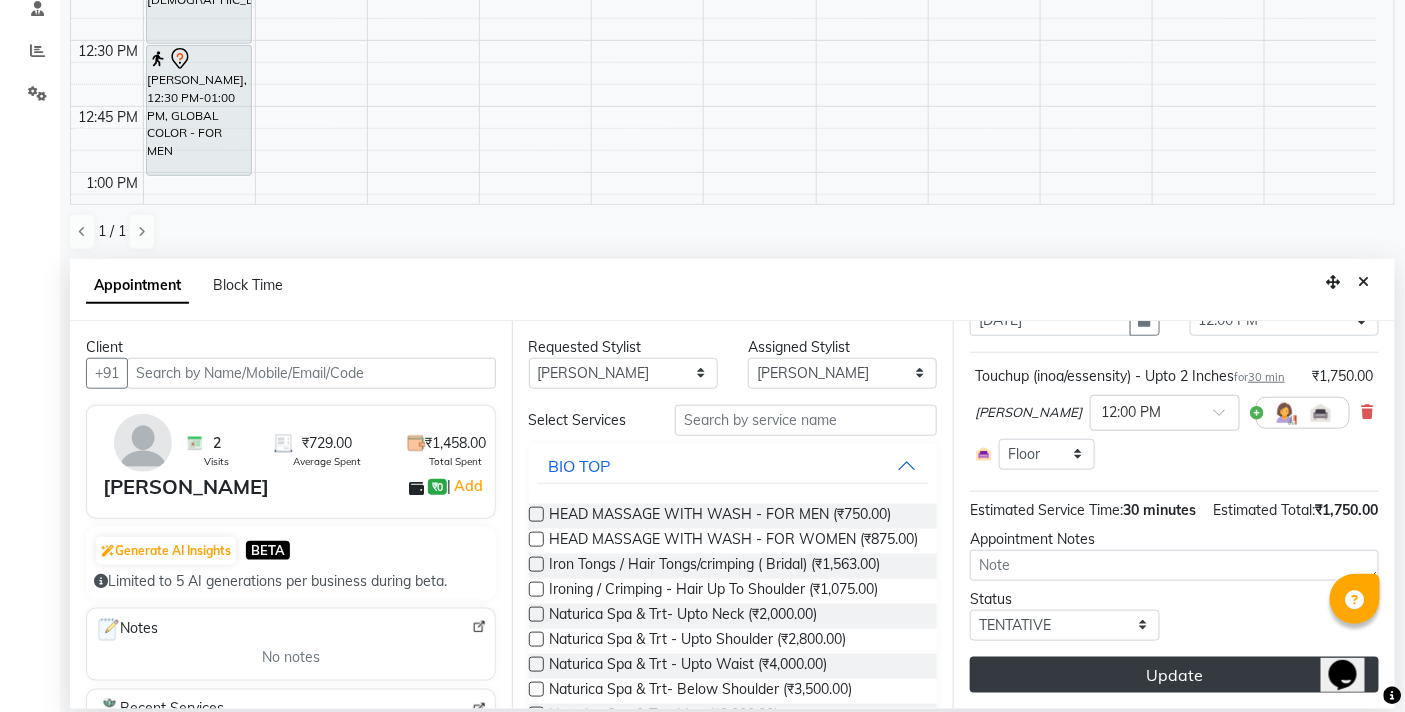 click on "Update" at bounding box center [1174, 675] 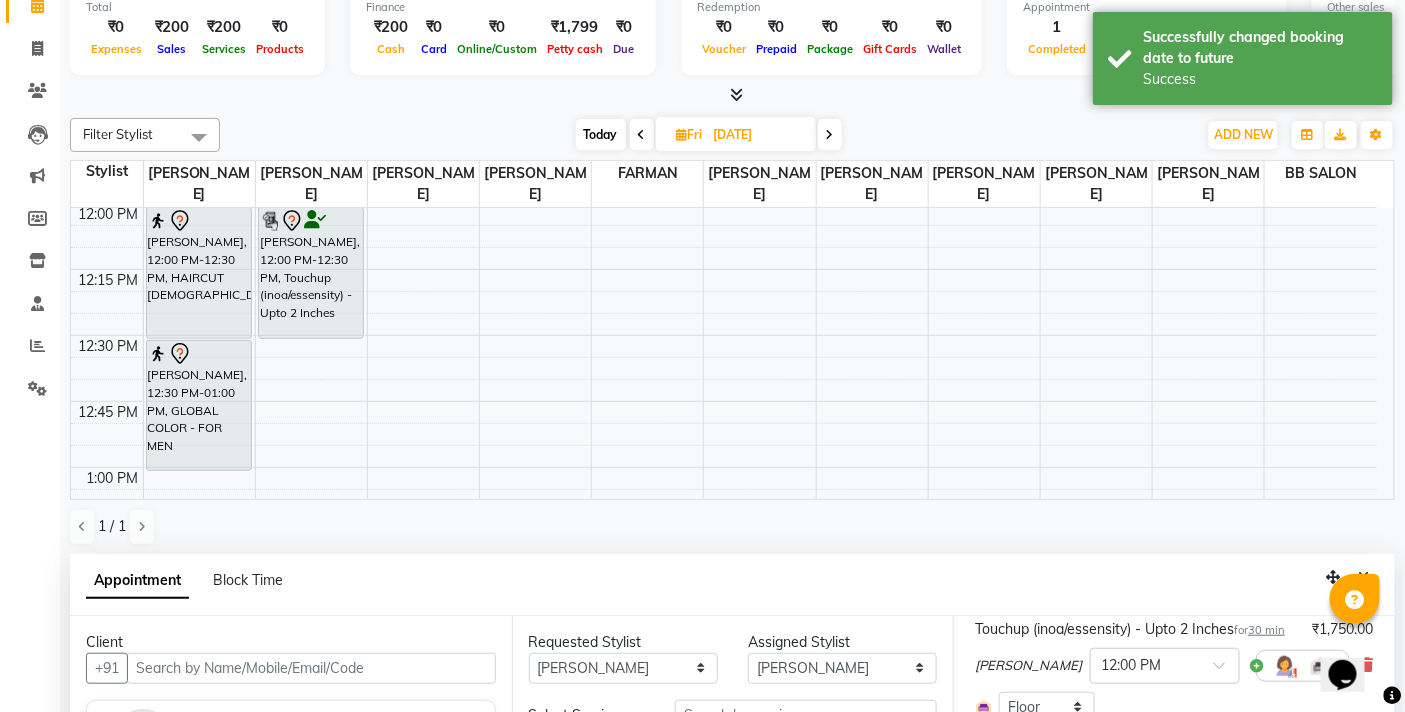 scroll, scrollTop: 111, scrollLeft: 0, axis: vertical 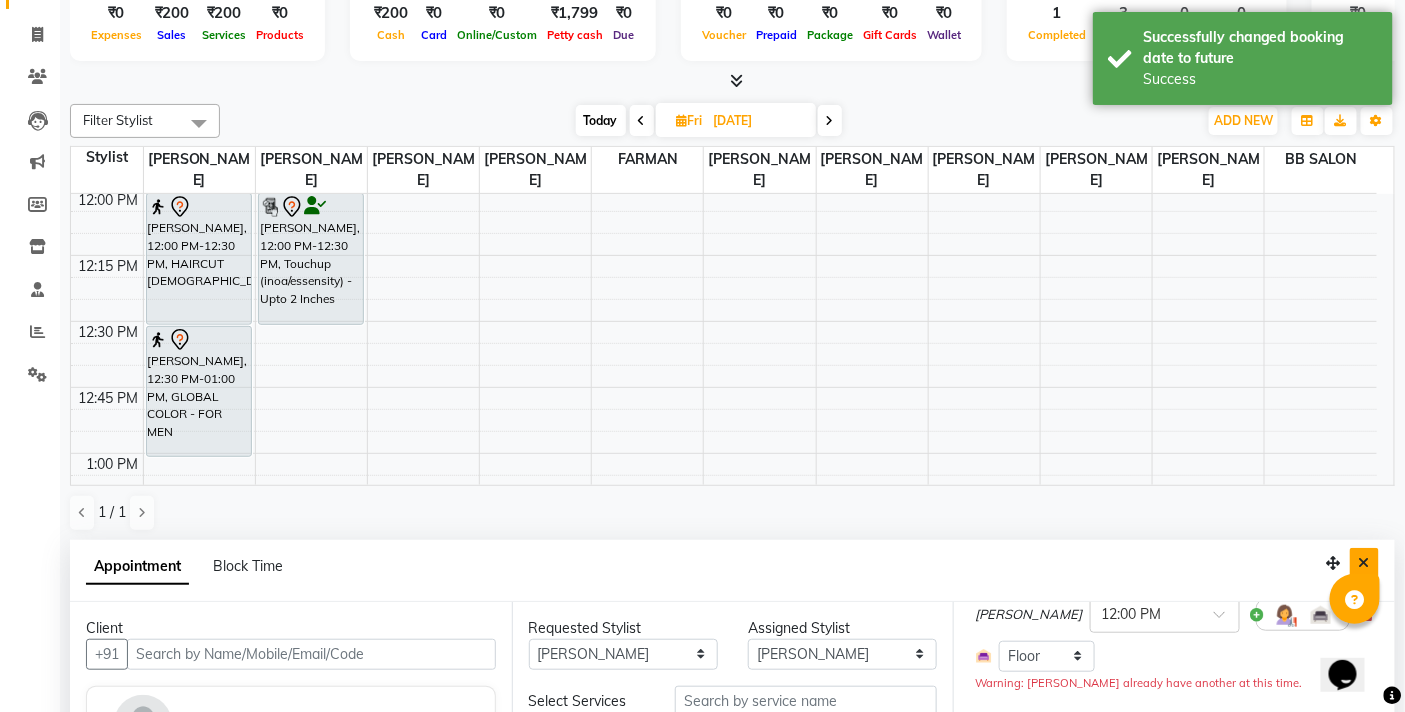 click at bounding box center [1364, 563] 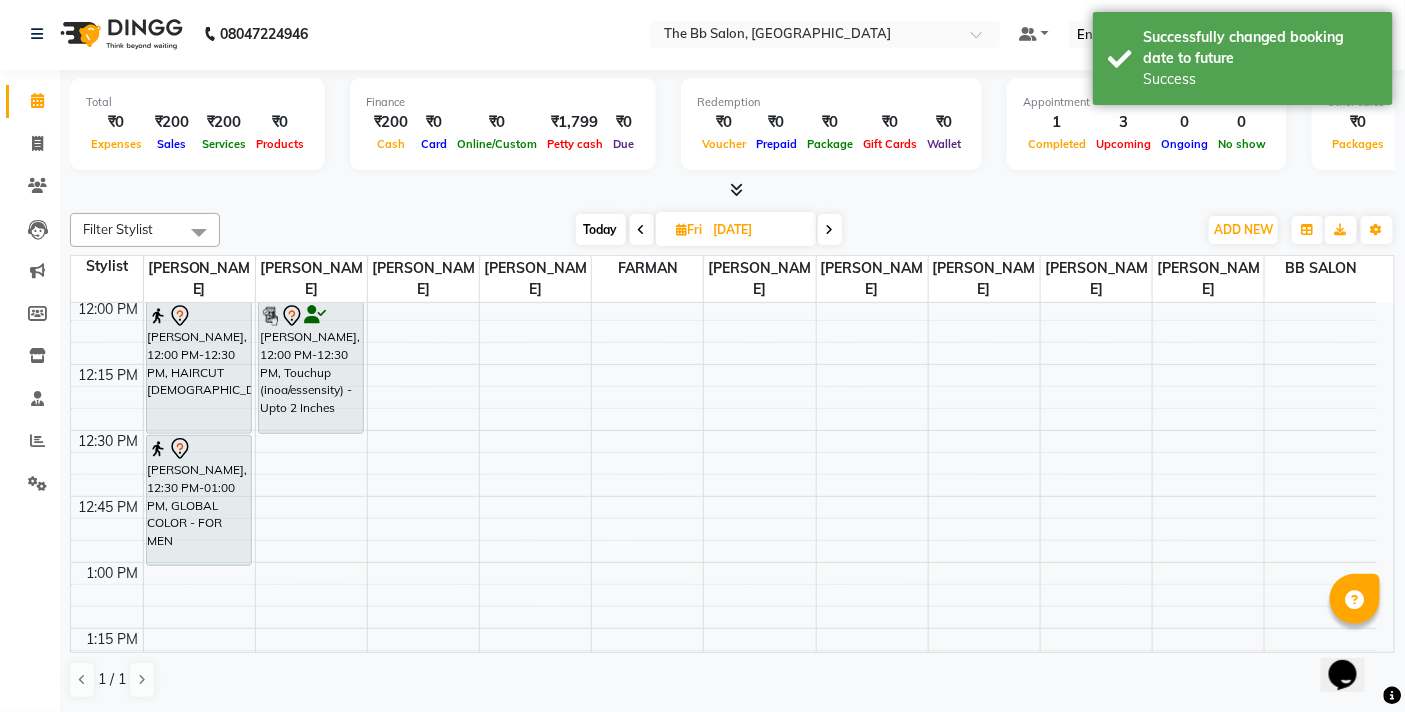 scroll, scrollTop: 1, scrollLeft: 0, axis: vertical 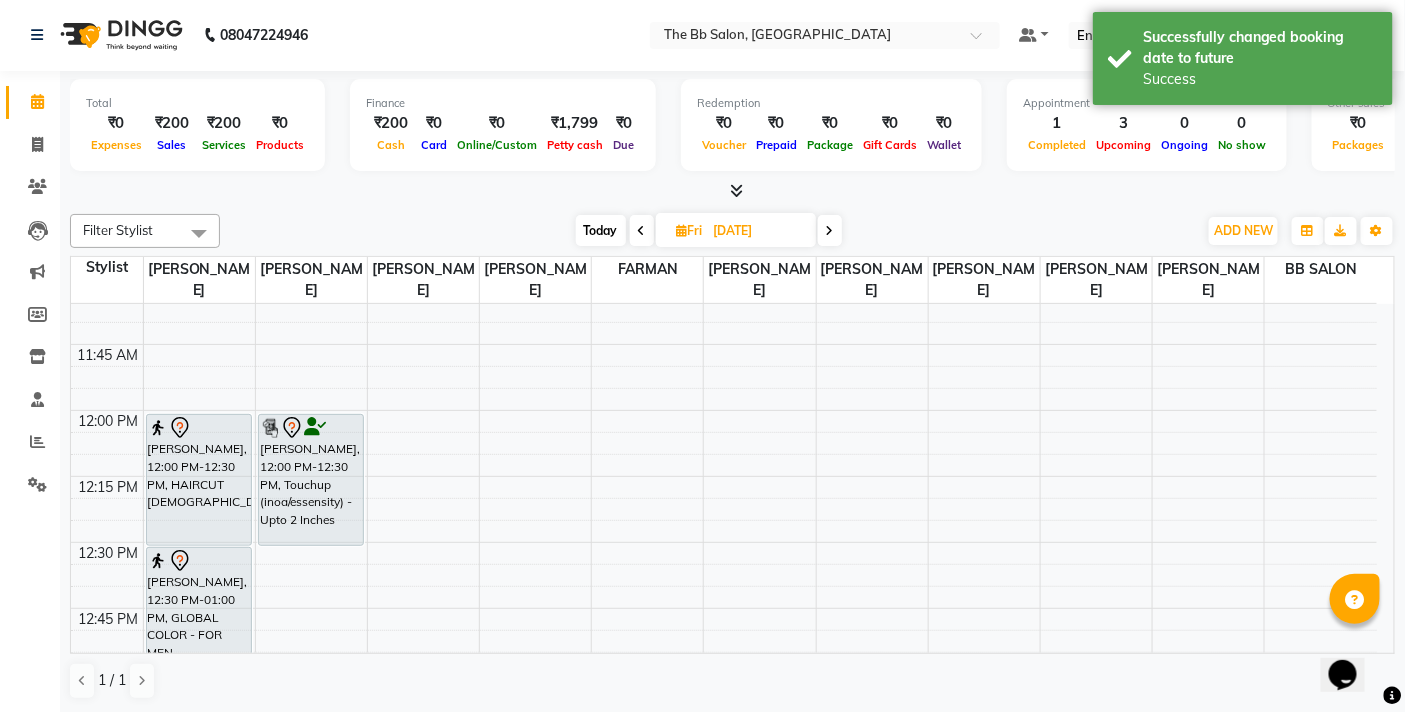 click on "Today" at bounding box center [601, 230] 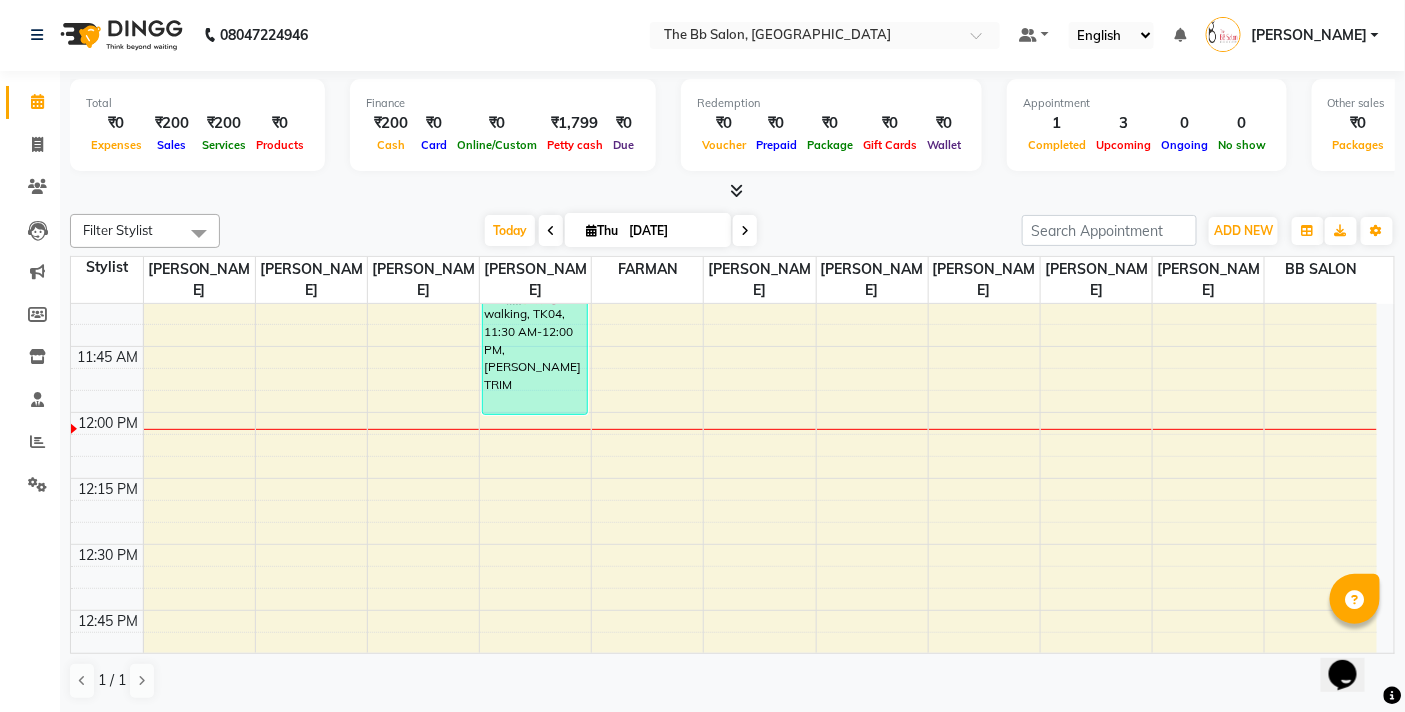 scroll, scrollTop: 685, scrollLeft: 0, axis: vertical 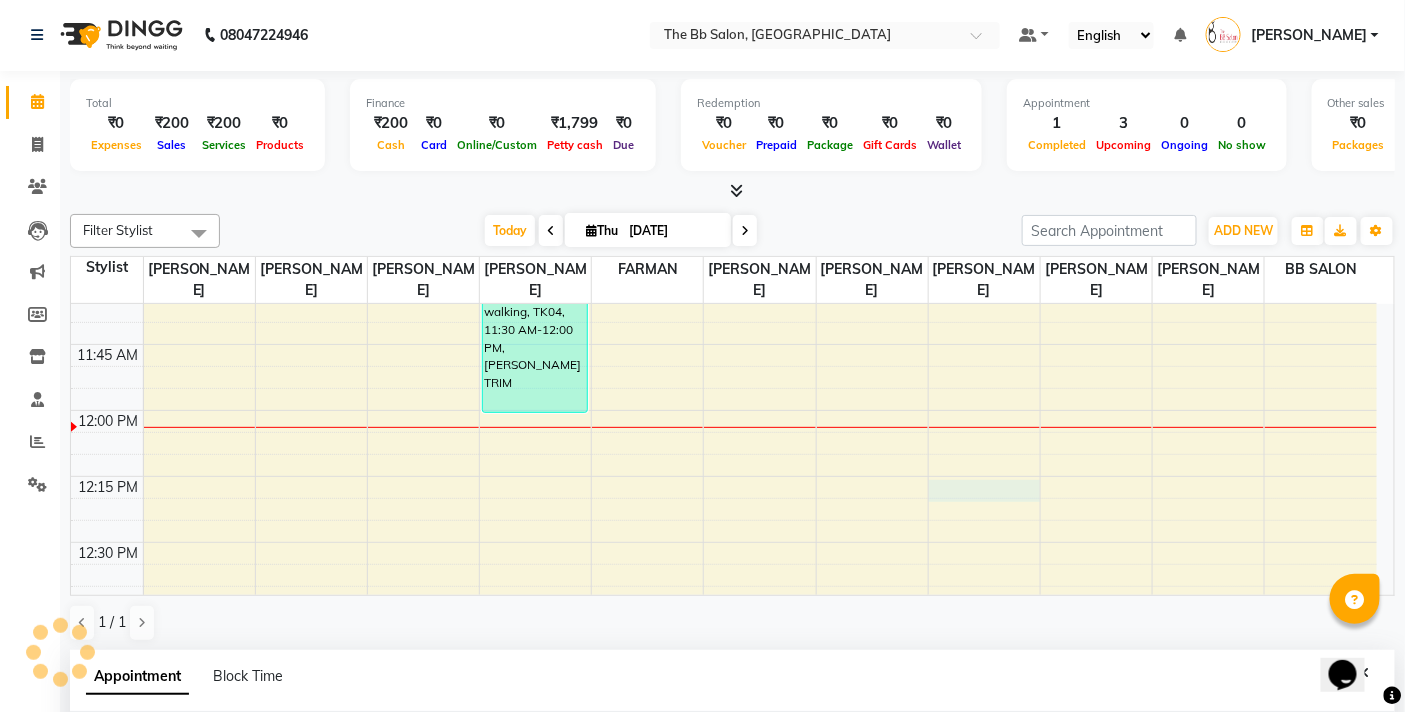 select on "83524" 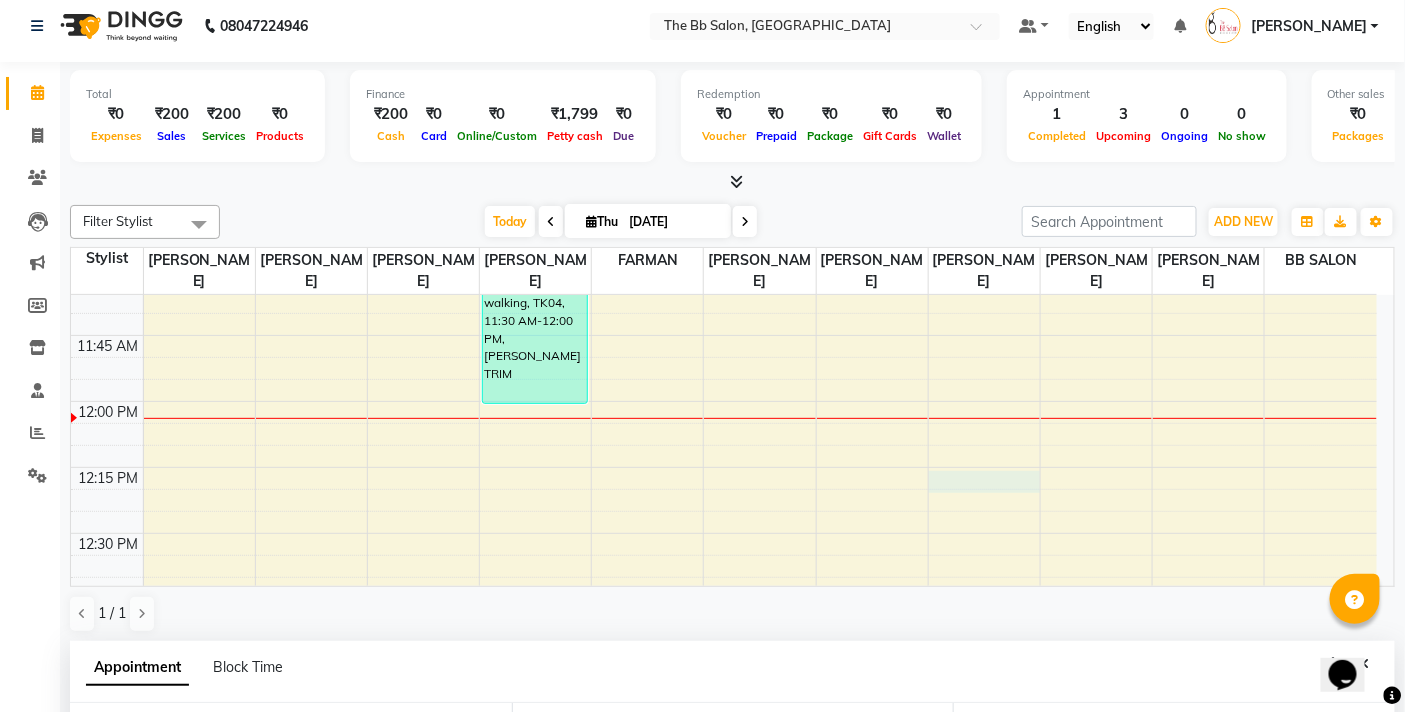 scroll, scrollTop: 392, scrollLeft: 0, axis: vertical 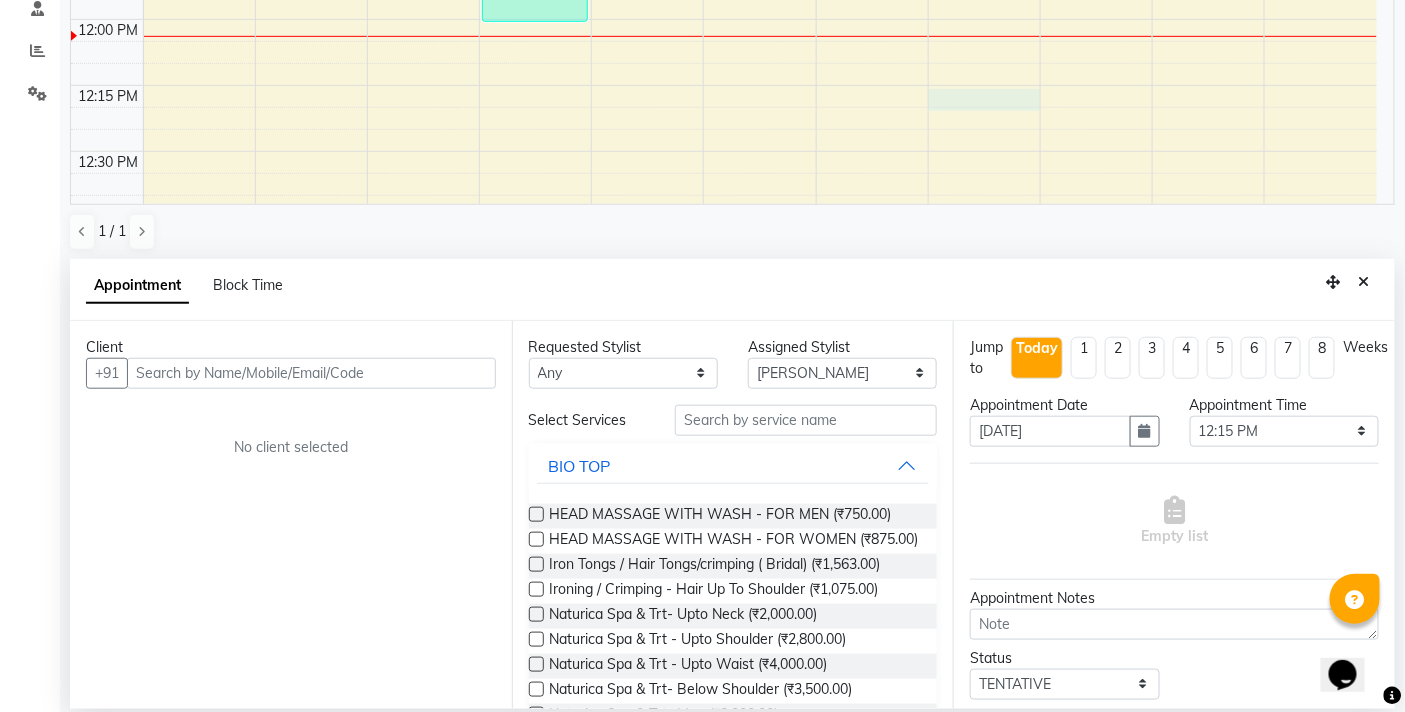 click at bounding box center [311, 373] 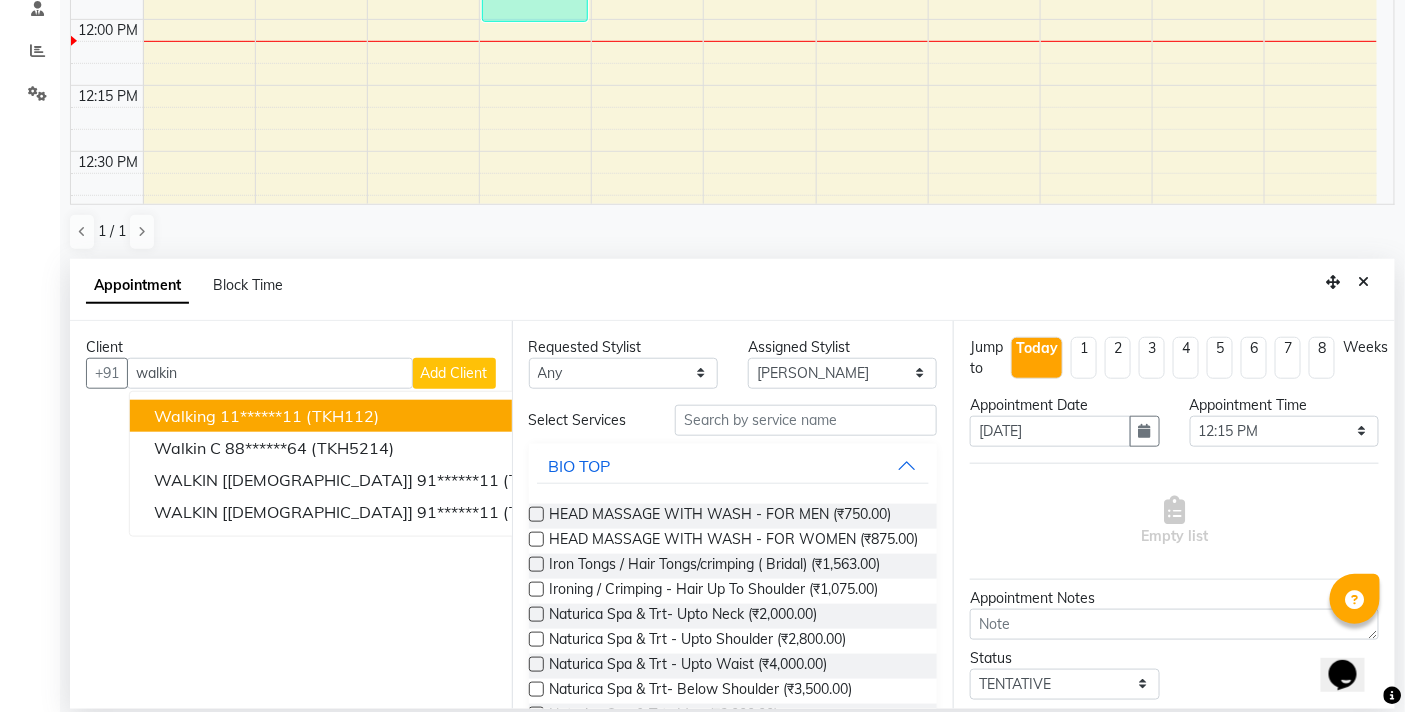 click on "walking  11******11 (TKH112)" at bounding box center (377, 416) 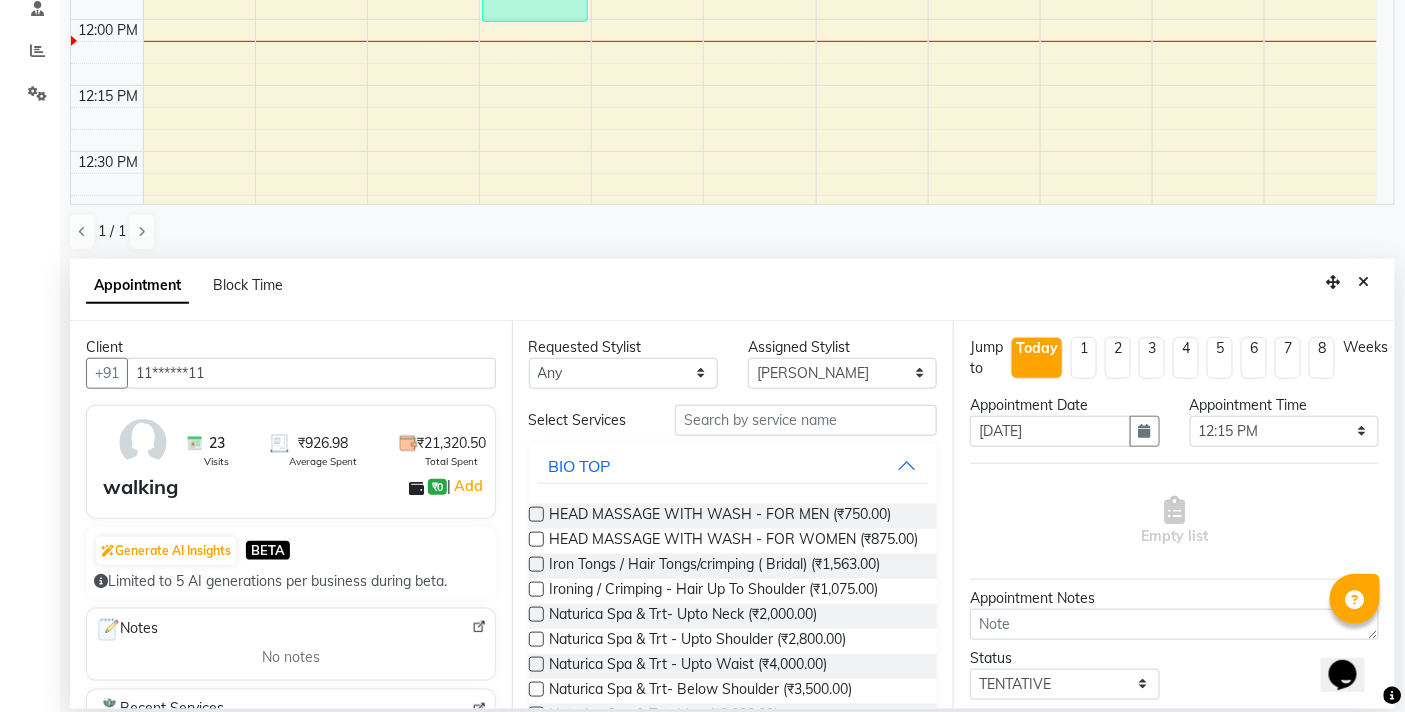type on "11******11" 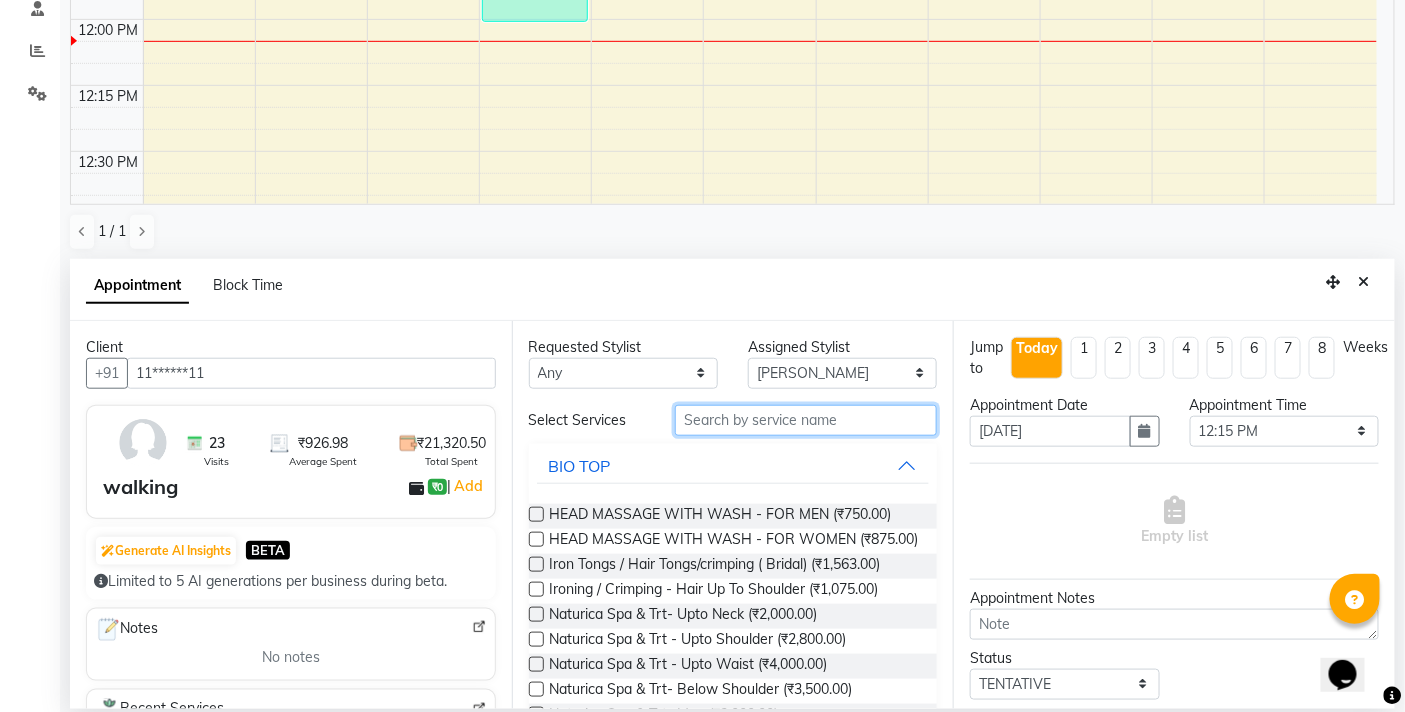 click at bounding box center [806, 420] 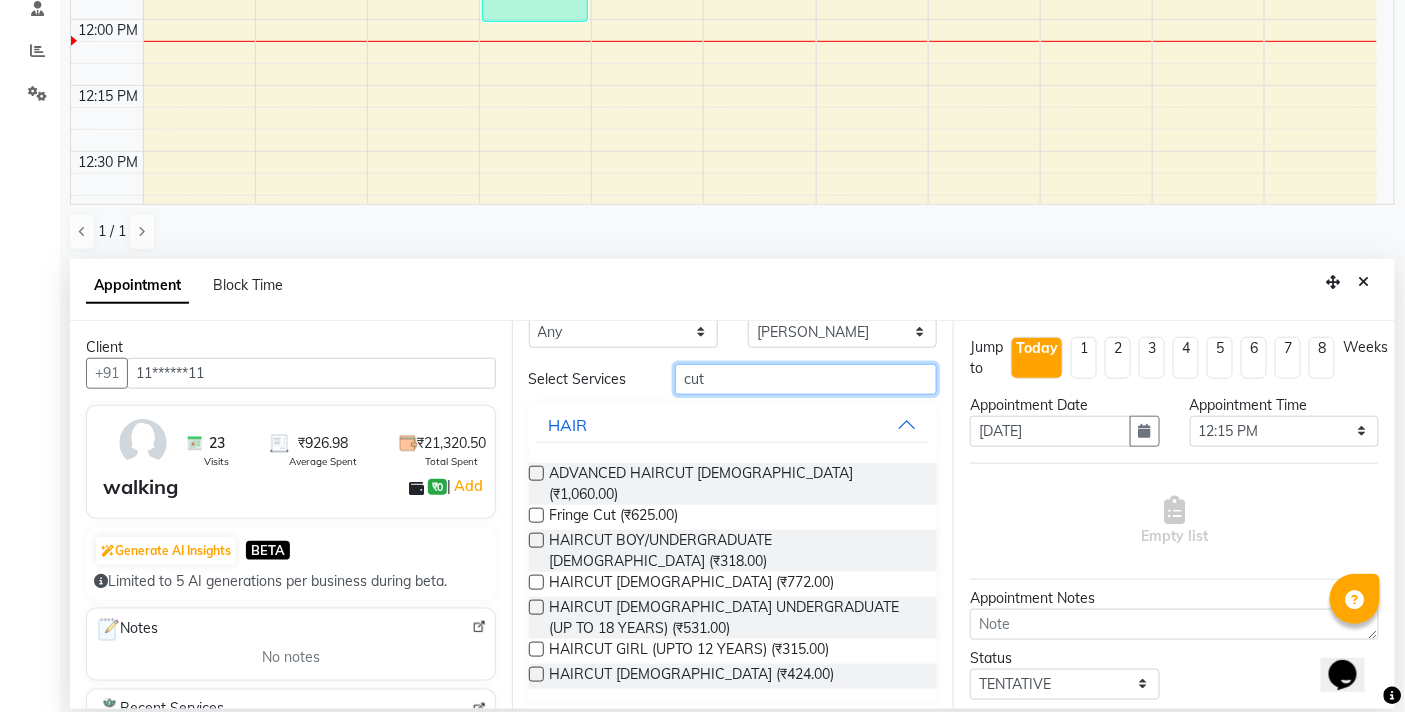scroll, scrollTop: 62, scrollLeft: 0, axis: vertical 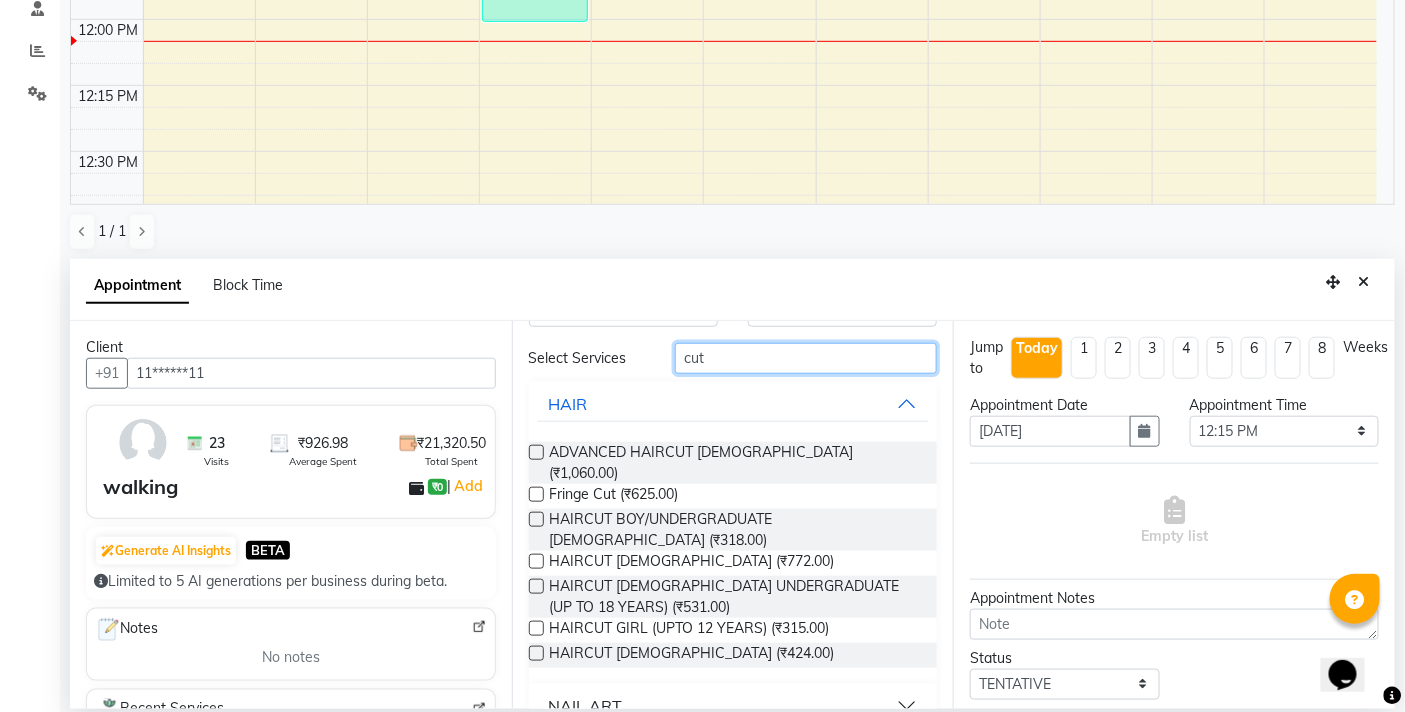 type on "cut" 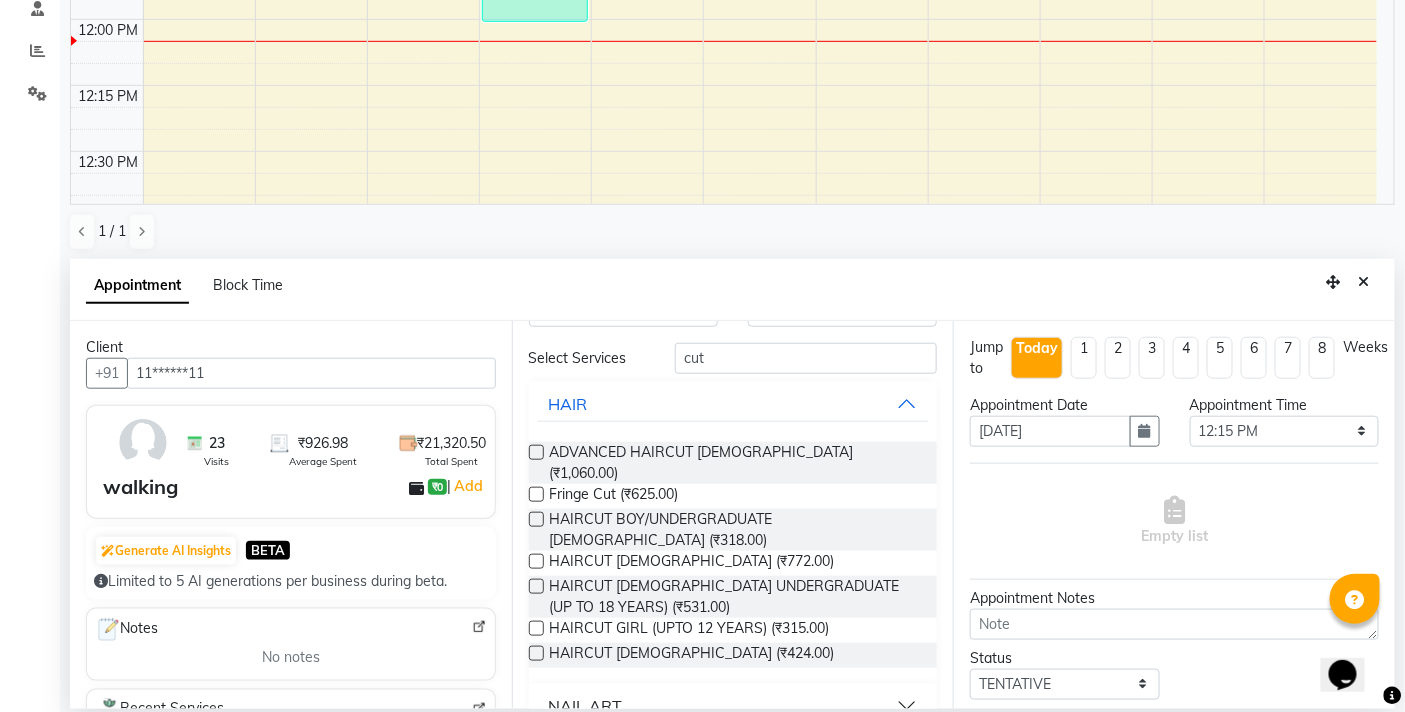 click on "NAIL ART" at bounding box center (733, 706) 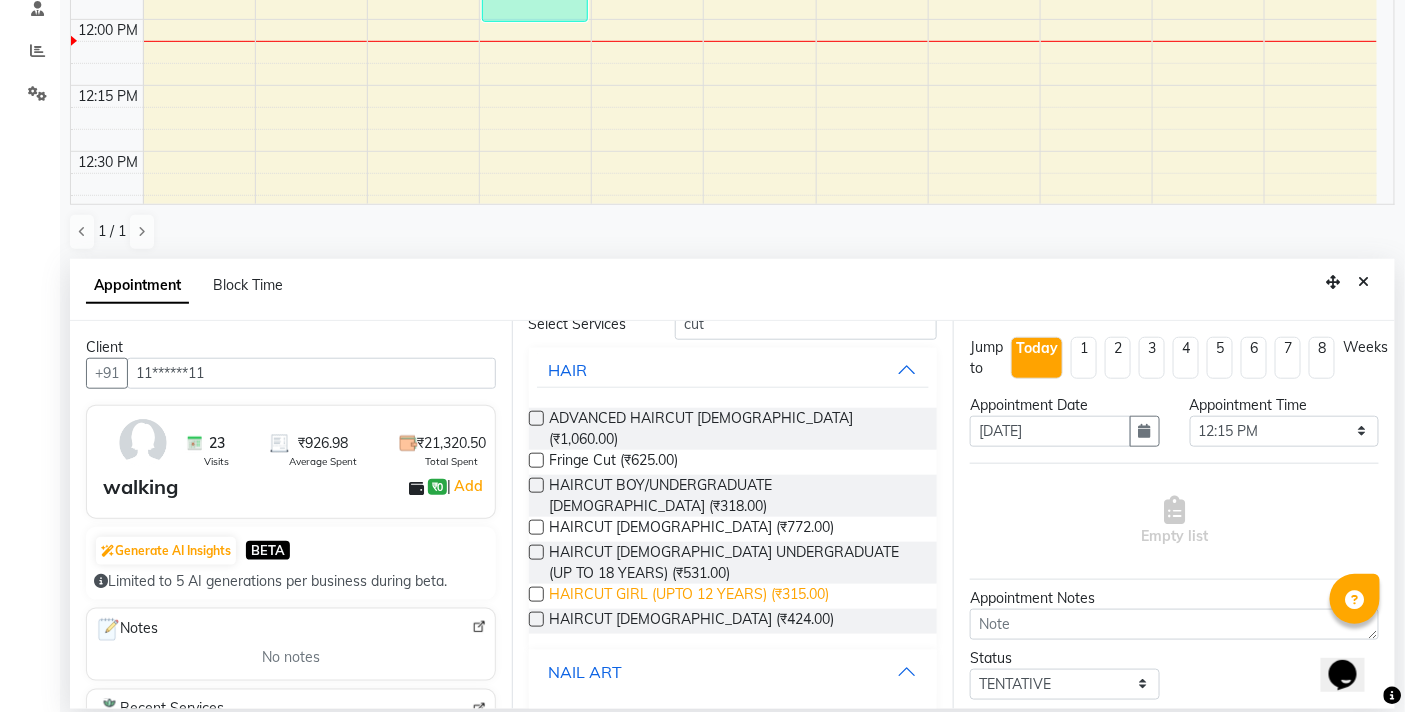scroll, scrollTop: 138, scrollLeft: 0, axis: vertical 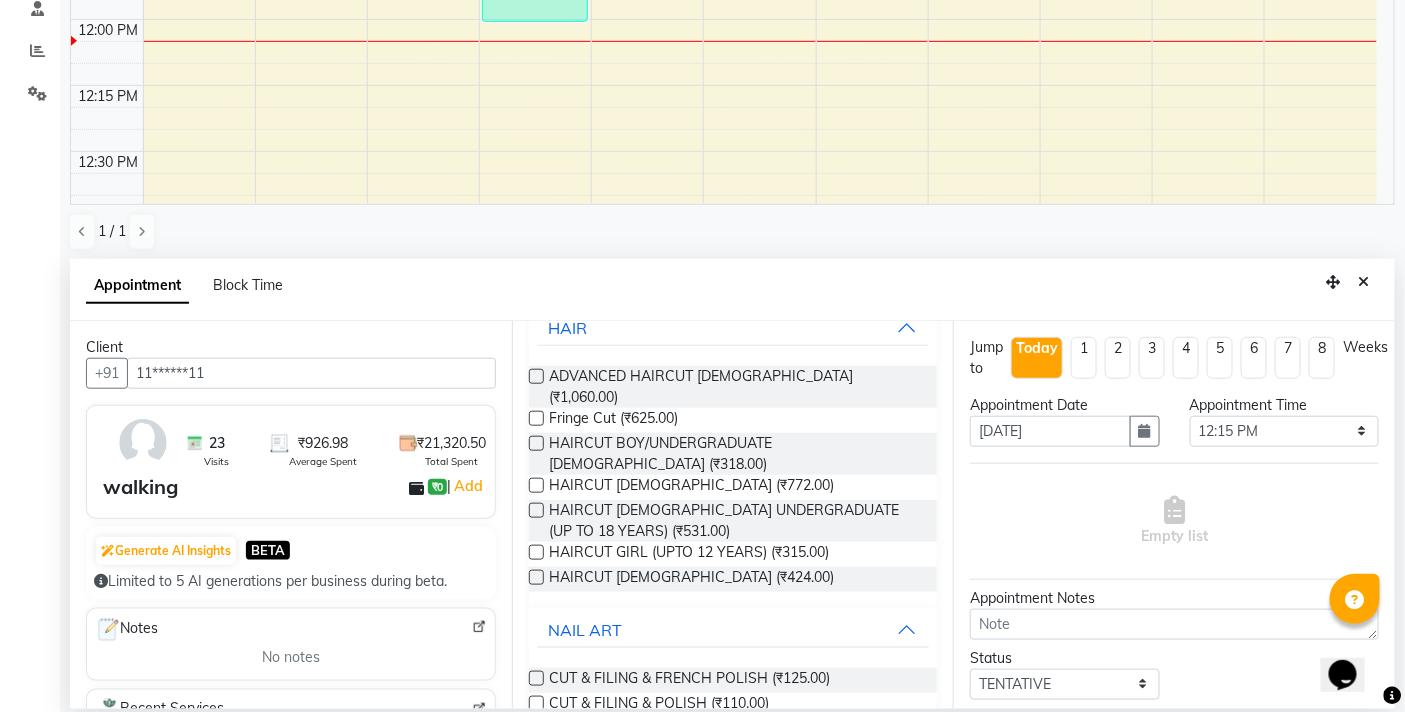 click at bounding box center [536, 703] 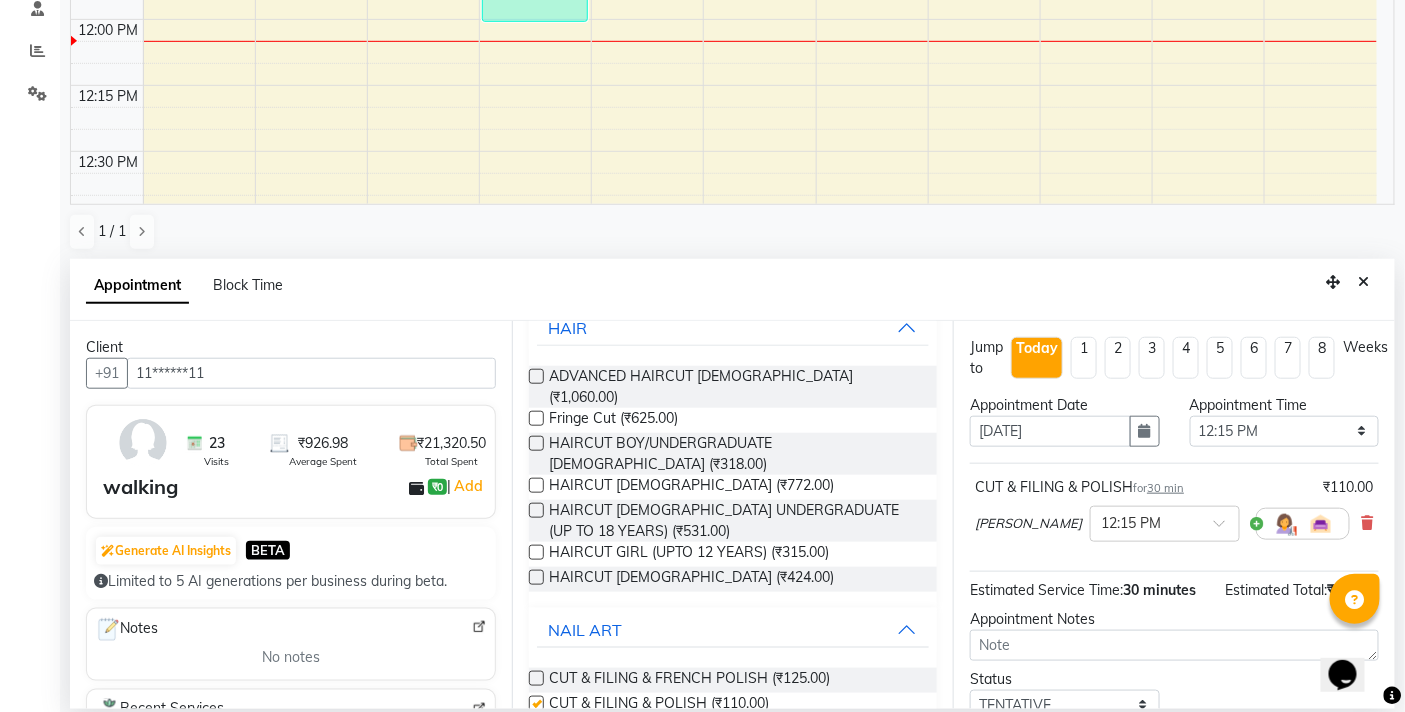checkbox on "false" 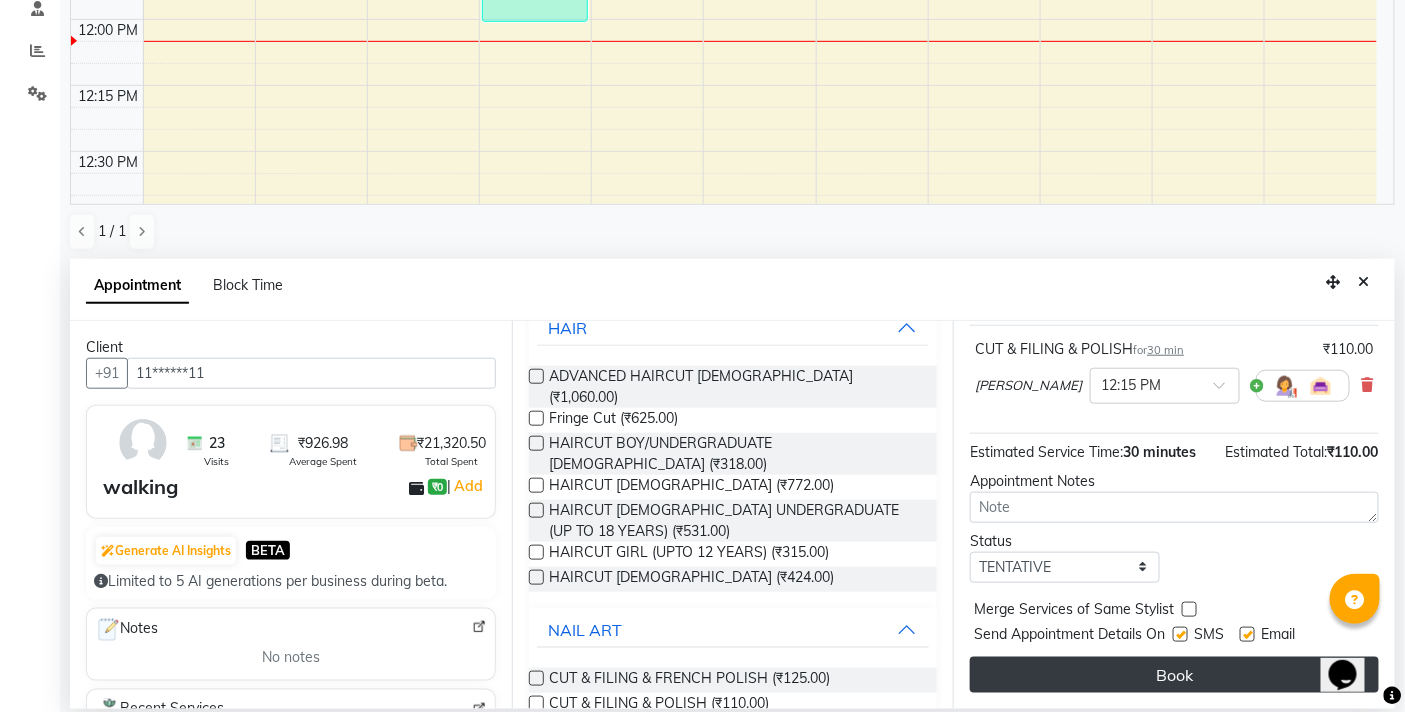 scroll, scrollTop: 158, scrollLeft: 0, axis: vertical 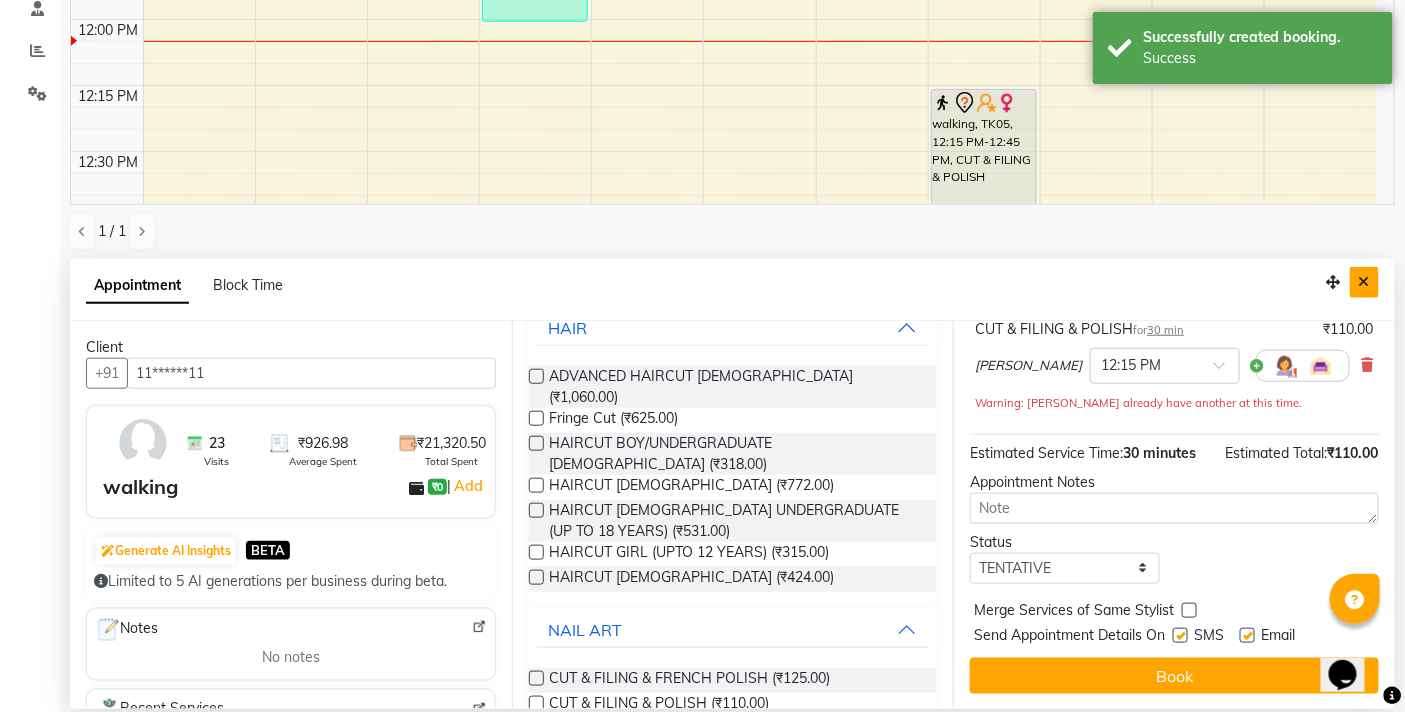 click at bounding box center [1364, 282] 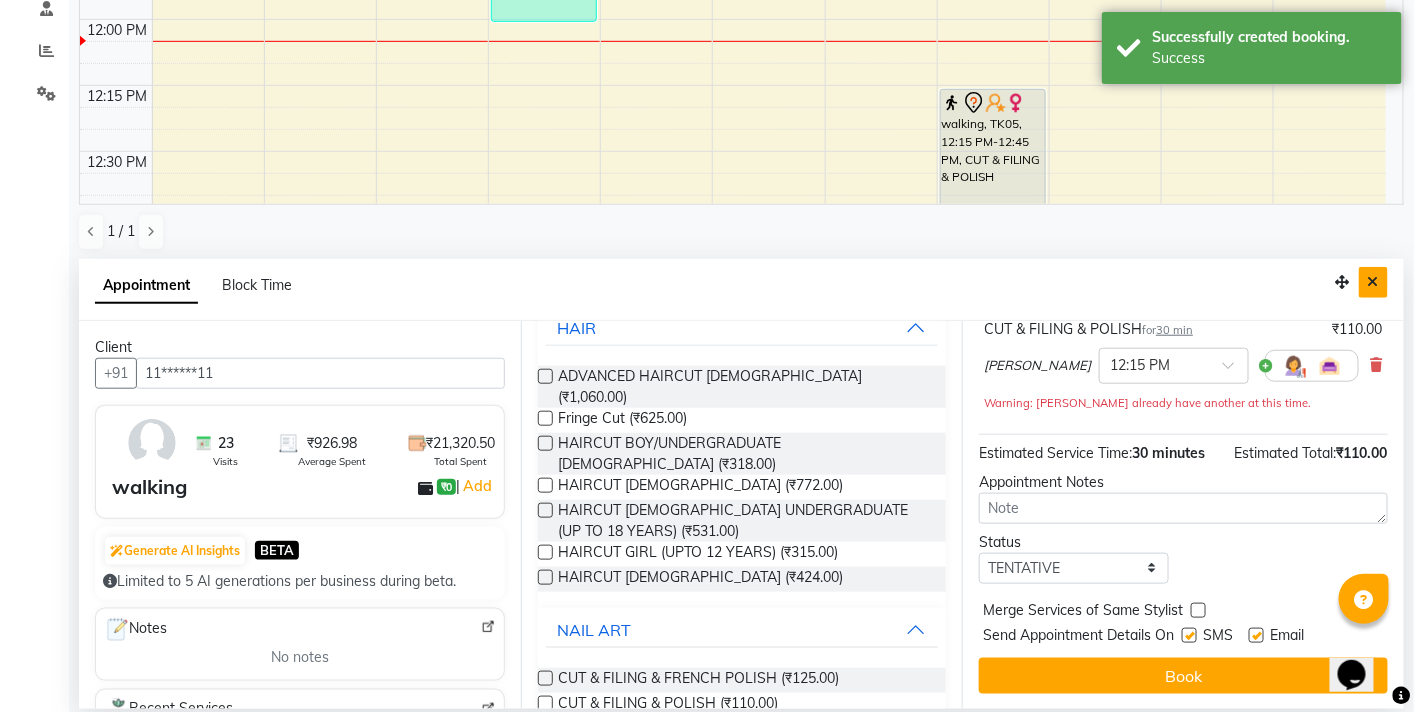 scroll, scrollTop: 1, scrollLeft: 0, axis: vertical 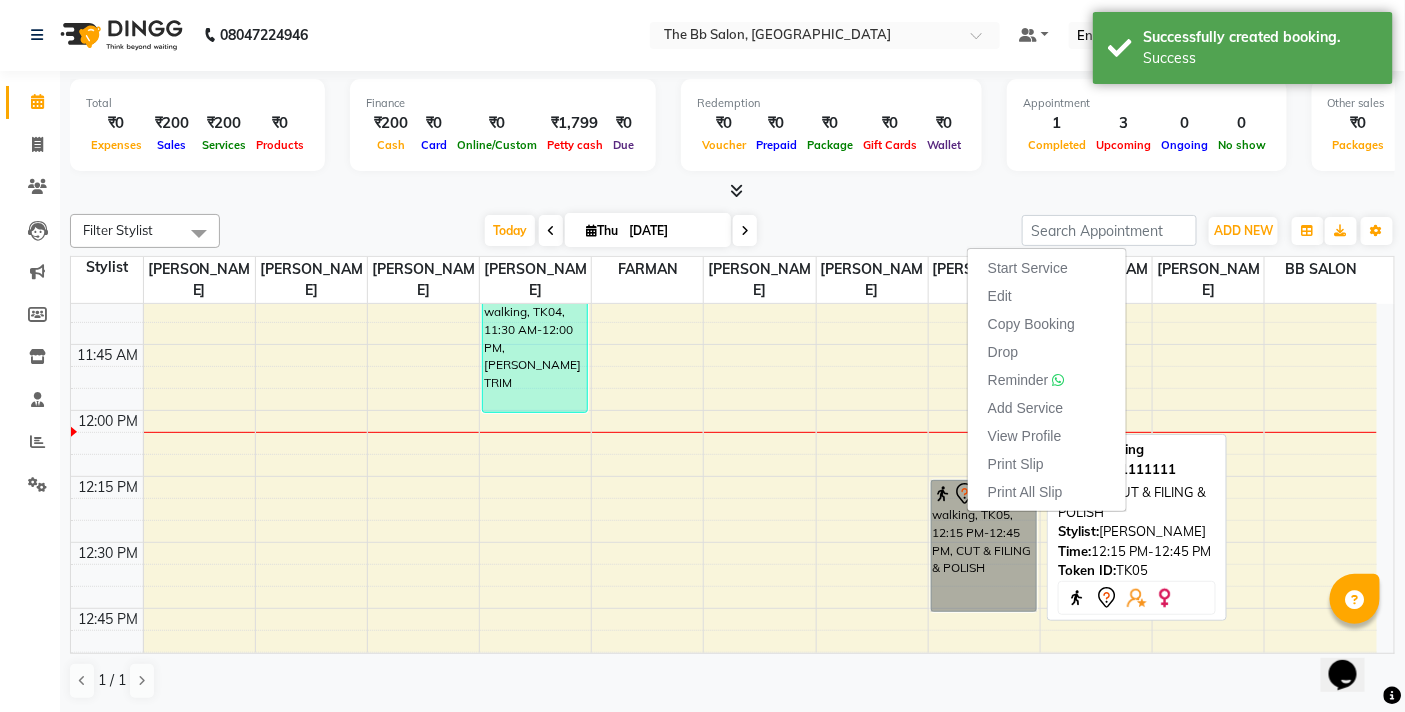 click on "walking, TK05, 12:15 PM-12:45 PM, CUT & FILING & POLISH" at bounding box center [984, 546] 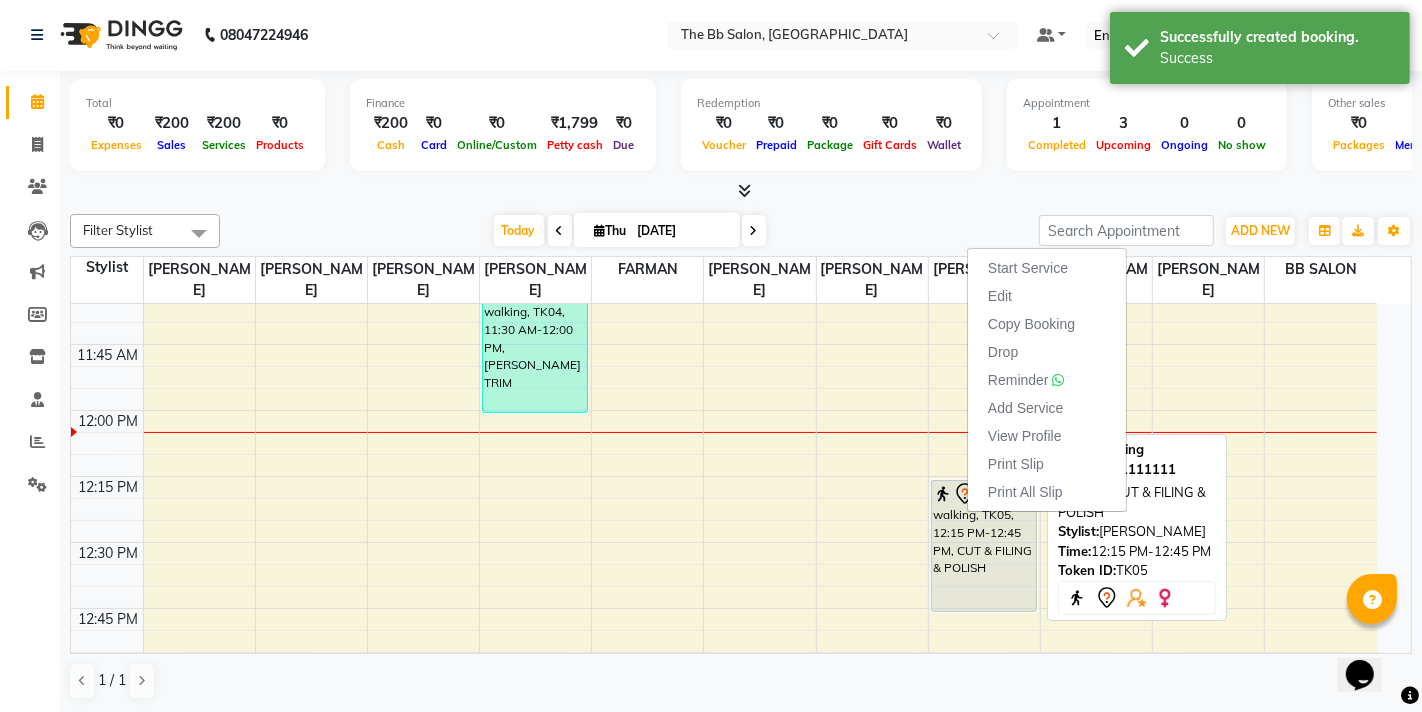 select on "7" 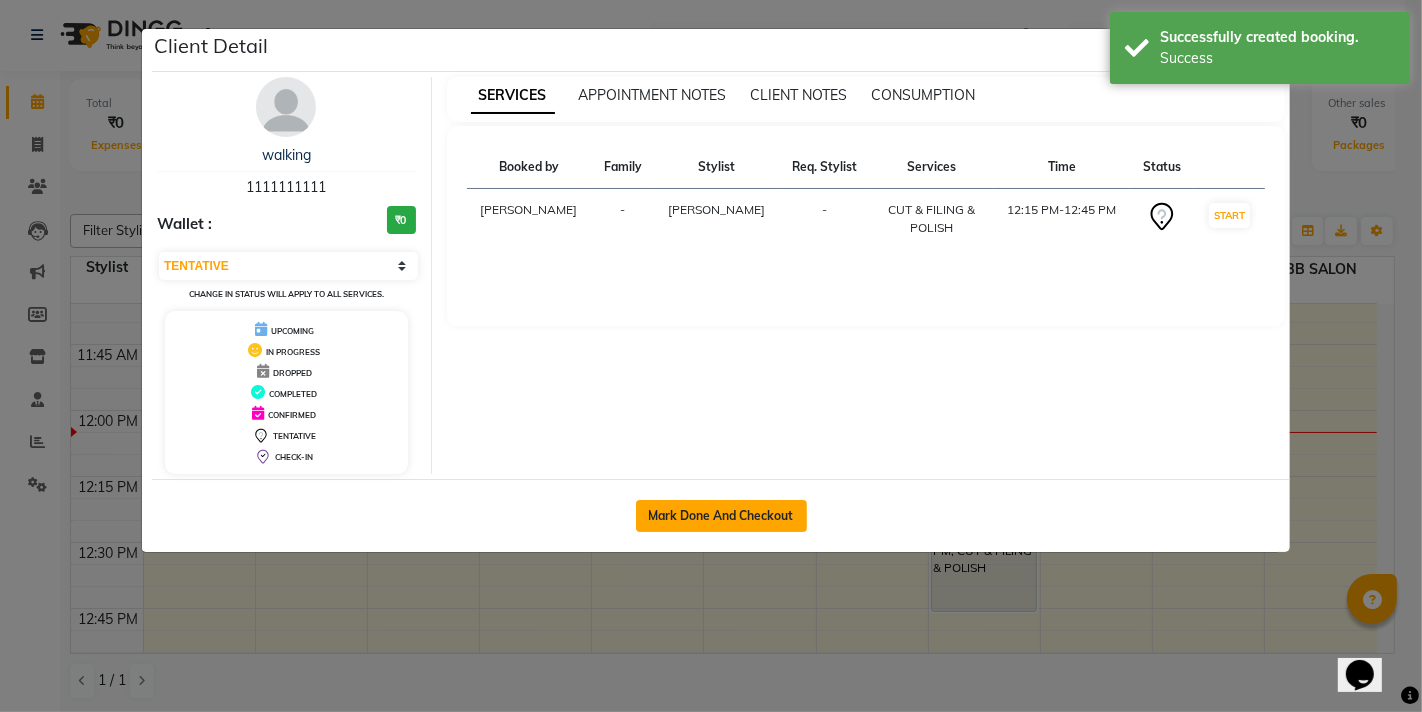 click on "Mark Done And Checkout" 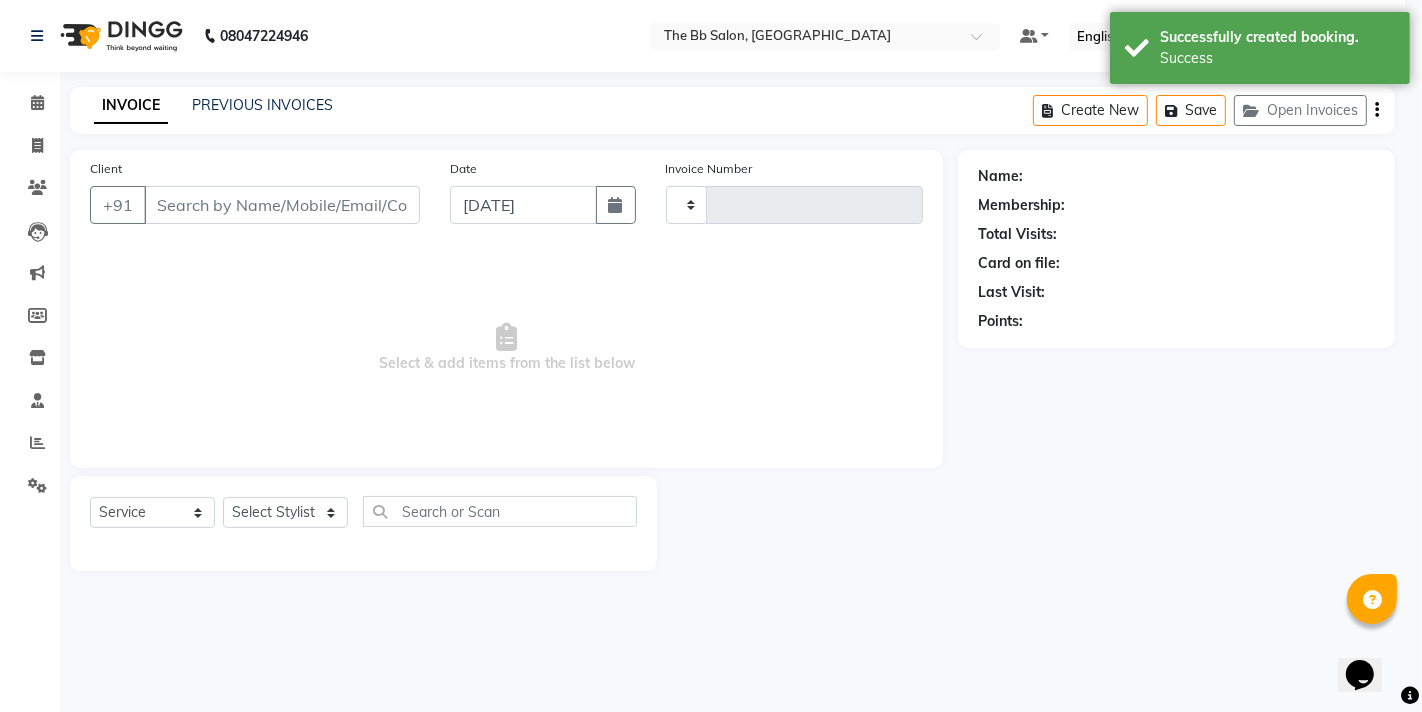 type on "2255" 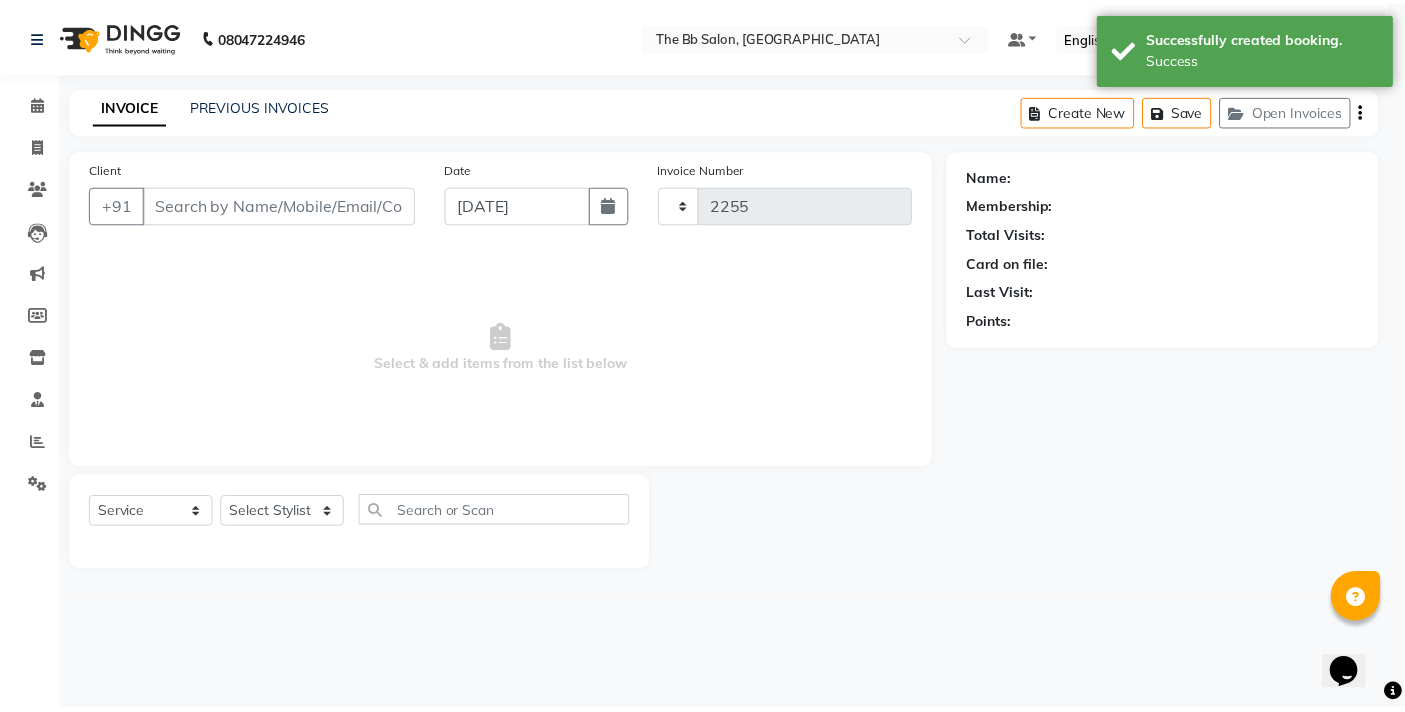 scroll, scrollTop: 0, scrollLeft: 0, axis: both 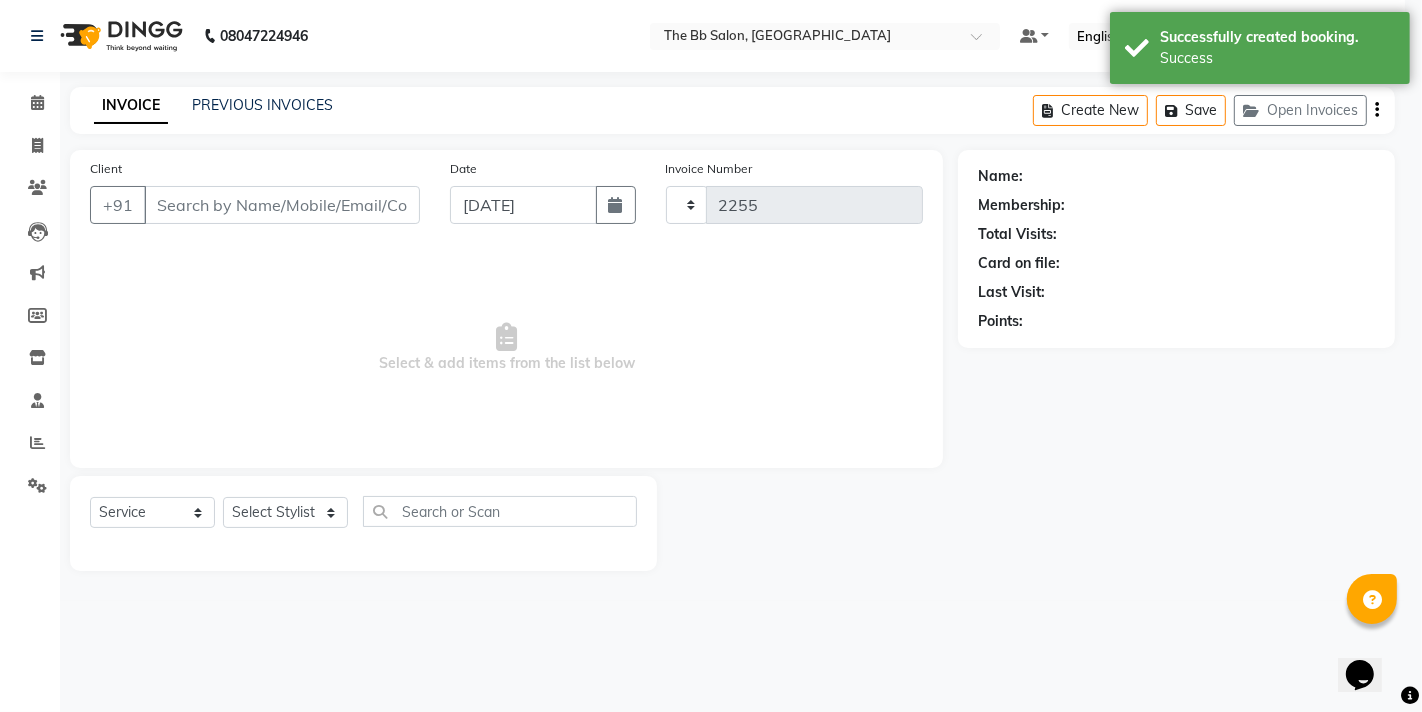 select on "6231" 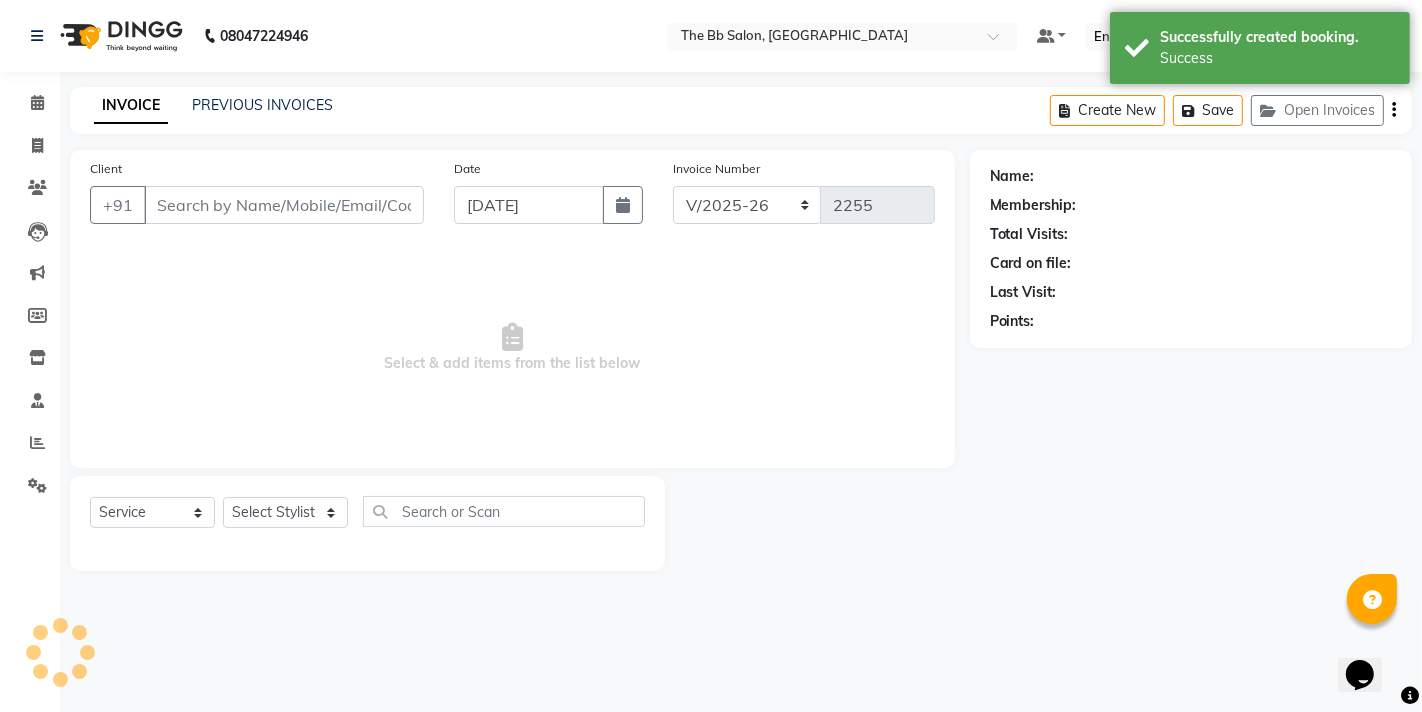 type on "11******11" 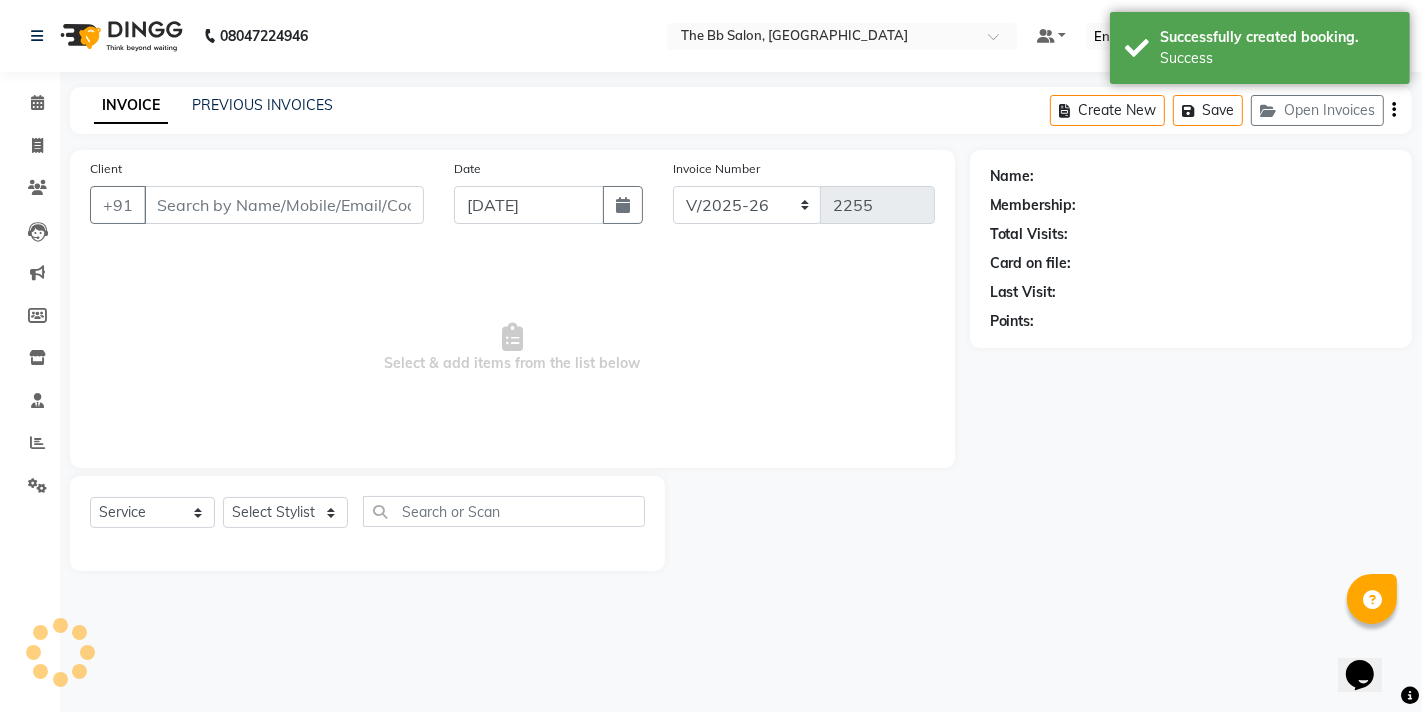 select on "83524" 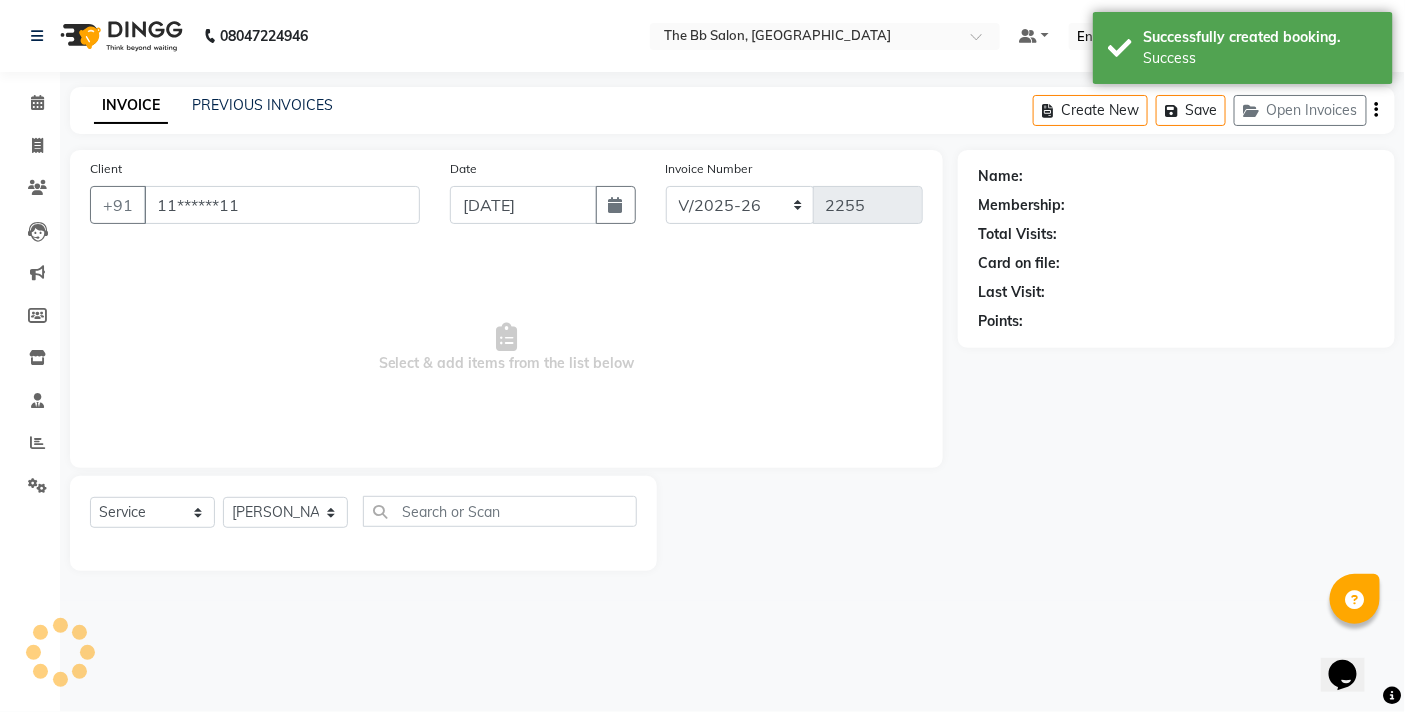 select on "1: Object" 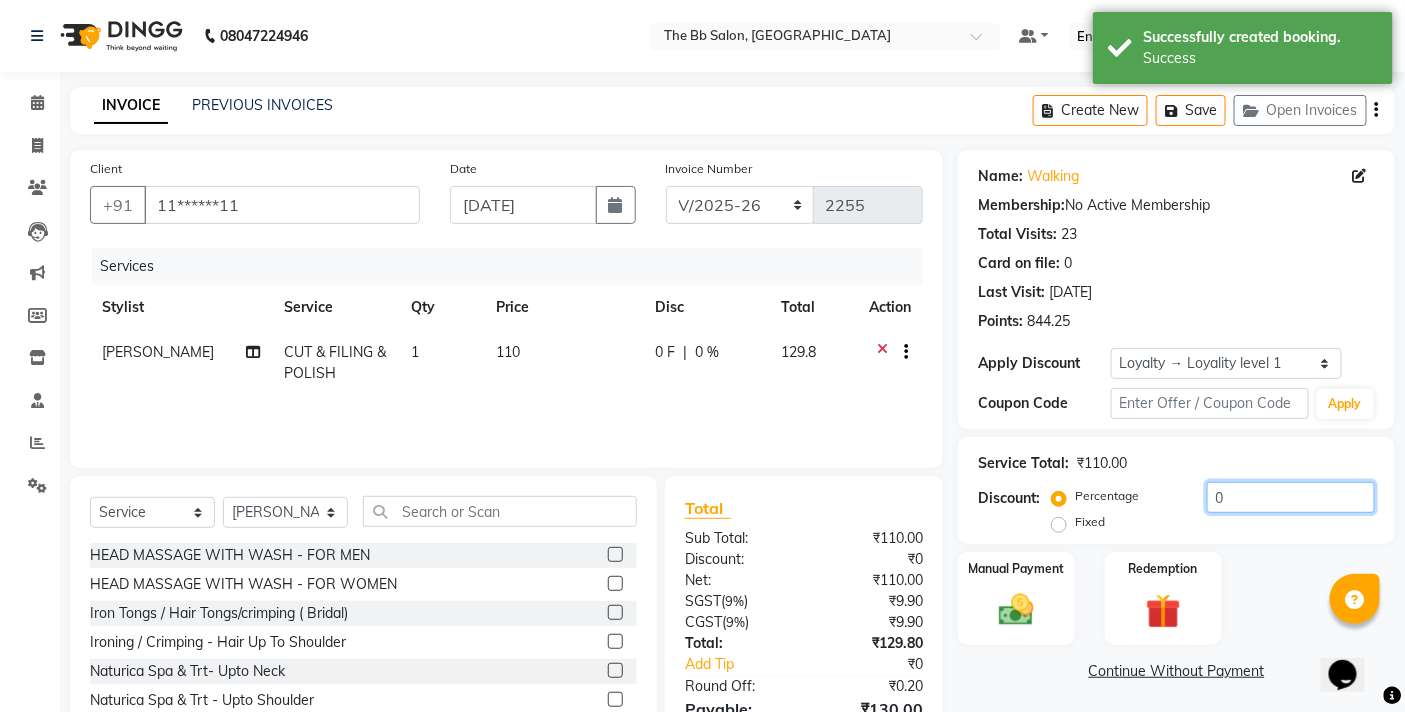 click on "0" 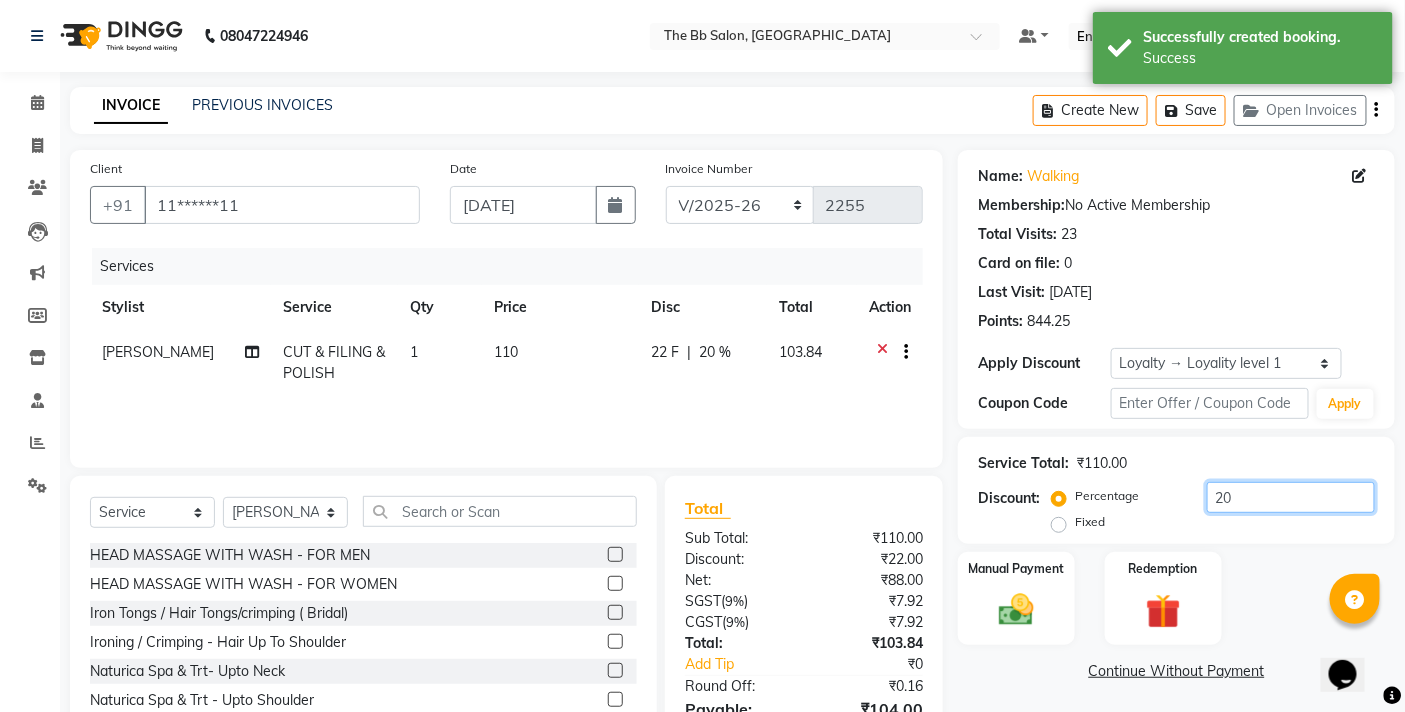 scroll, scrollTop: 108, scrollLeft: 0, axis: vertical 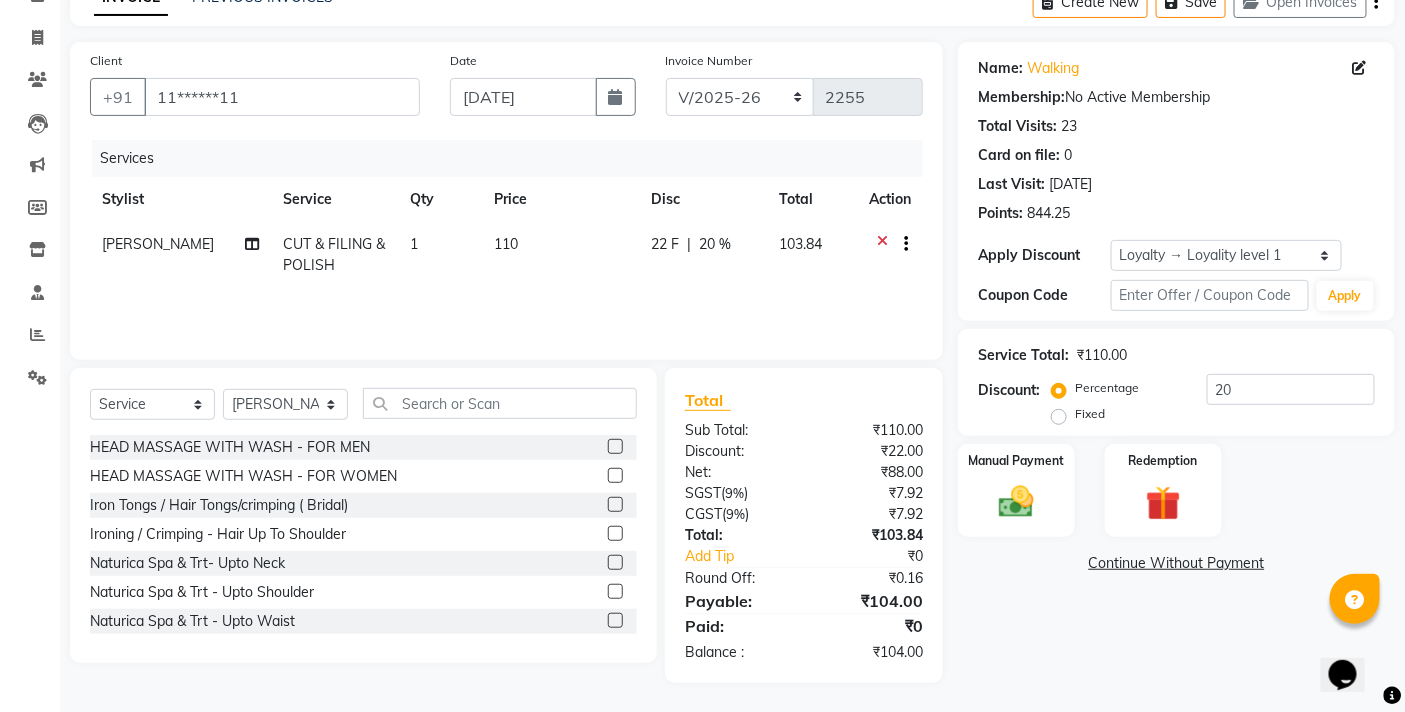 click on "Service Total:  ₹110.00" 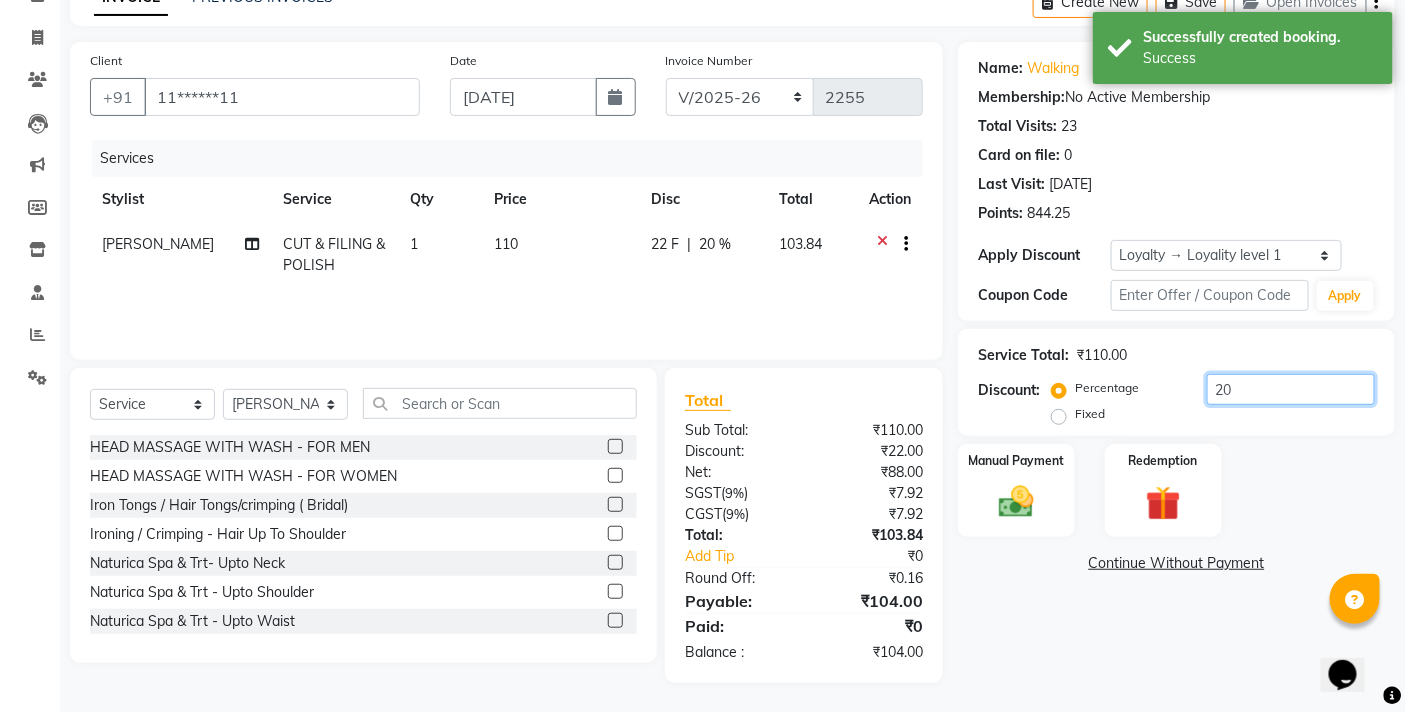 click on "20" 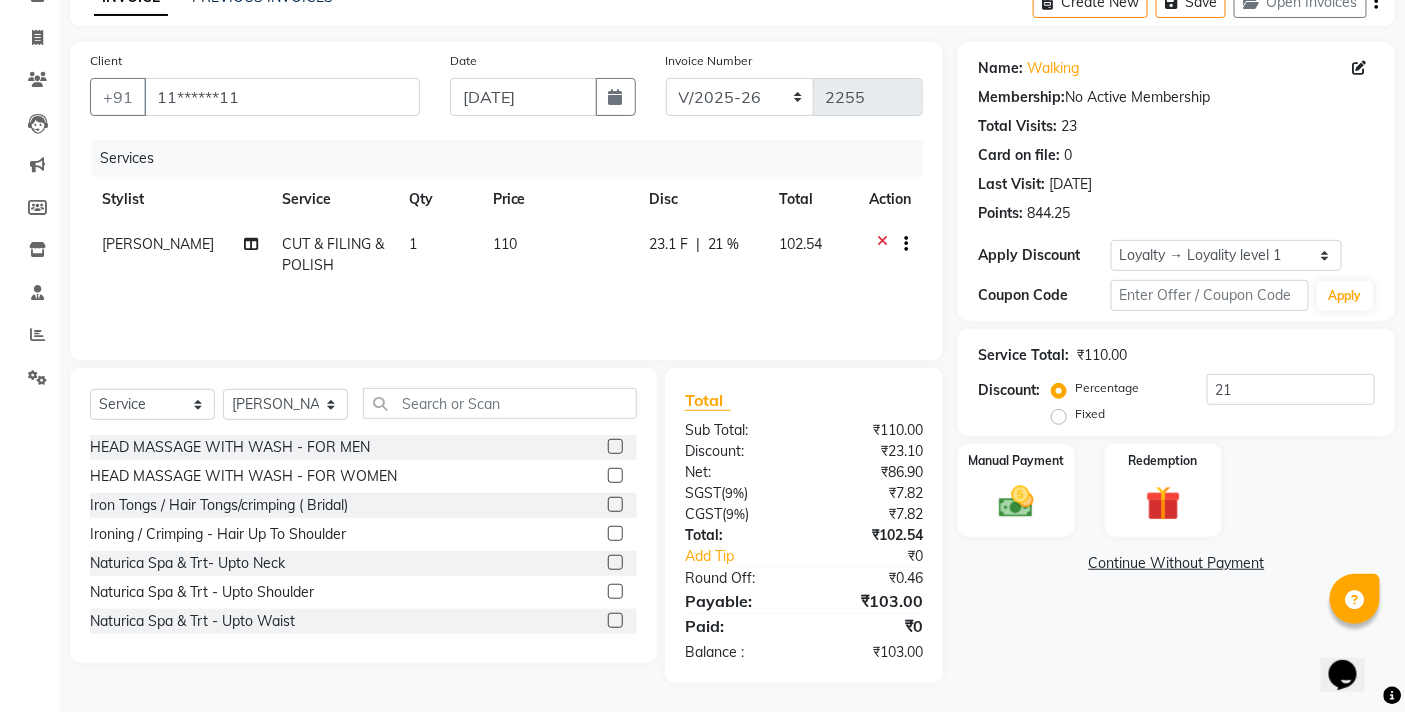 click on "Manual Payment Redemption" 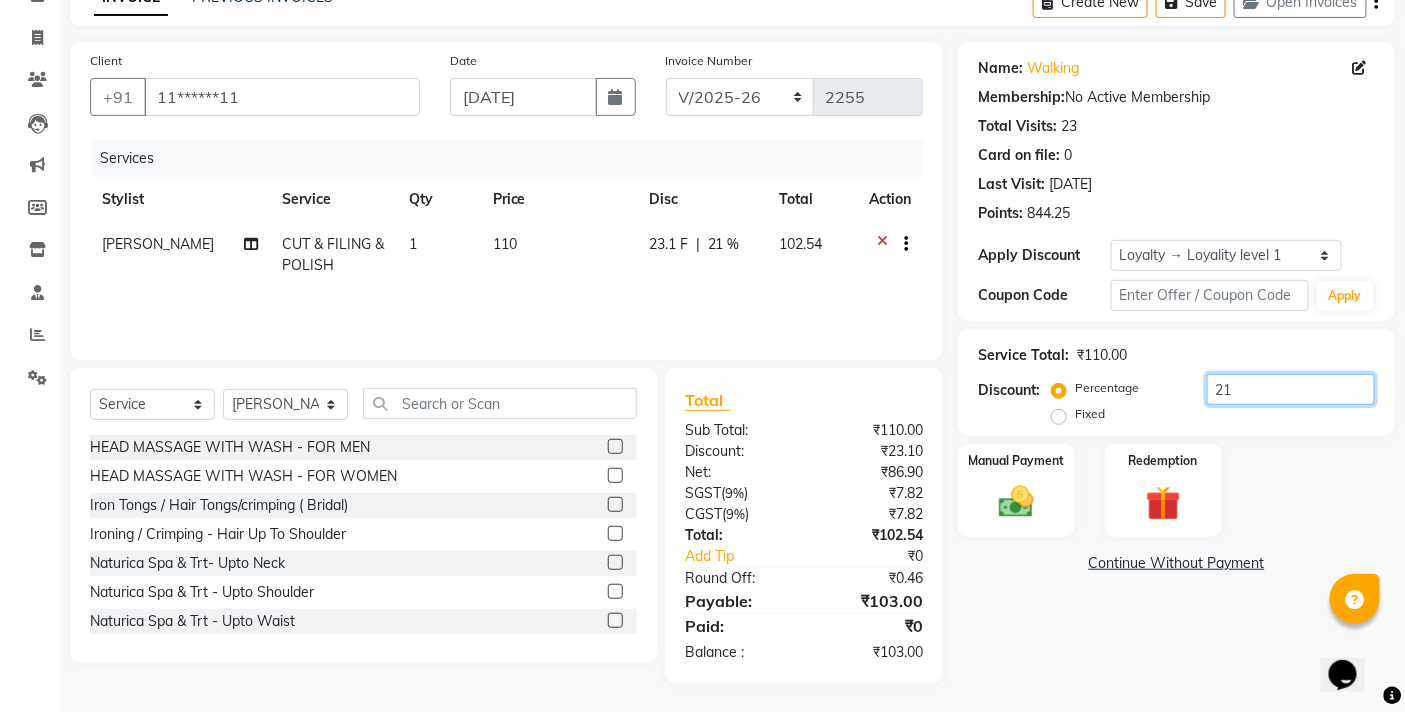 click on "21" 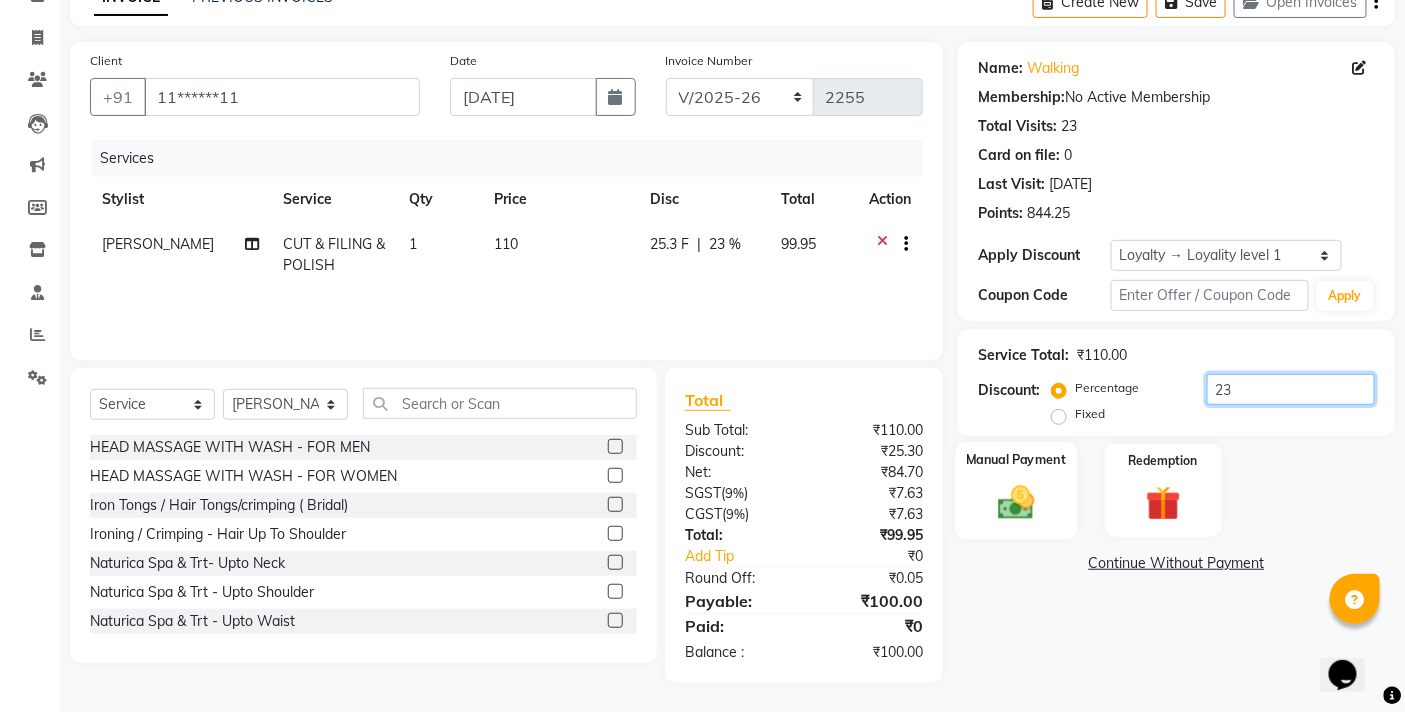 type on "23" 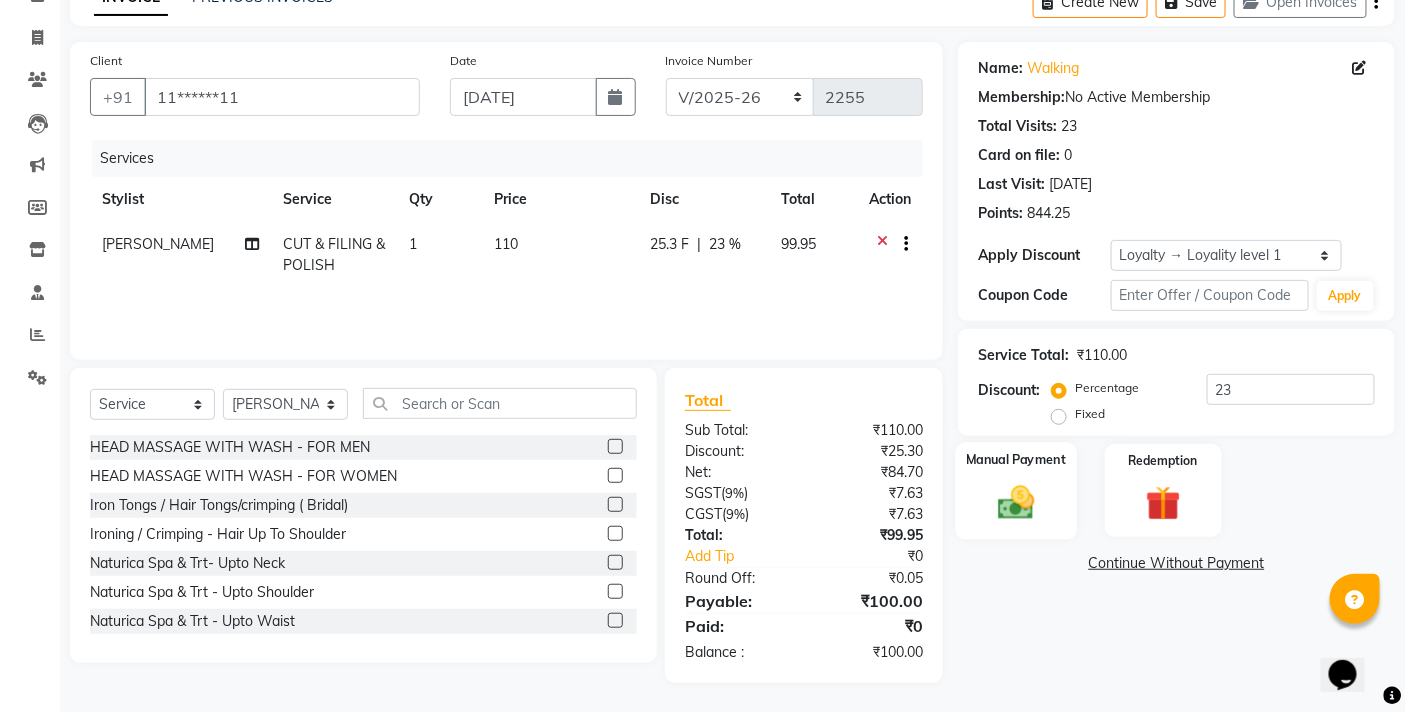 click on "Manual Payment" 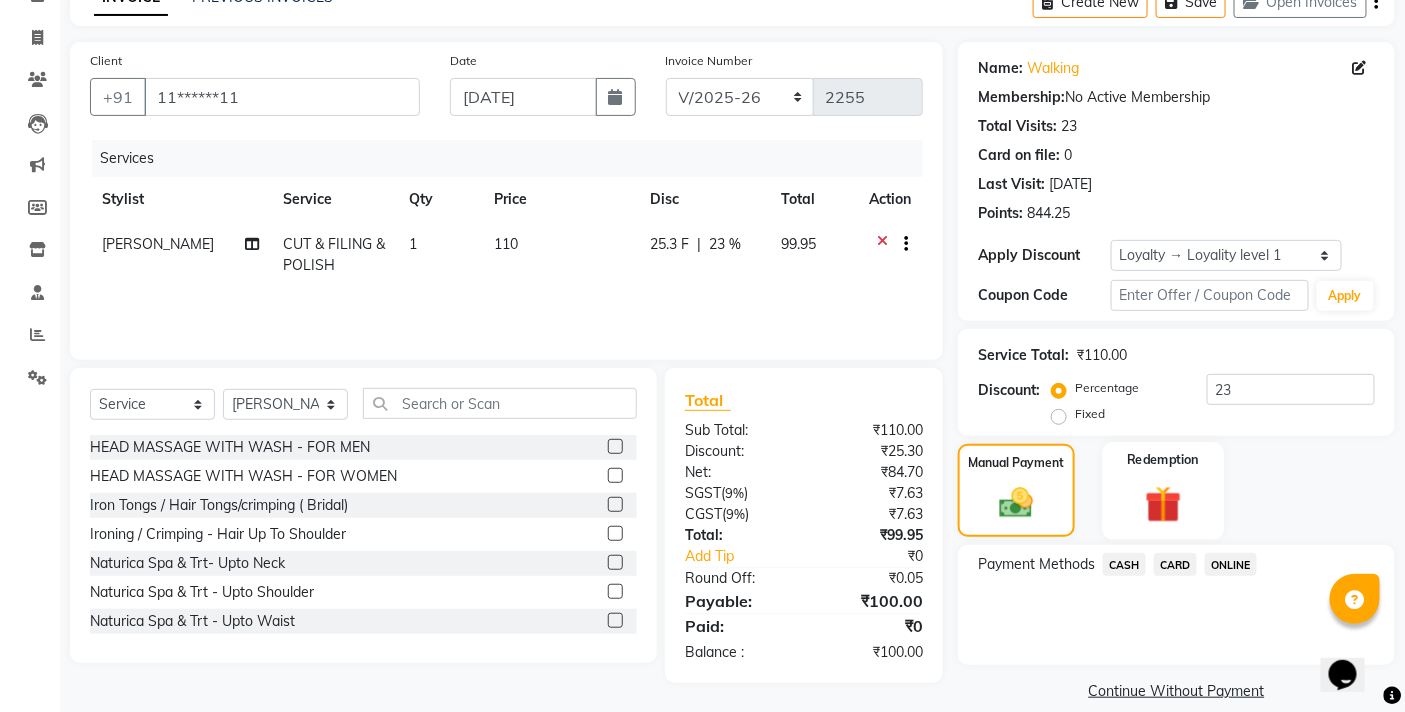 scroll, scrollTop: 132, scrollLeft: 0, axis: vertical 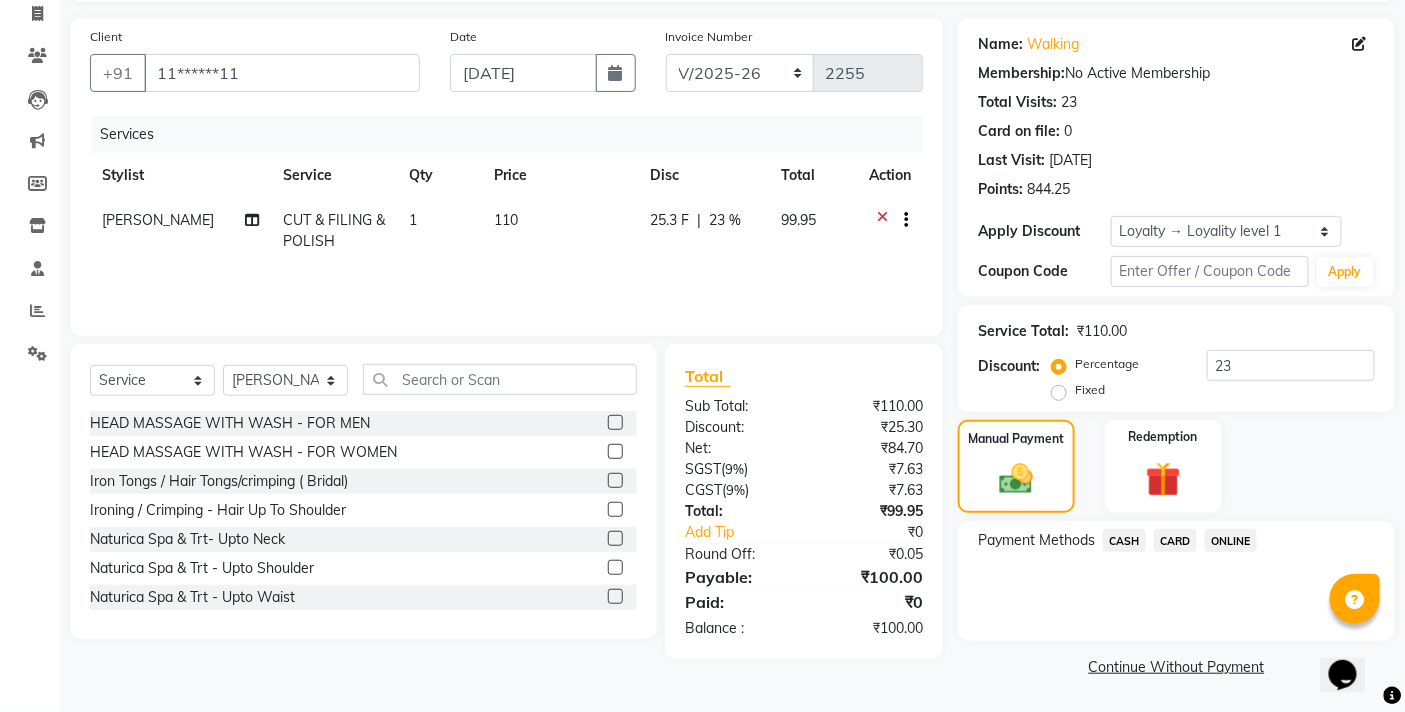 click on "ONLINE" 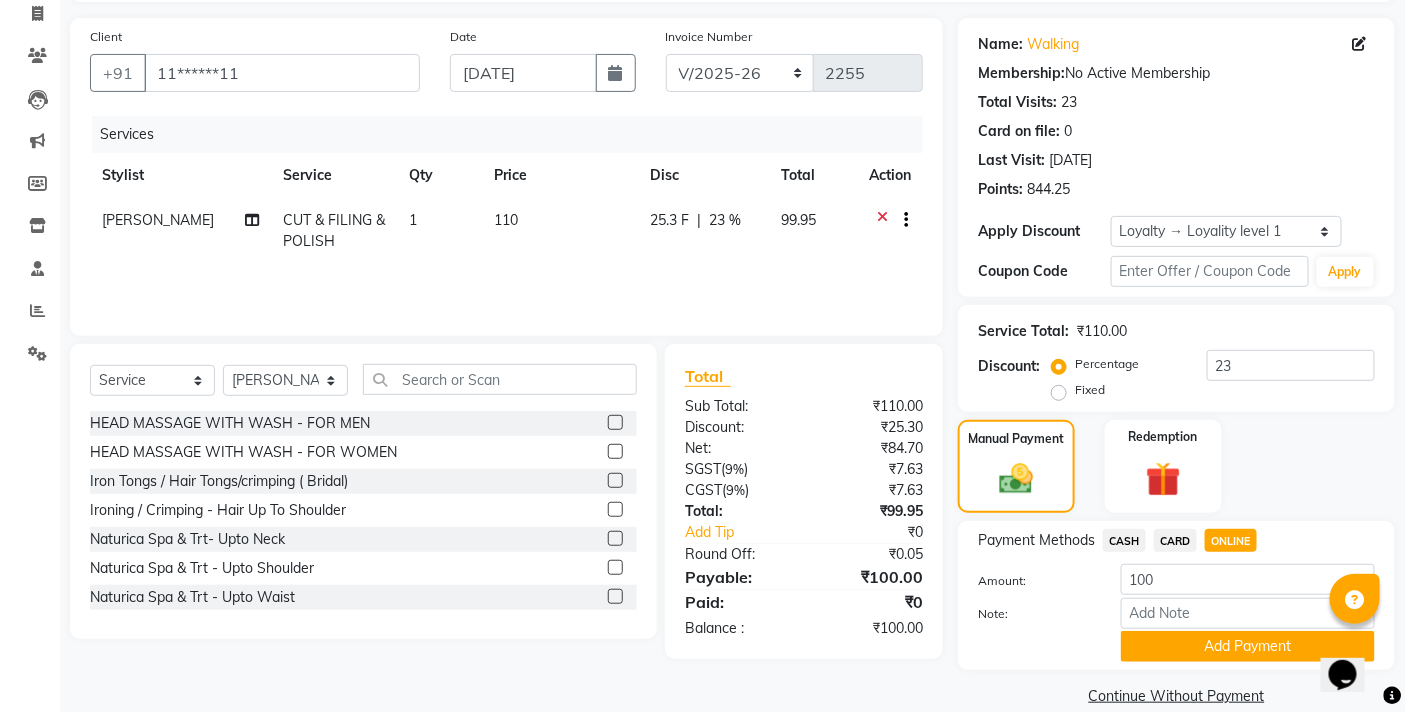 click on "CASH" 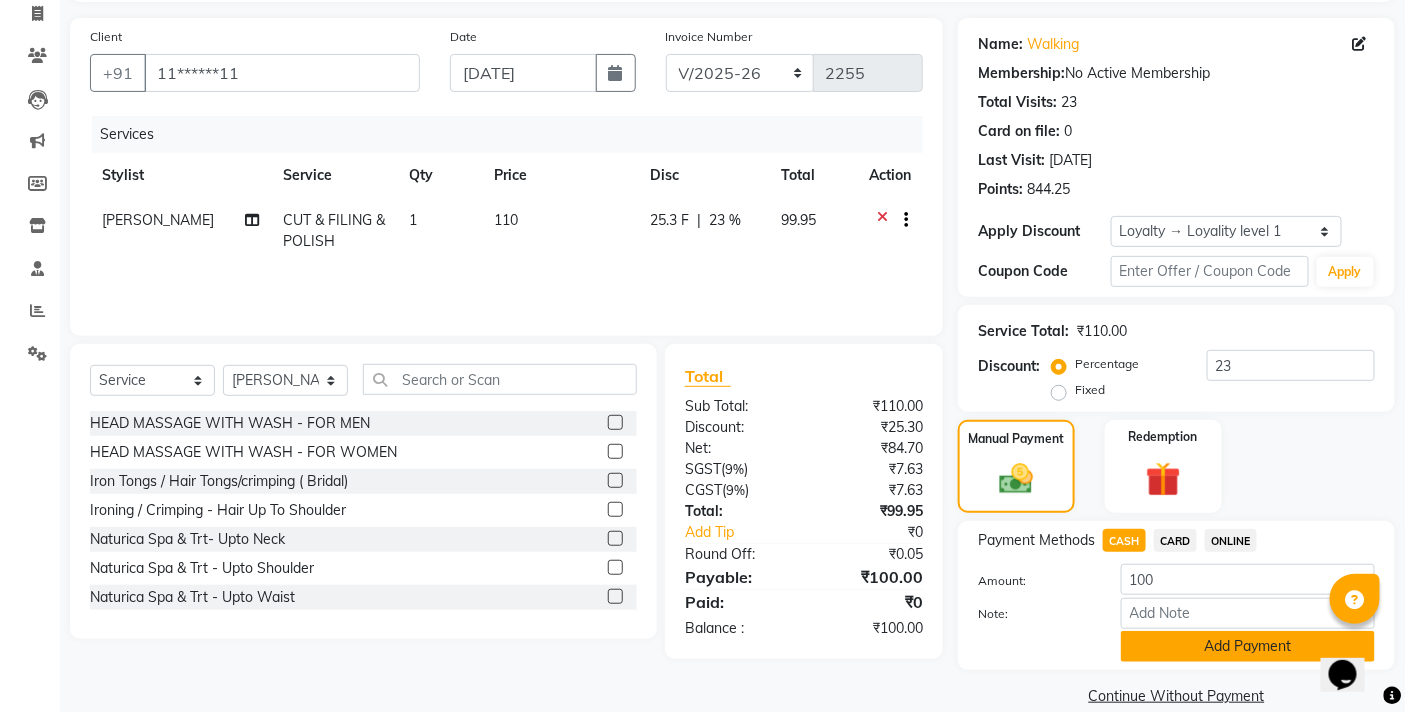 click on "Add Payment" 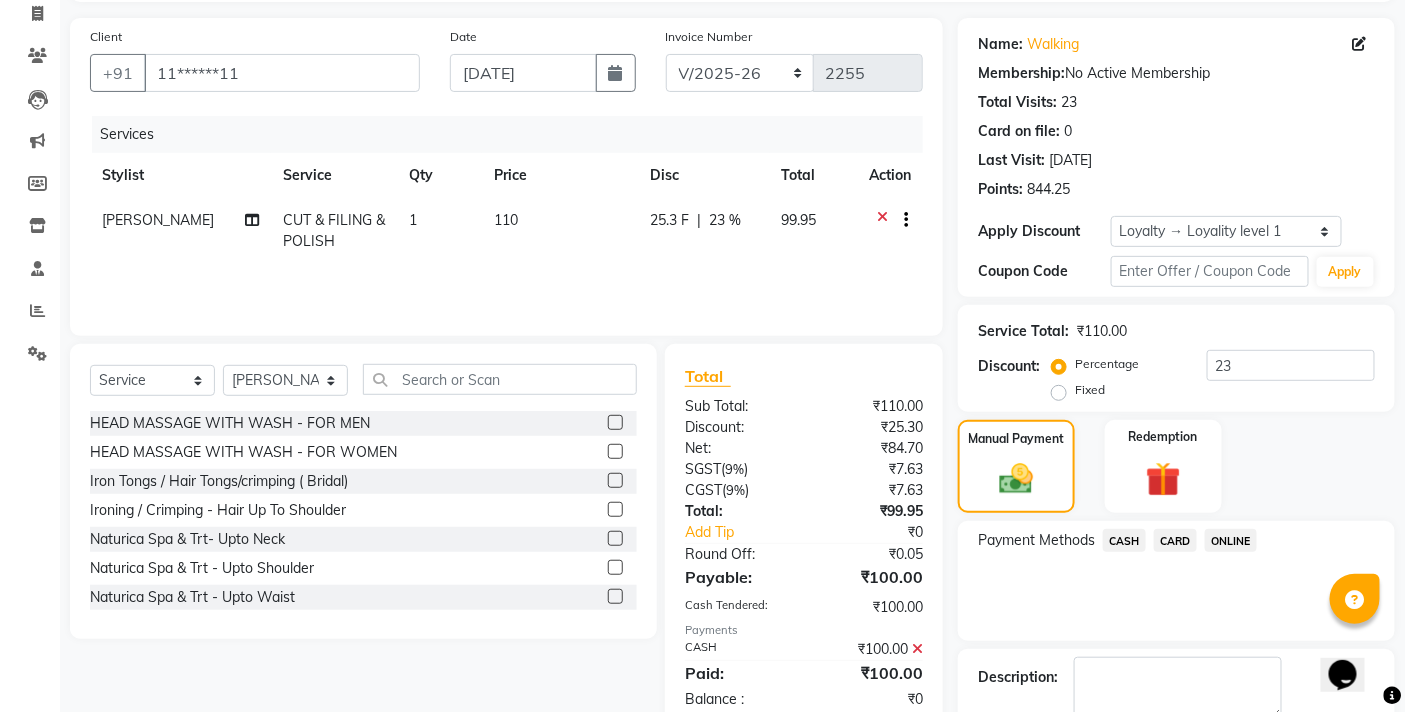 scroll, scrollTop: 278, scrollLeft: 0, axis: vertical 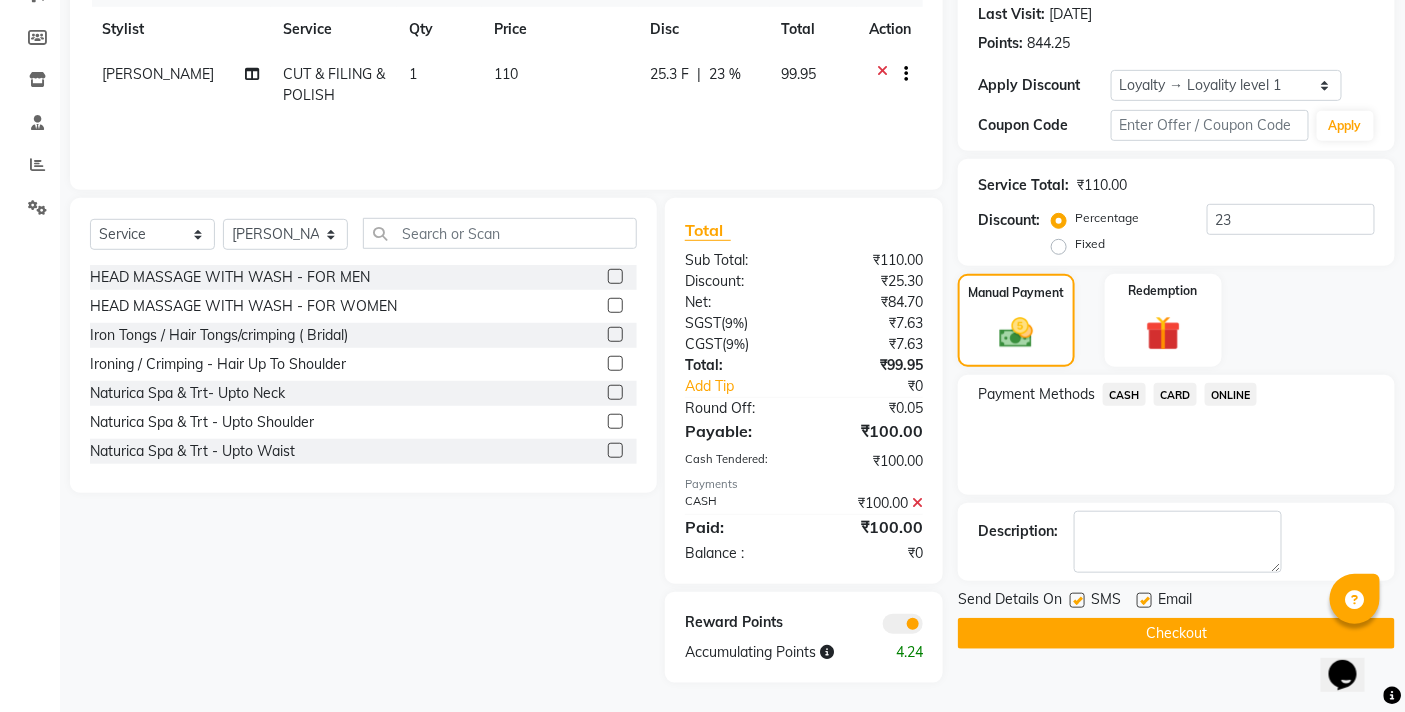 click on "Checkout" 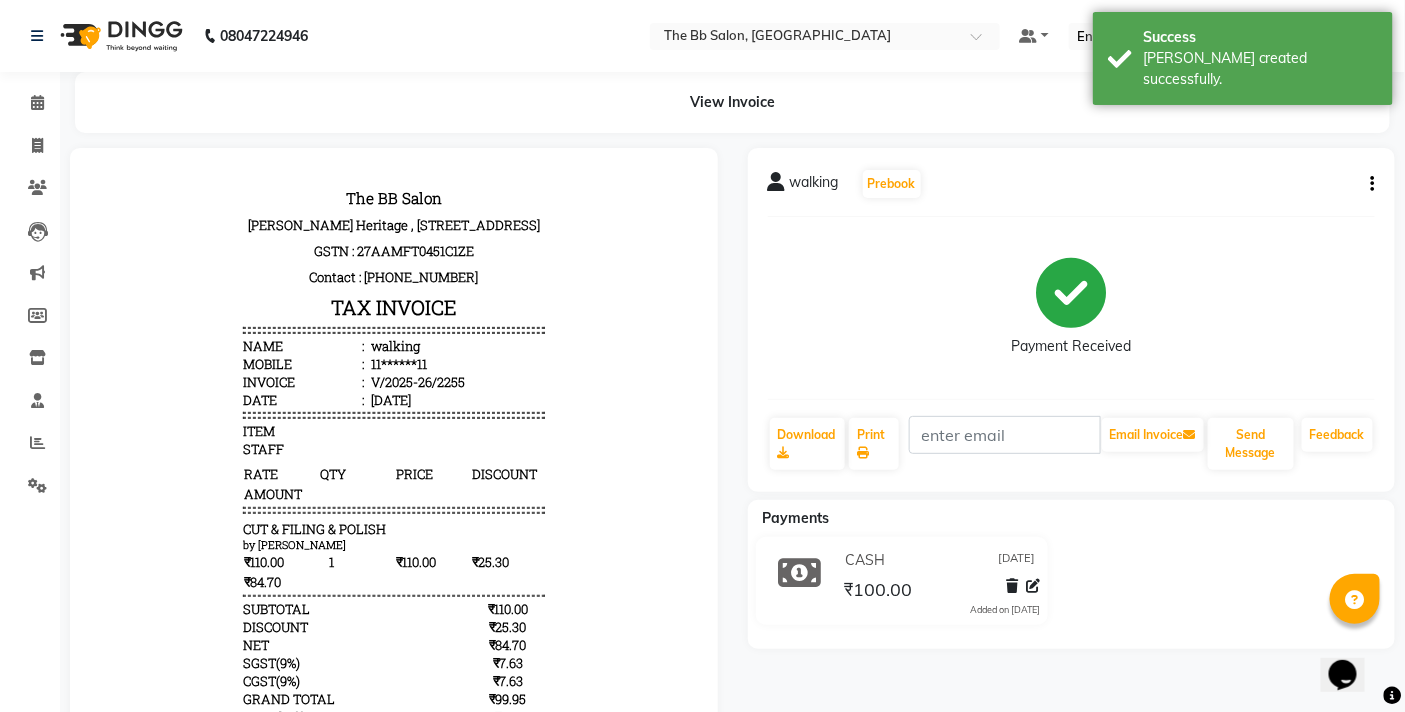 scroll, scrollTop: 0, scrollLeft: 0, axis: both 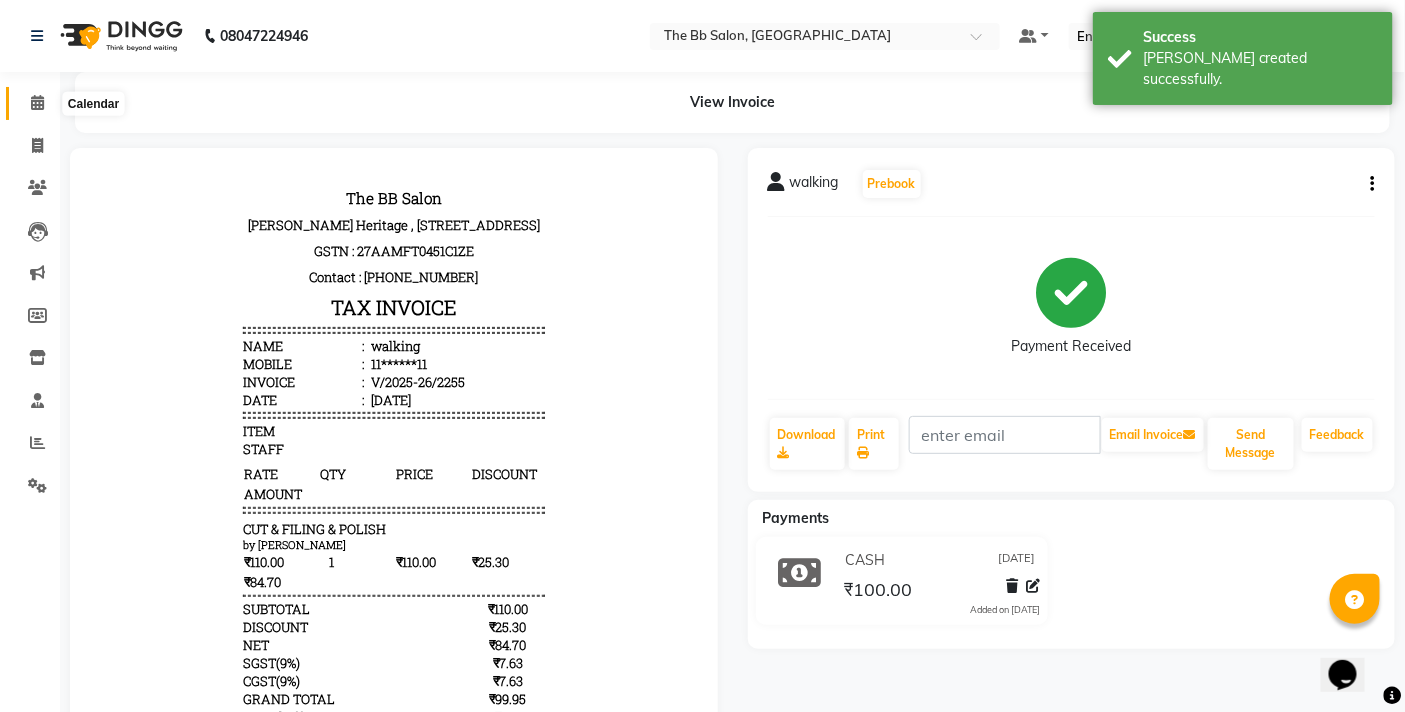 click 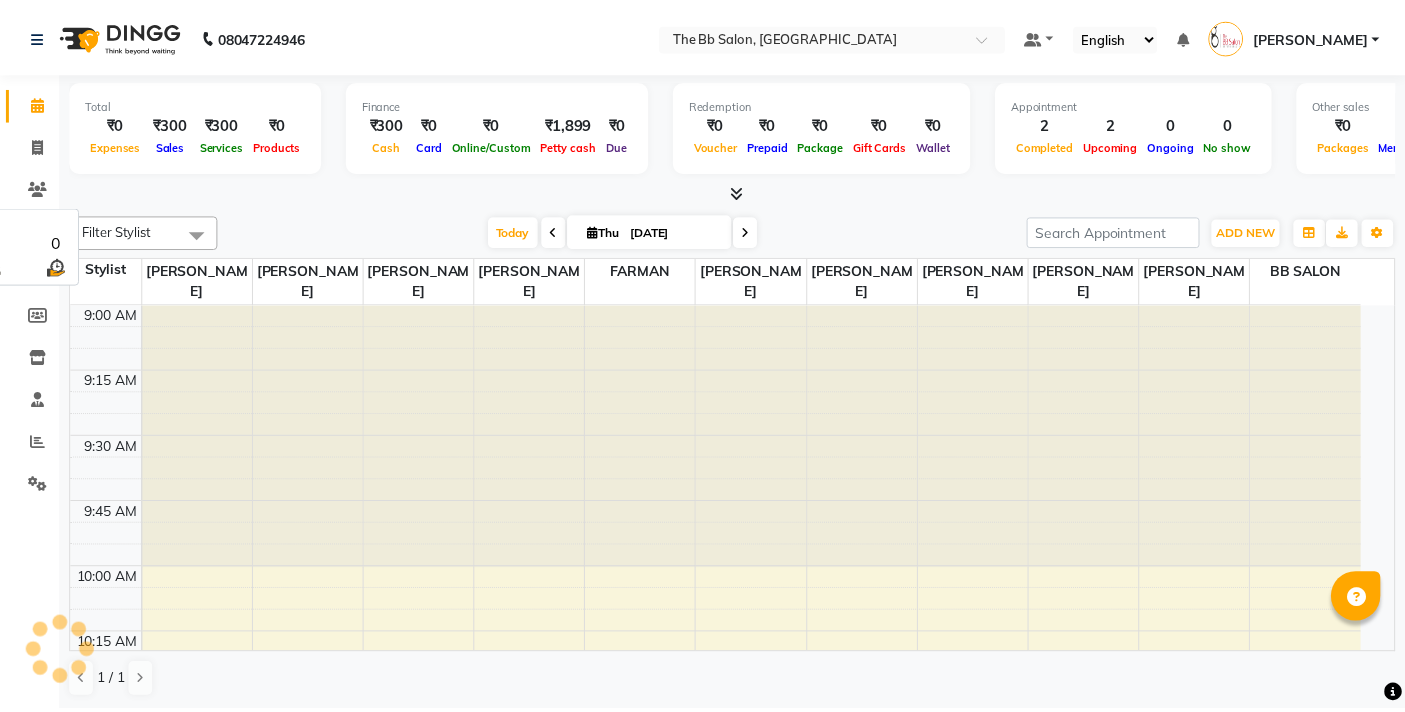 scroll, scrollTop: 0, scrollLeft: 0, axis: both 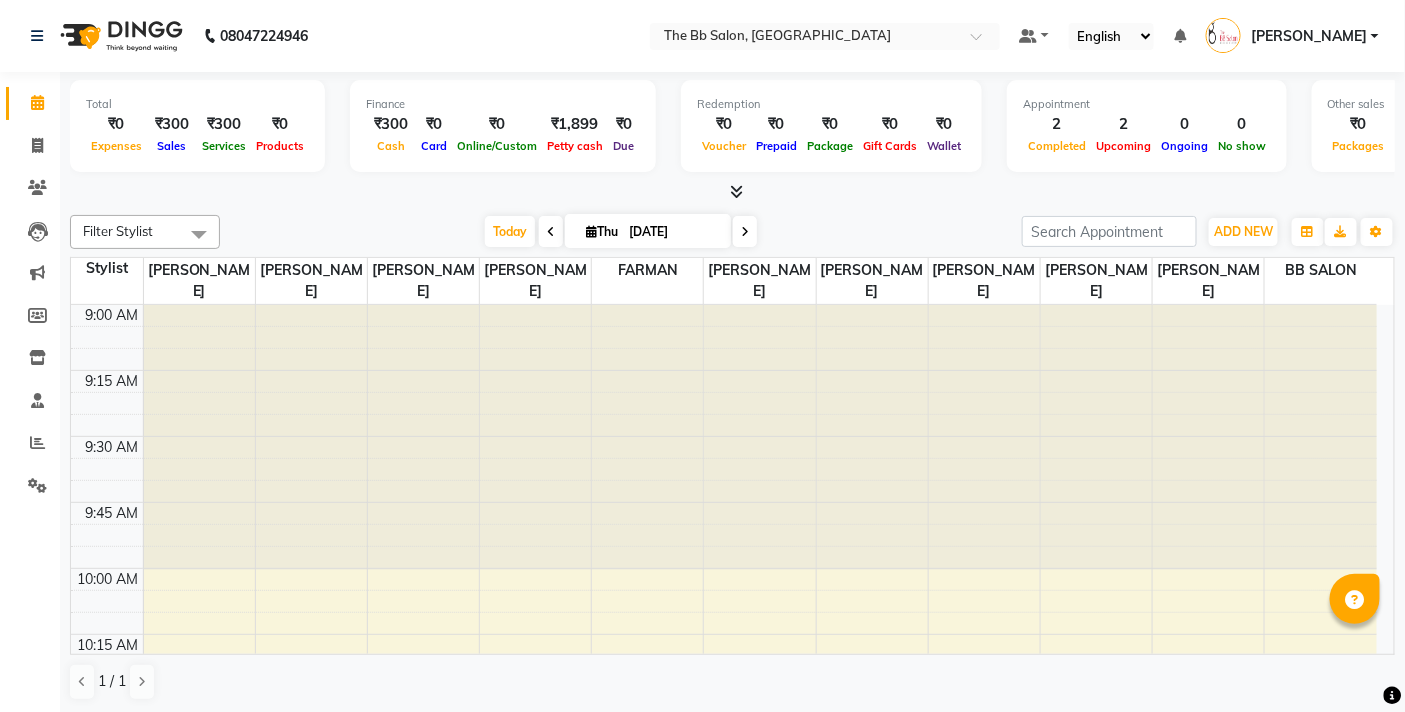 click at bounding box center [736, 191] 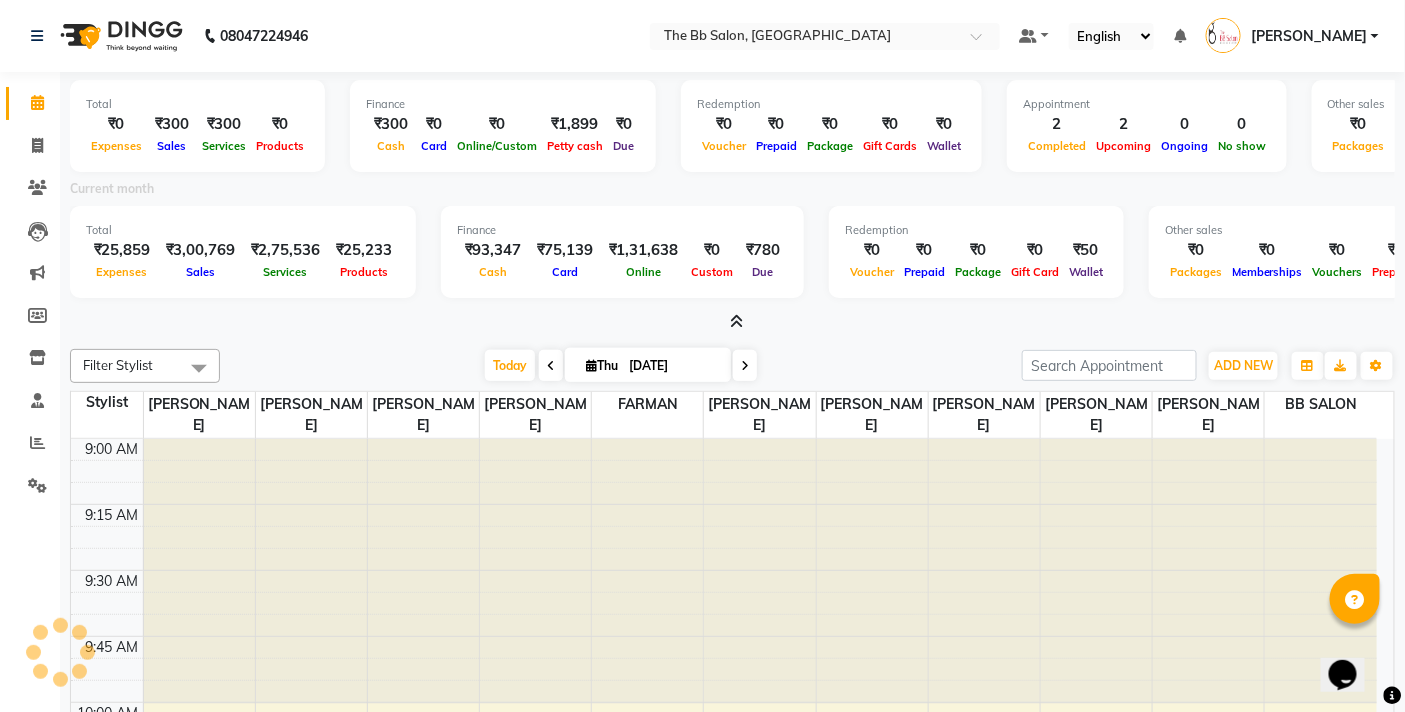 scroll, scrollTop: 0, scrollLeft: 0, axis: both 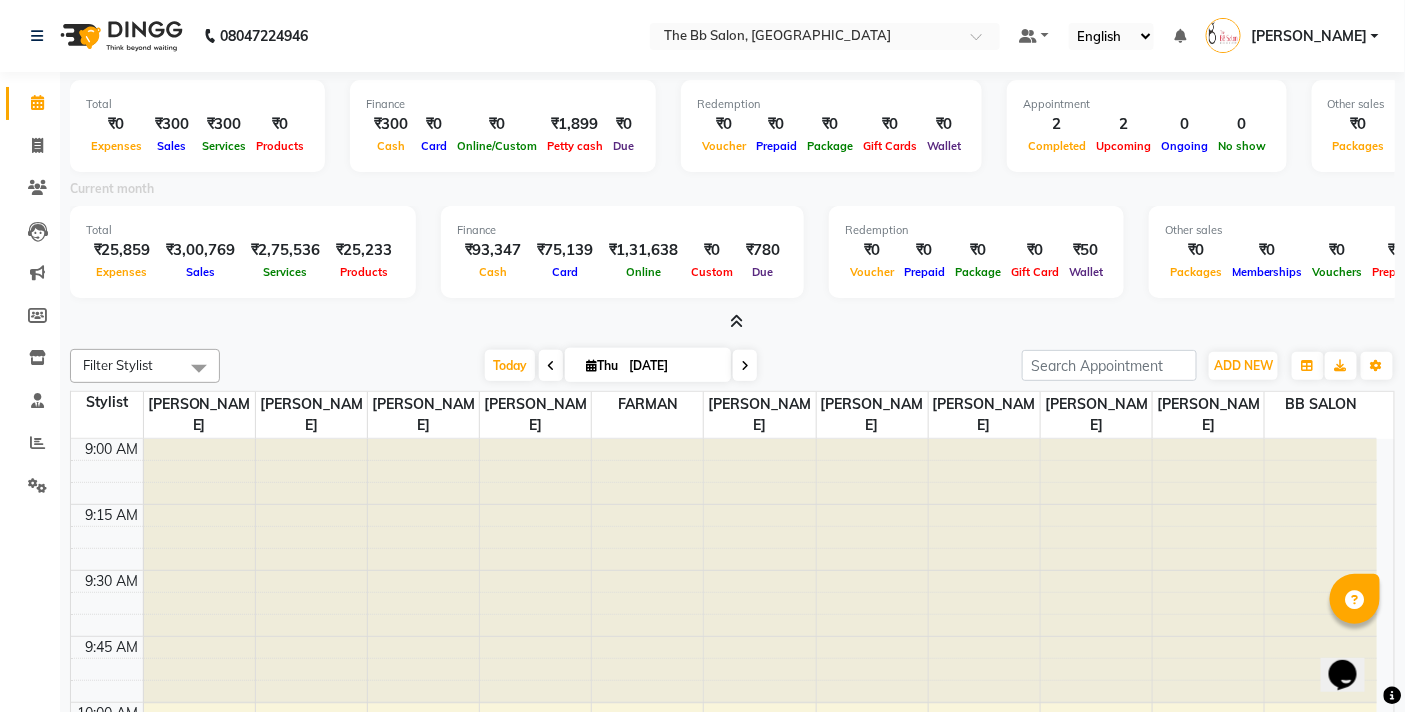 click at bounding box center [732, 322] 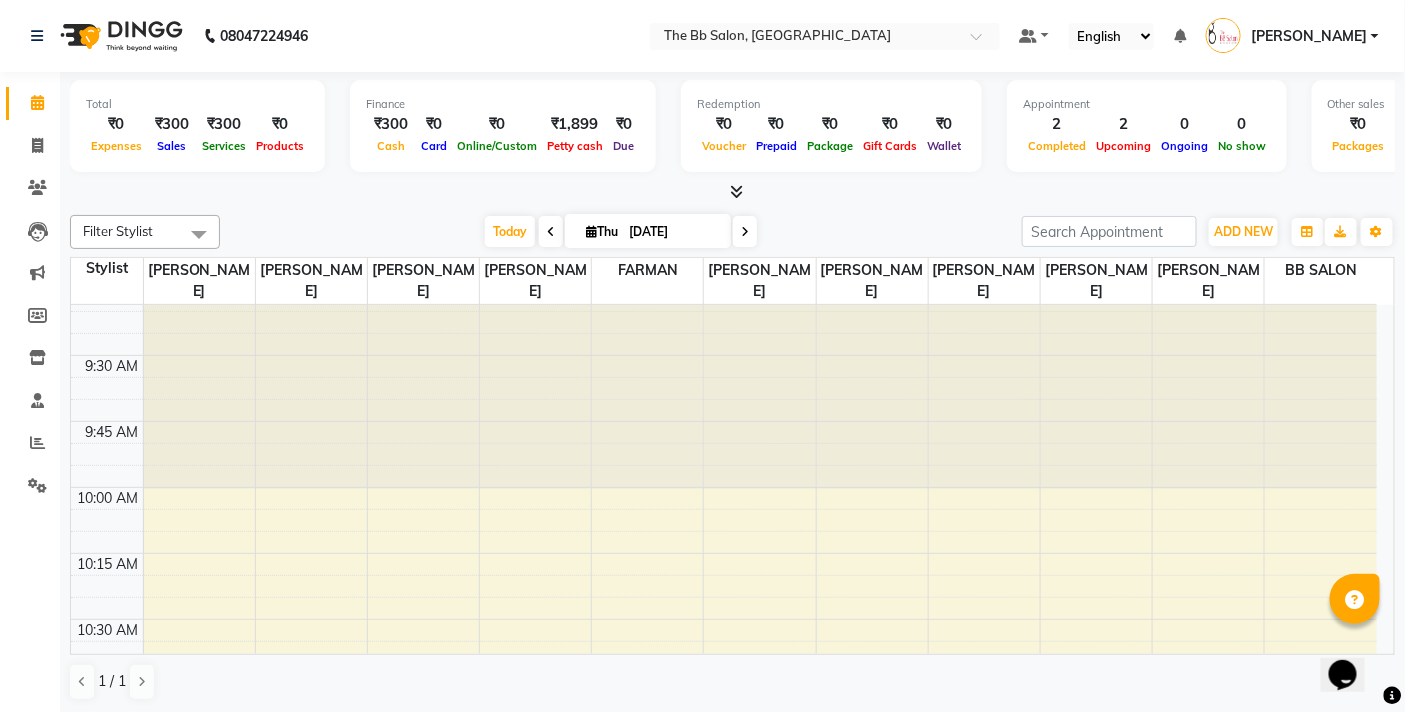 scroll, scrollTop: 0, scrollLeft: 0, axis: both 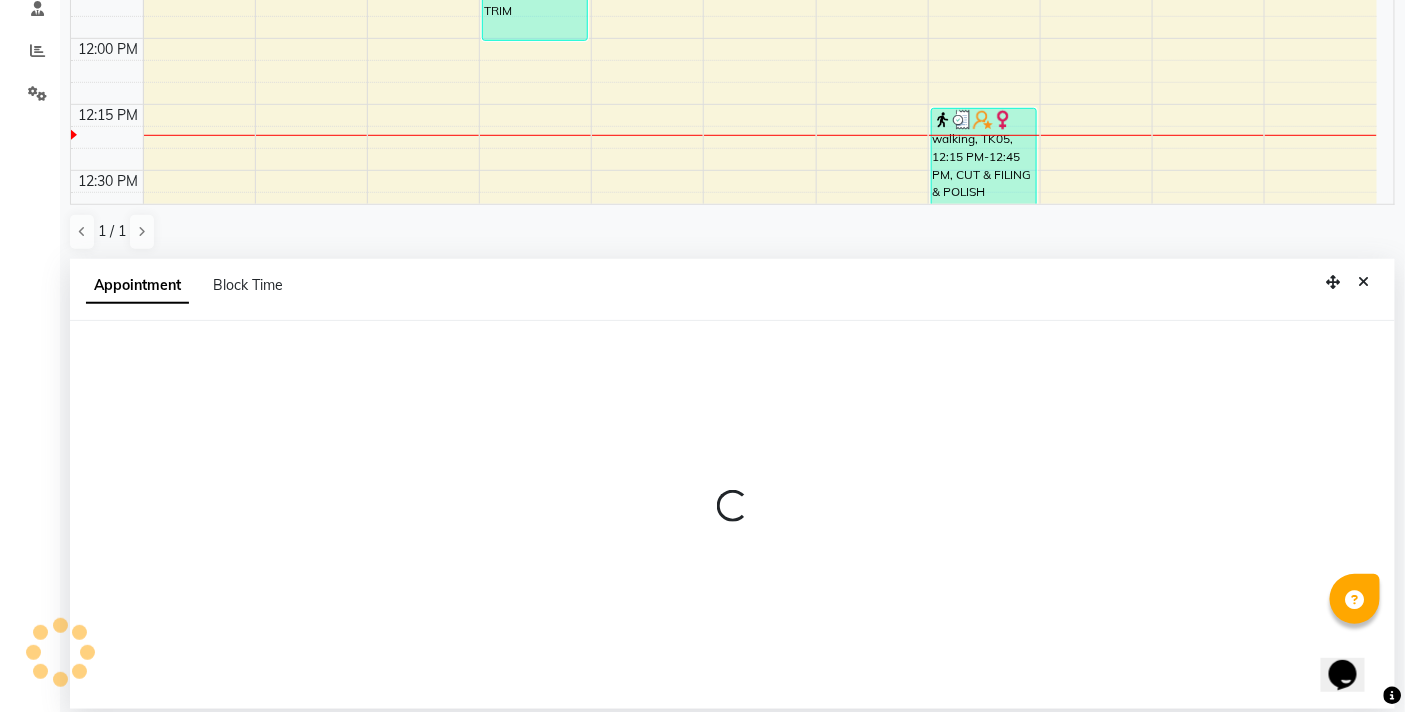 select on "83513" 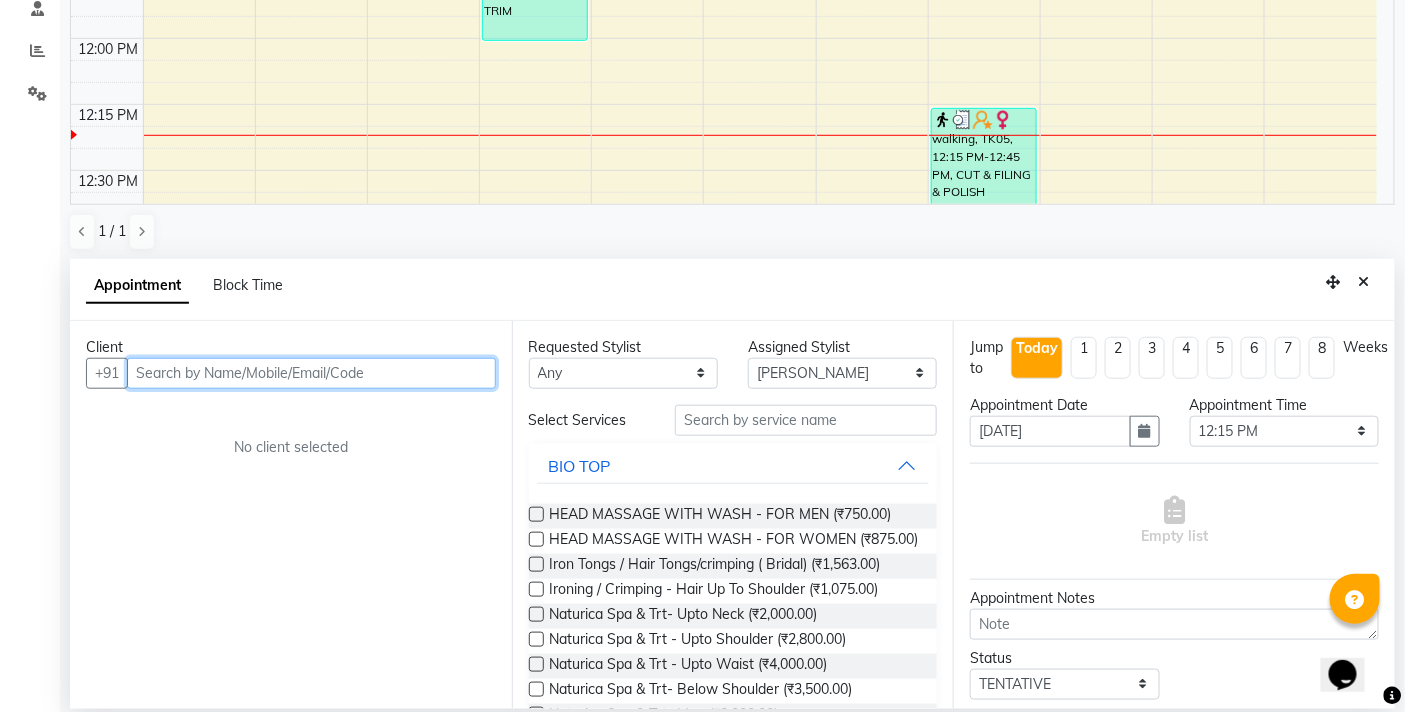 click at bounding box center [311, 373] 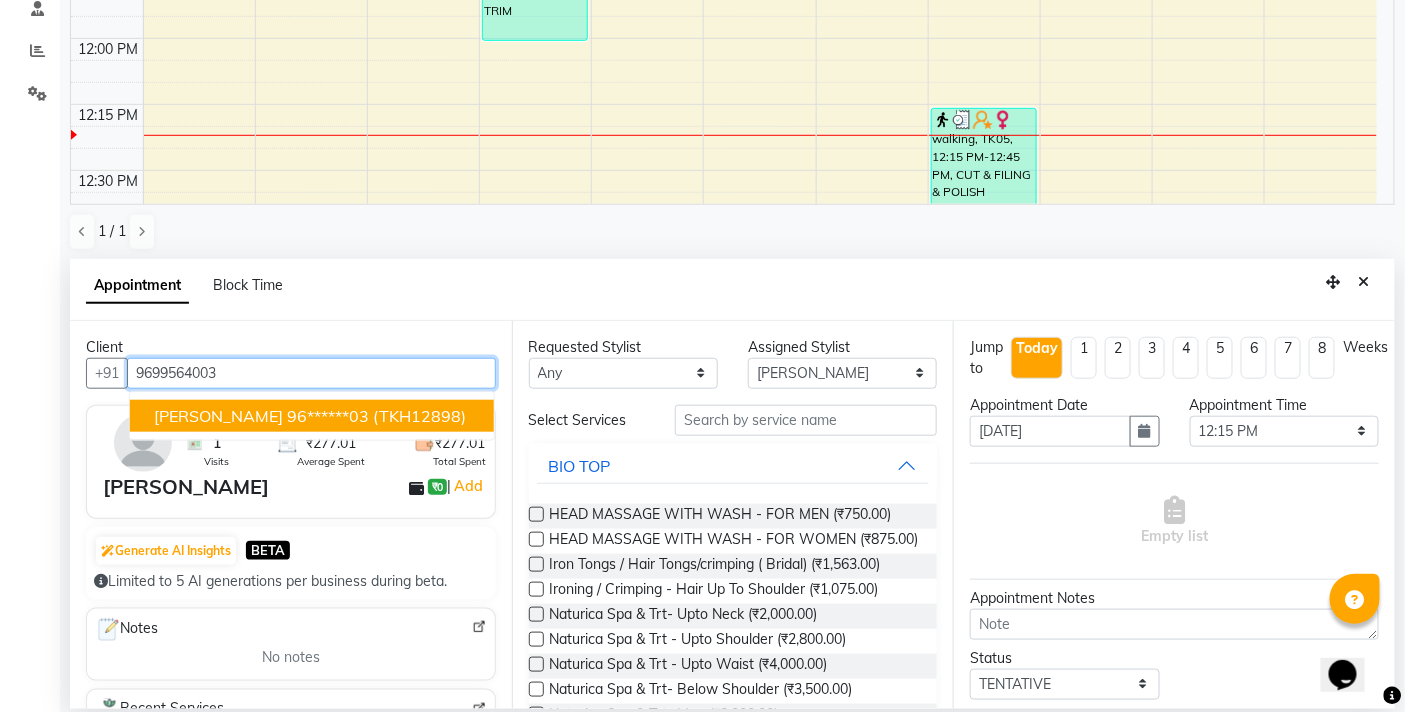 click on "(TKH12898)" at bounding box center [419, 416] 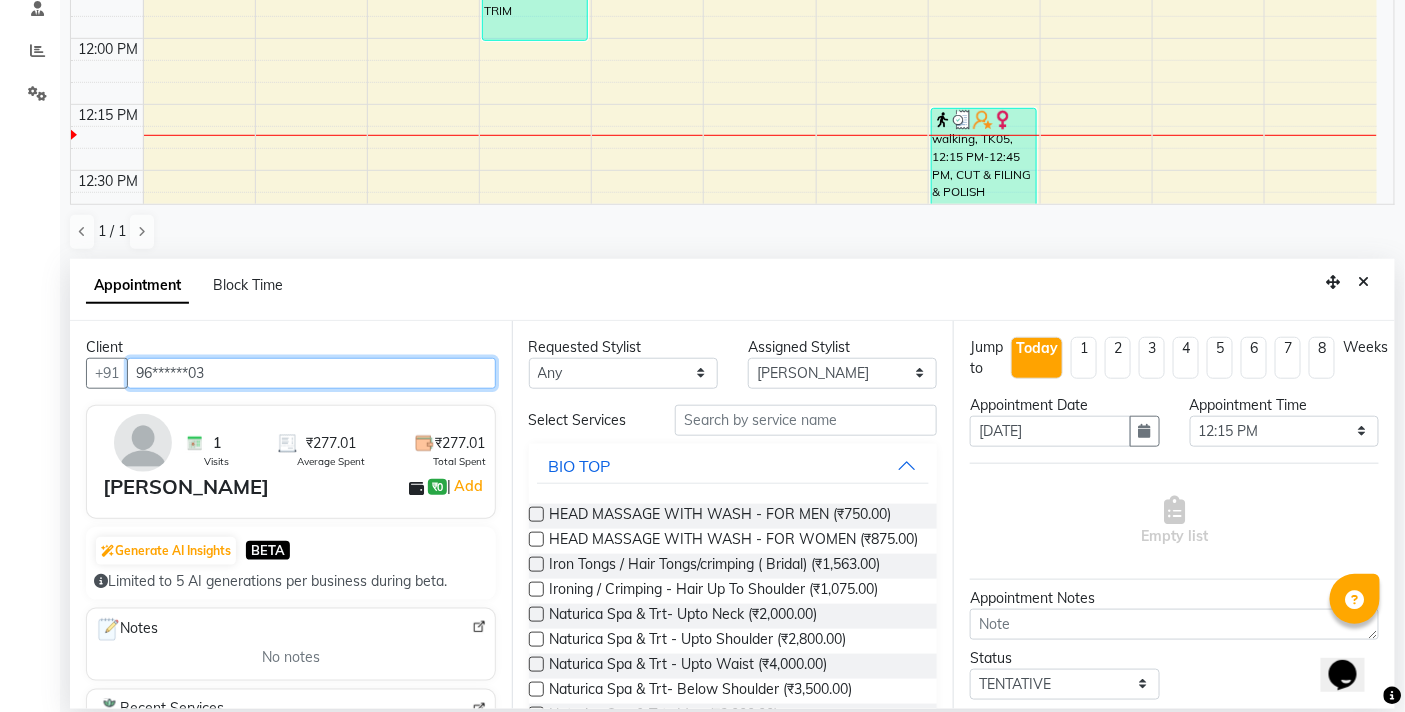 type on "96******03" 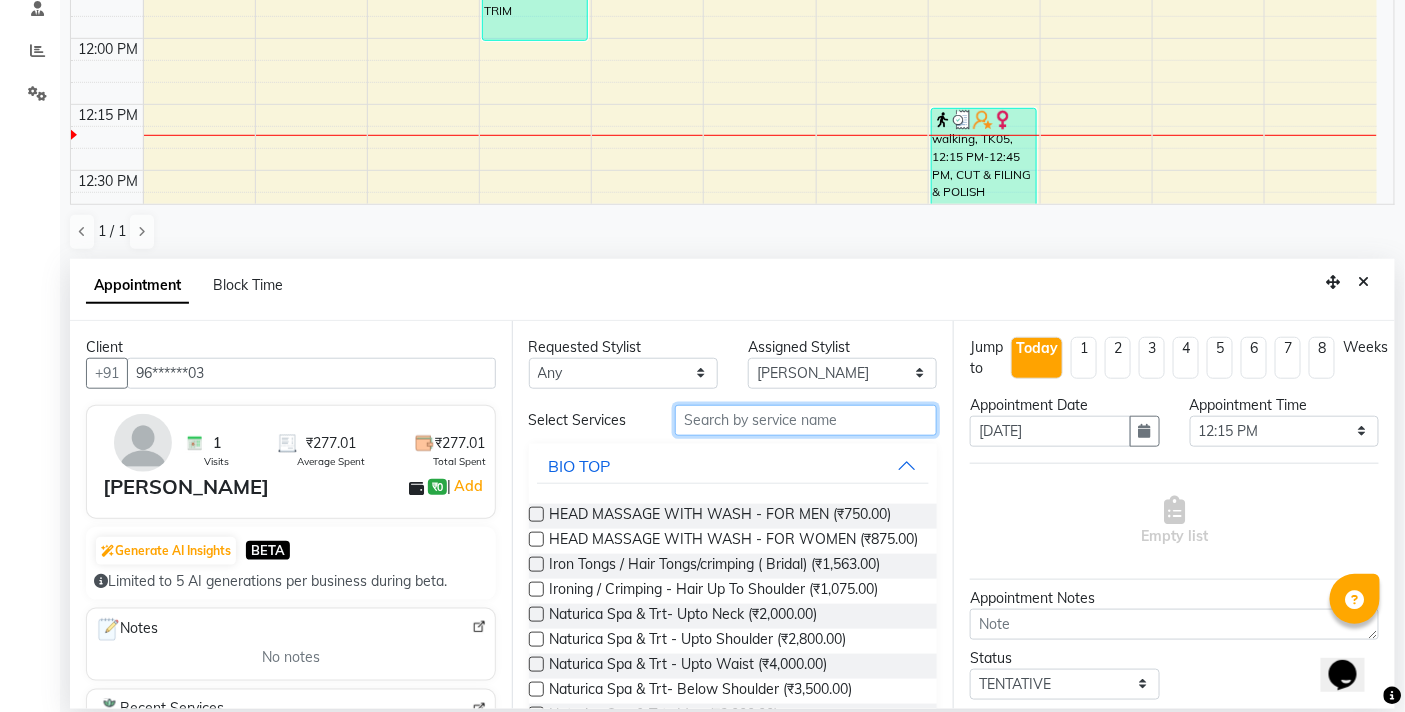 click at bounding box center [806, 420] 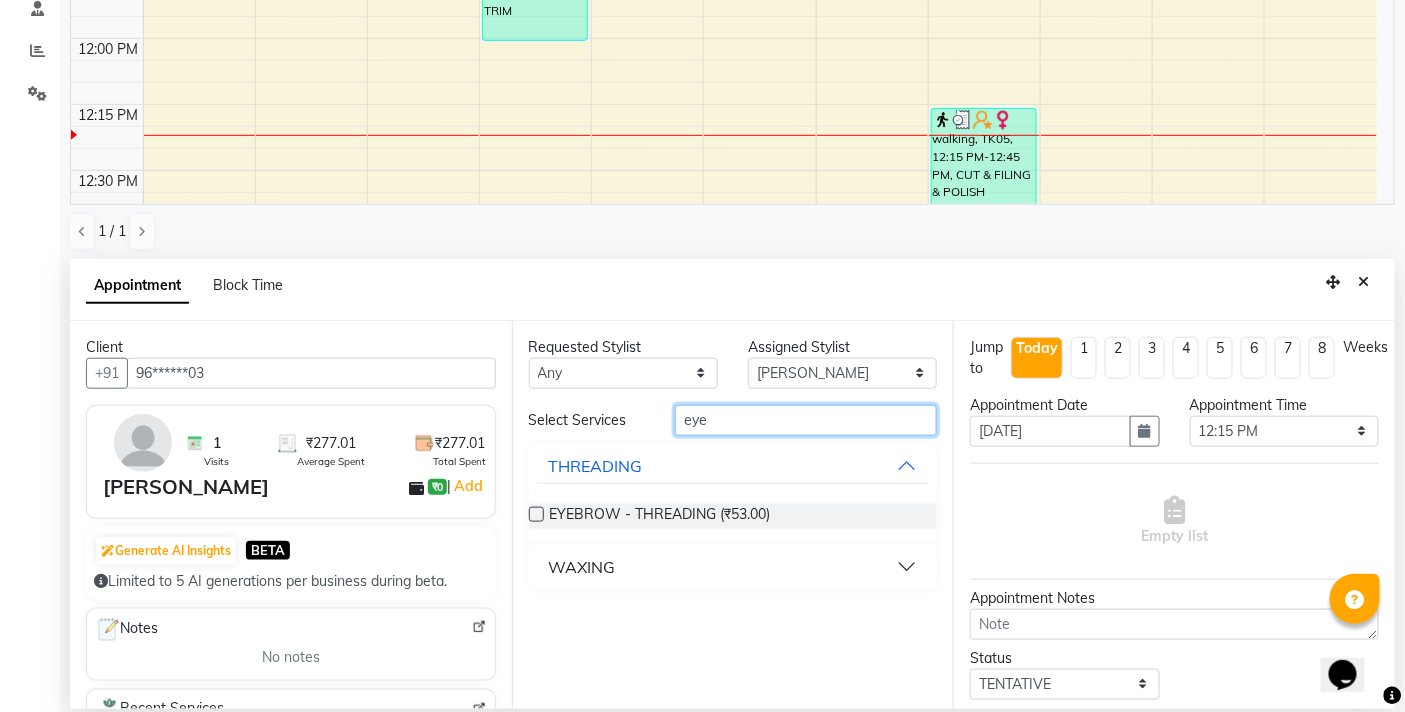 type on "eye" 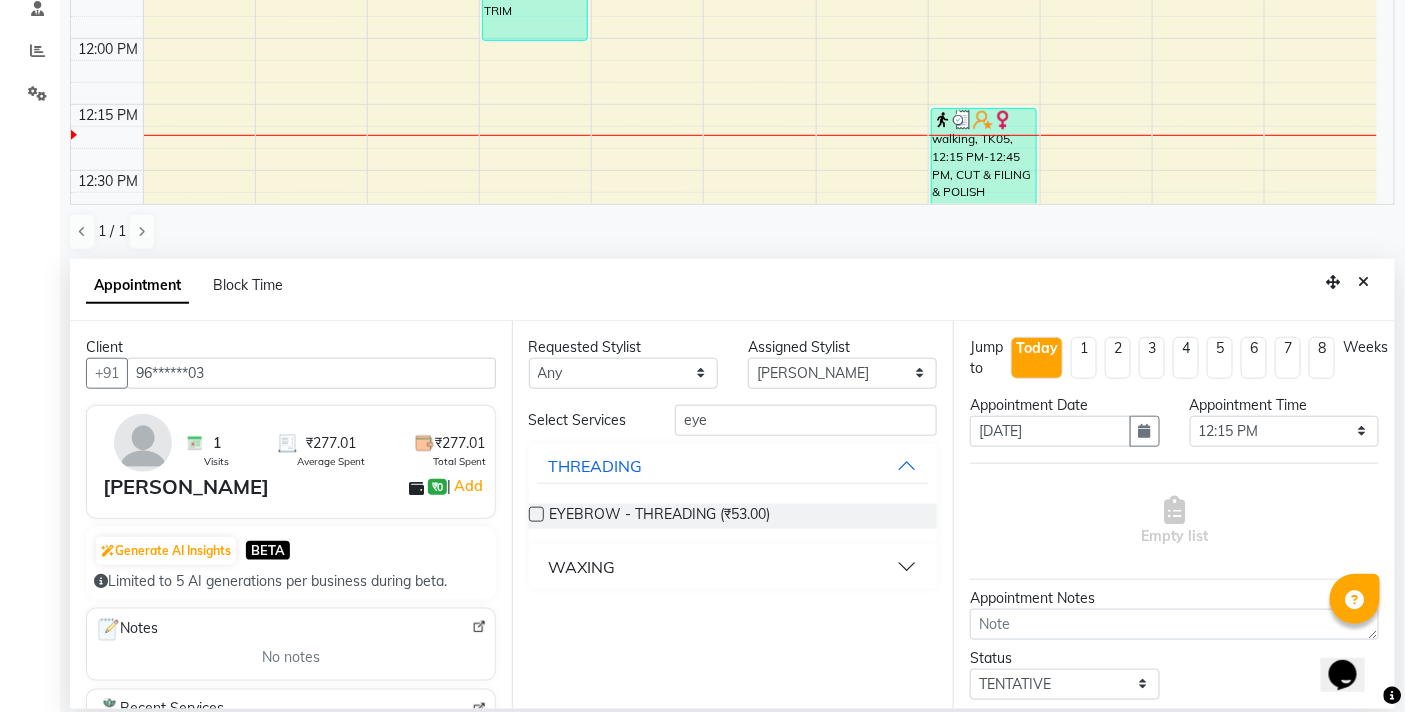 click at bounding box center (536, 514) 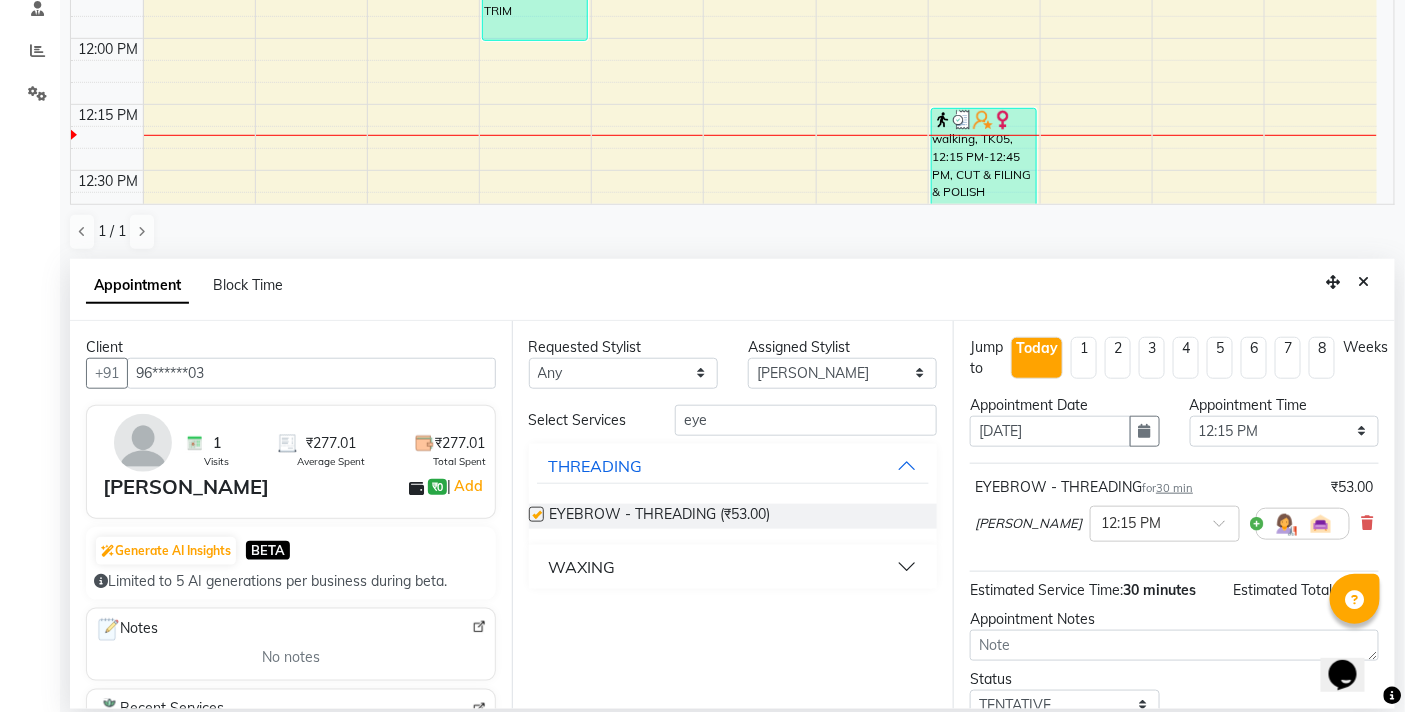 checkbox on "false" 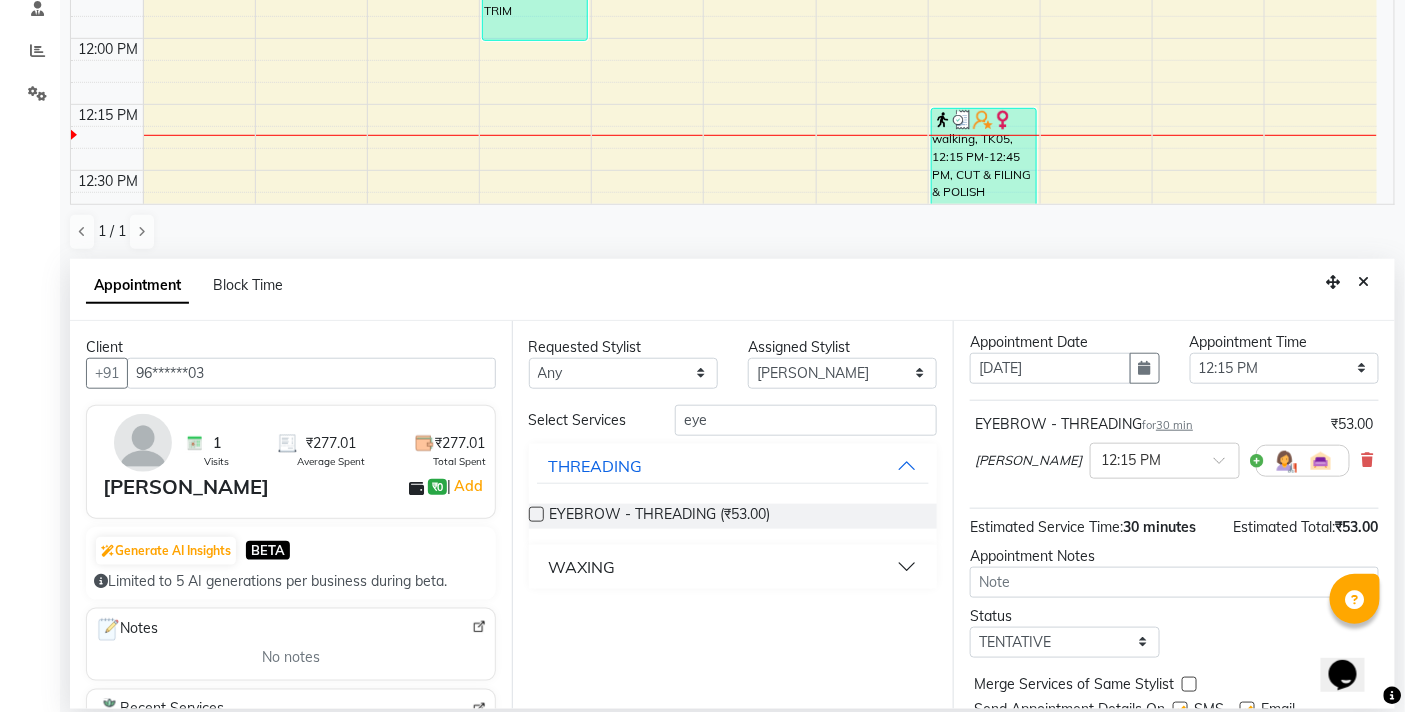 scroll, scrollTop: 141, scrollLeft: 0, axis: vertical 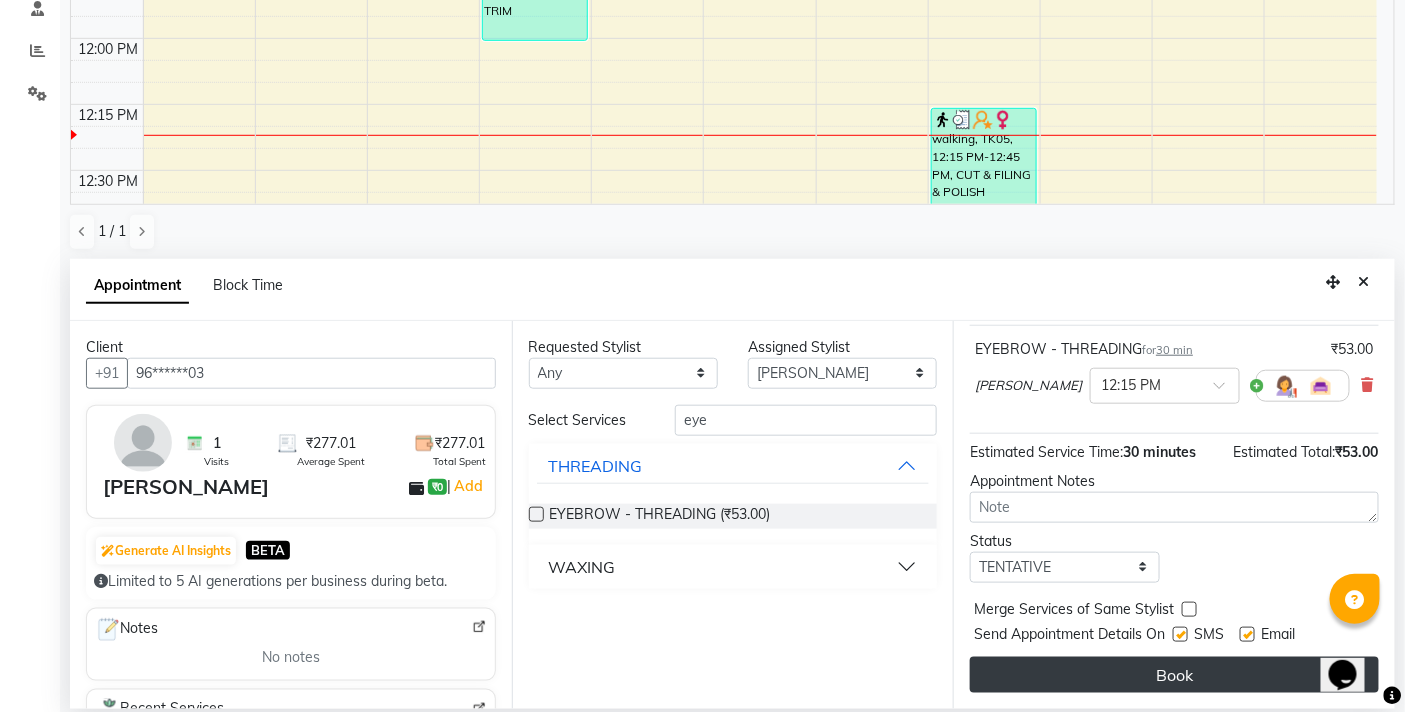 click on "Book" at bounding box center [1174, 675] 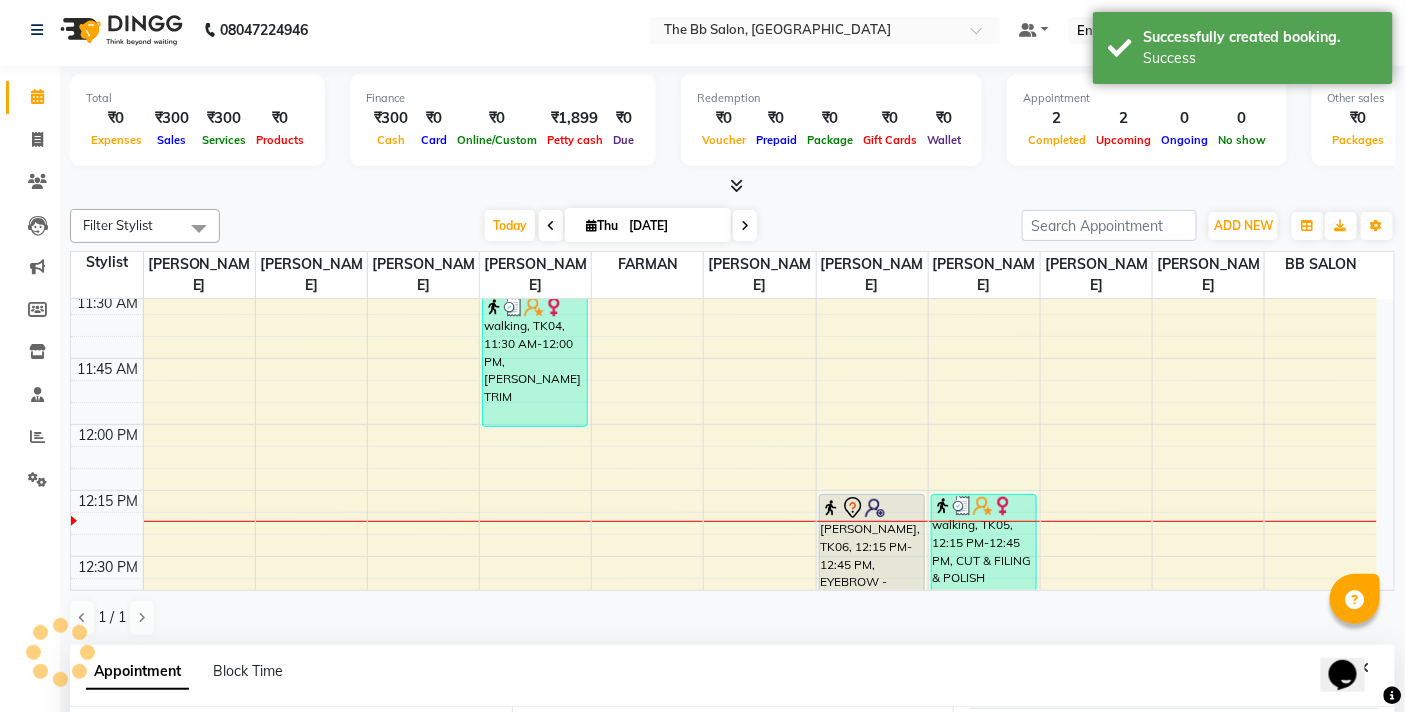 scroll, scrollTop: 0, scrollLeft: 0, axis: both 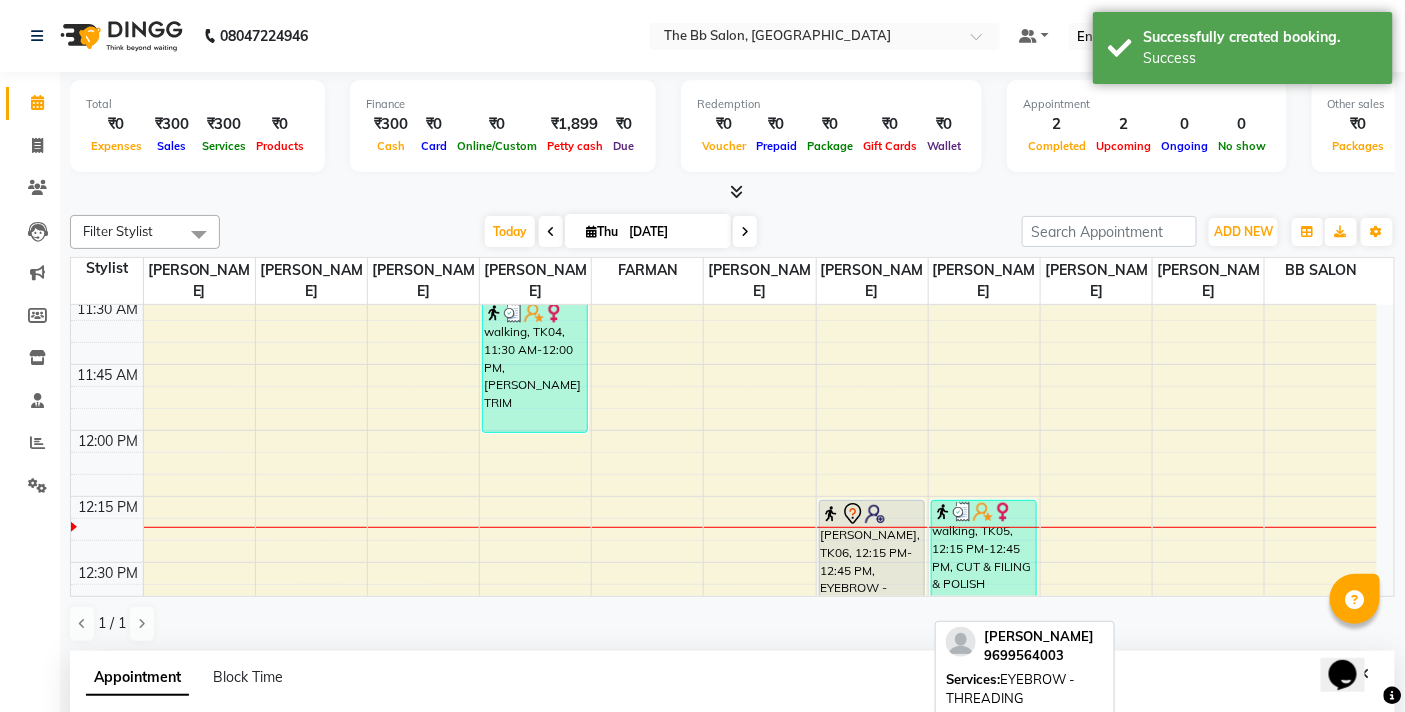 click on "[PERSON_NAME], TK06, 12:15 PM-12:45 PM, EYEBROW - THREADING" at bounding box center (872, 566) 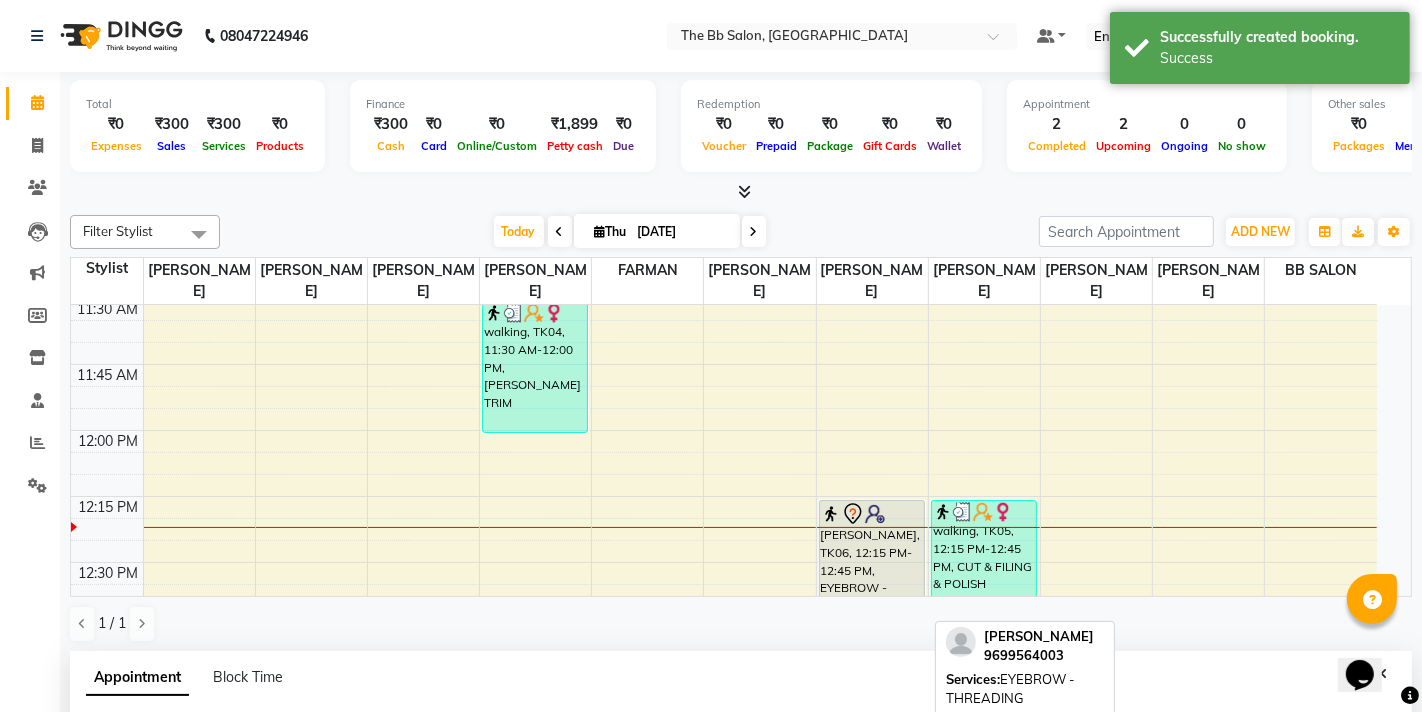 select on "7" 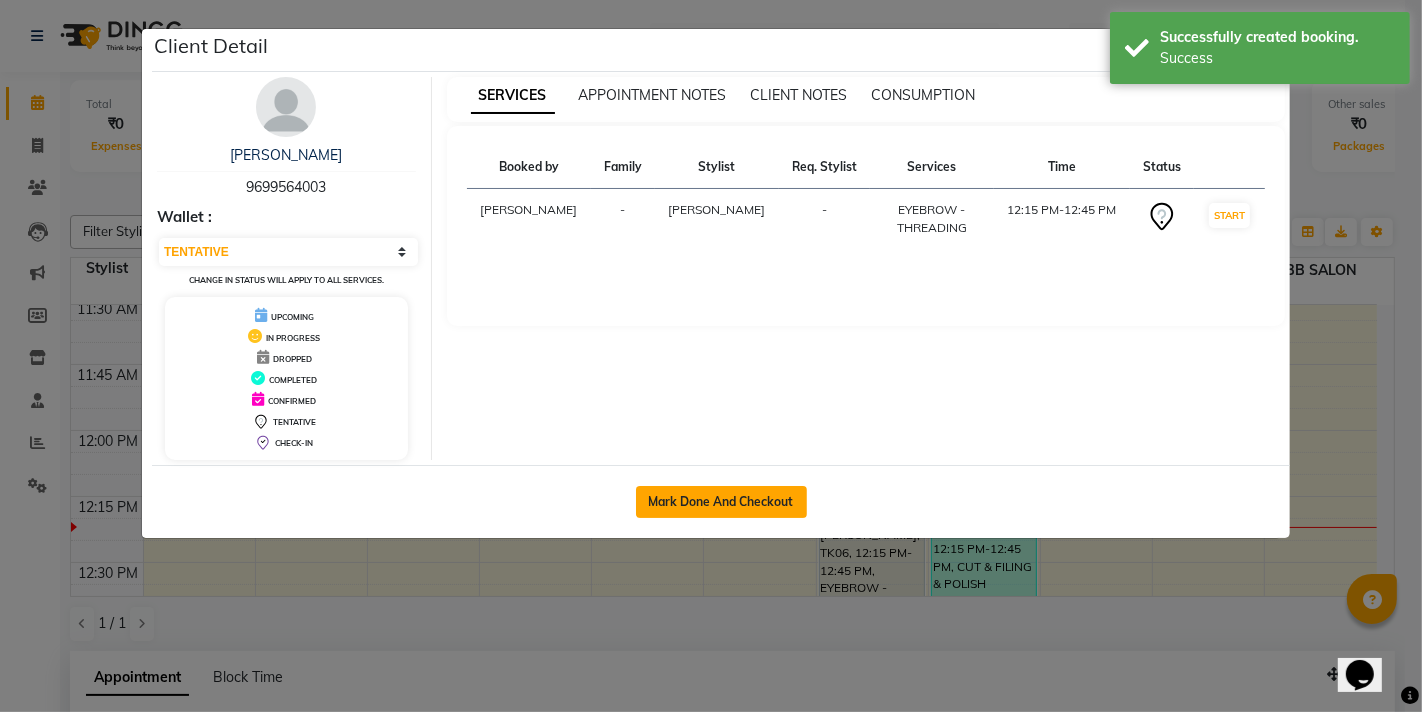 click on "Mark Done And Checkout" 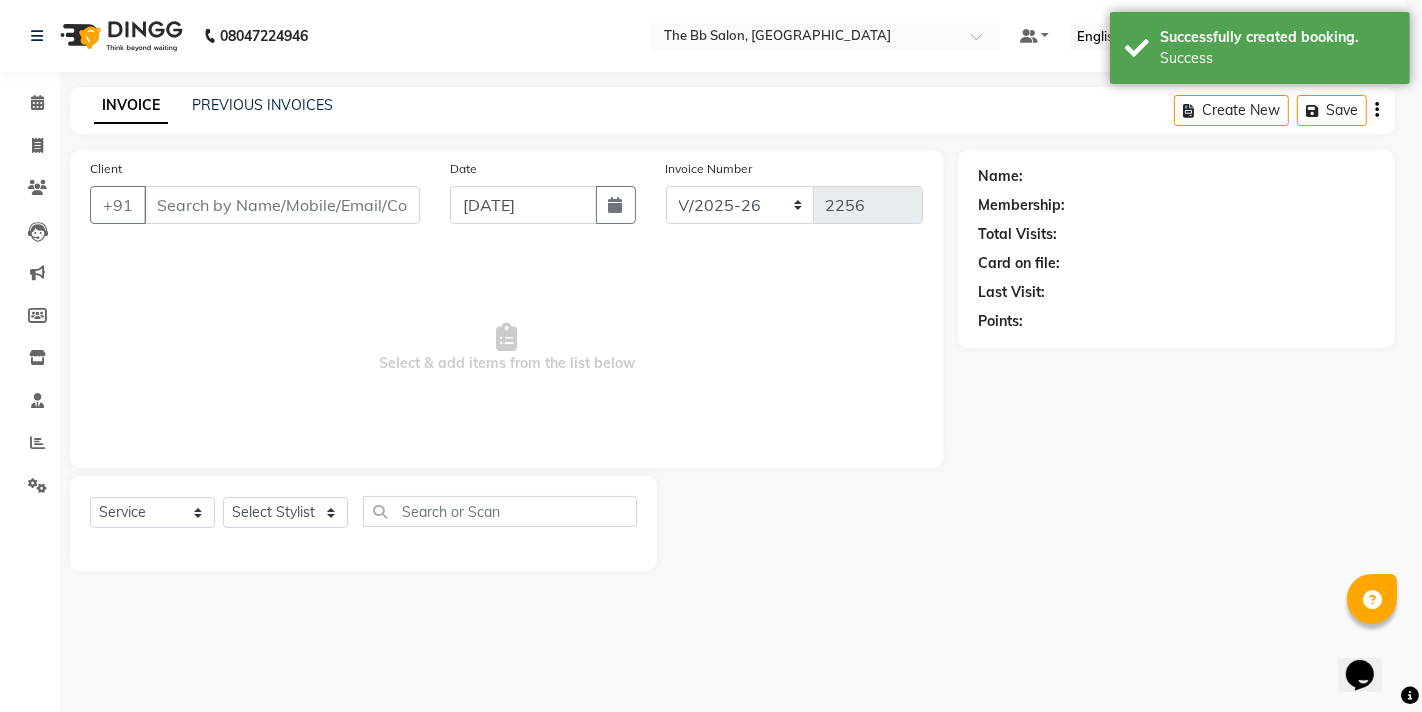 select on "3" 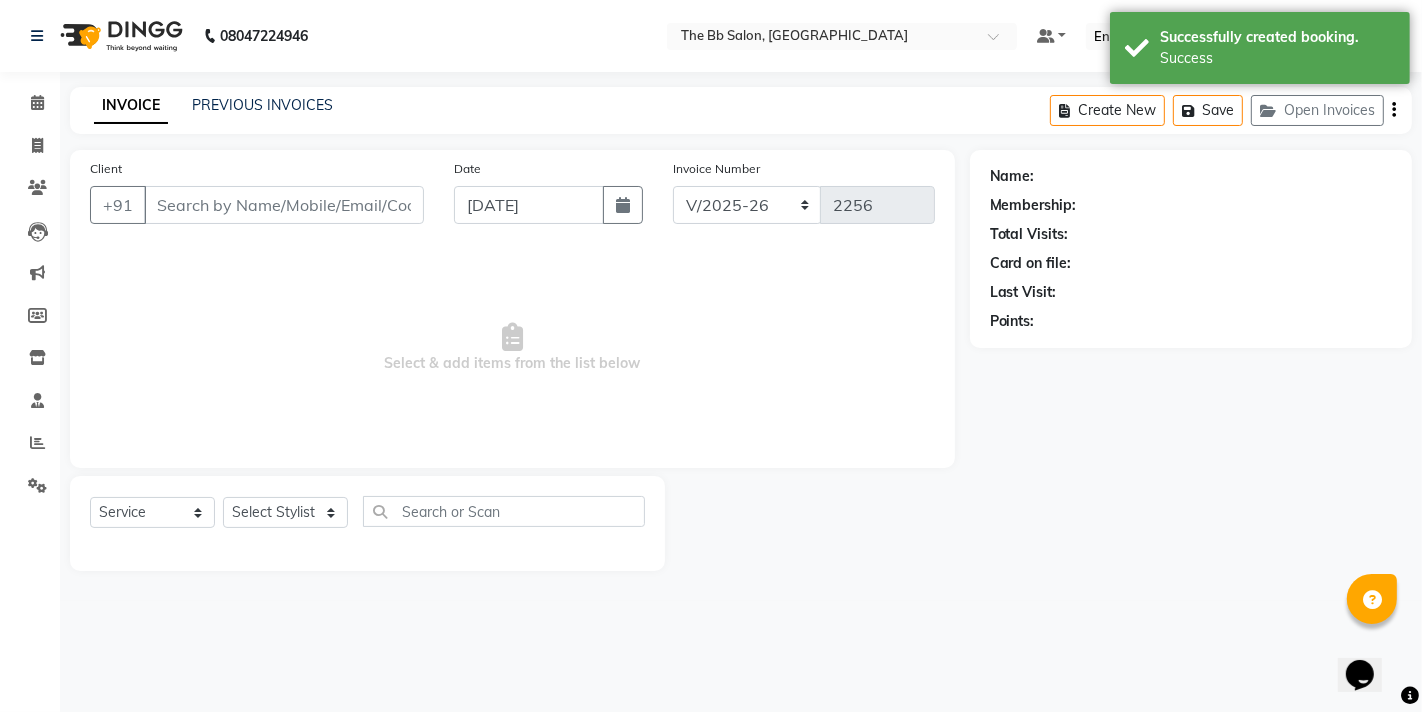 type on "96******03" 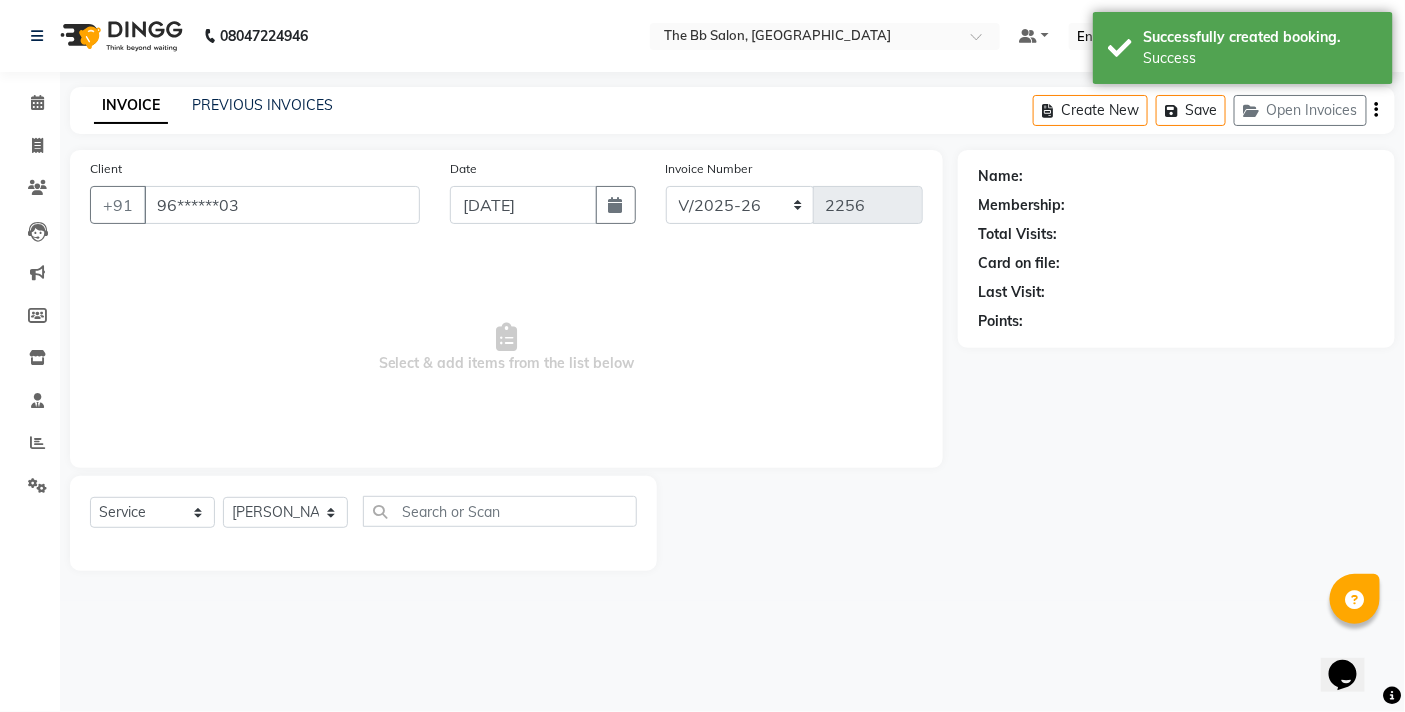 select on "1: Object" 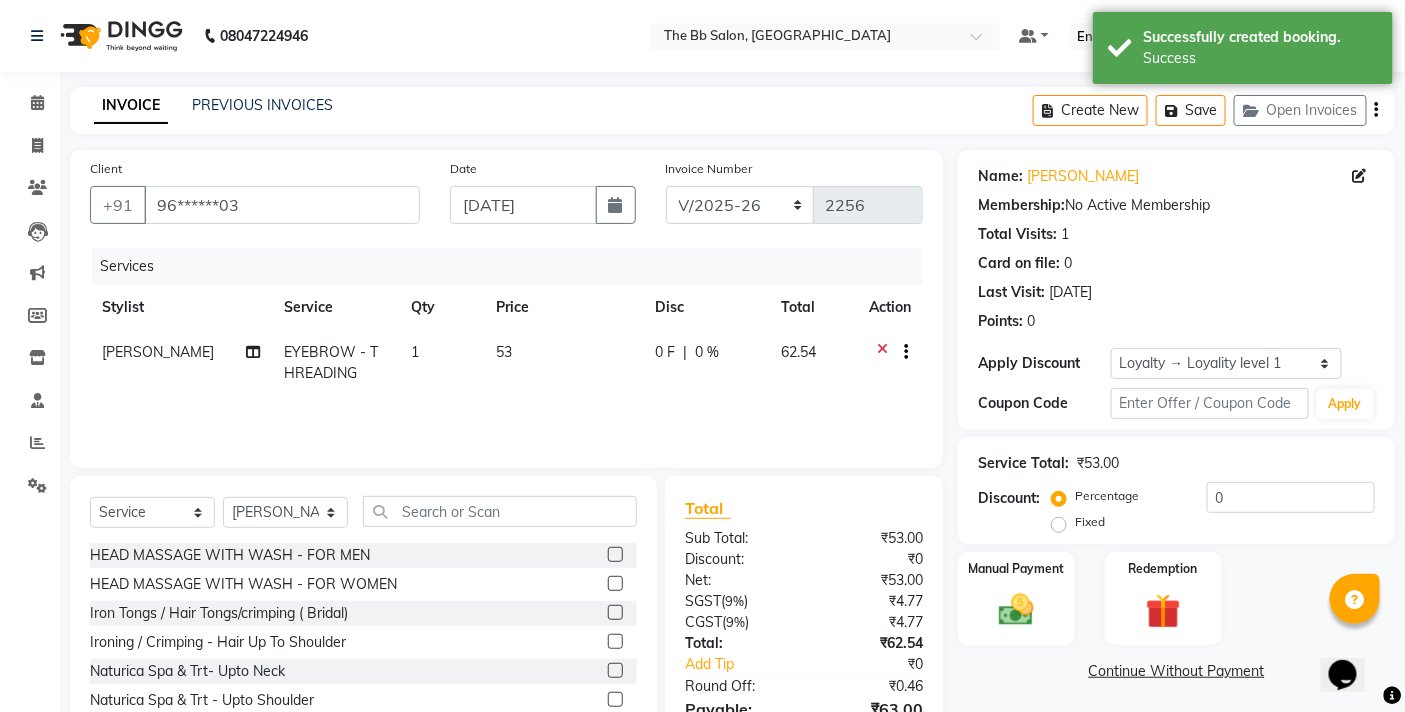 click on "1" 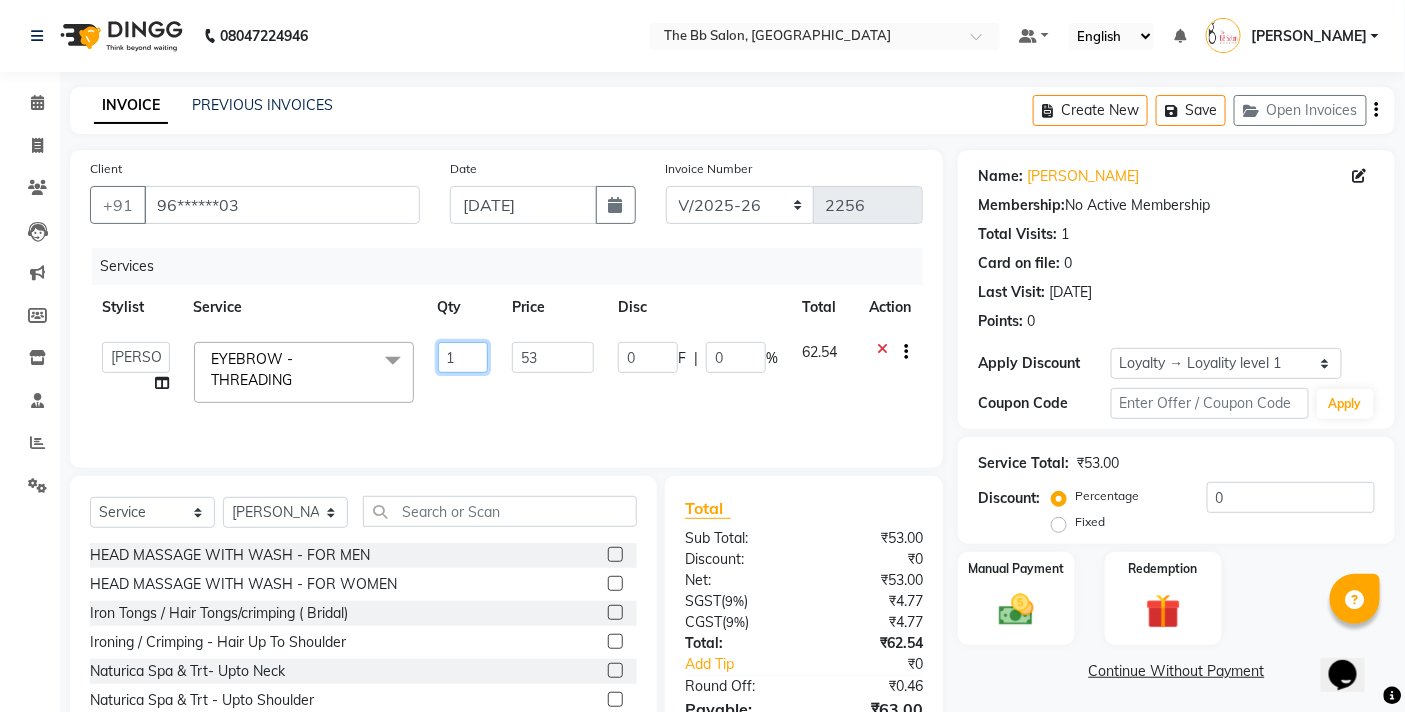drag, startPoint x: 457, startPoint y: 355, endPoint x: 441, endPoint y: 353, distance: 16.124516 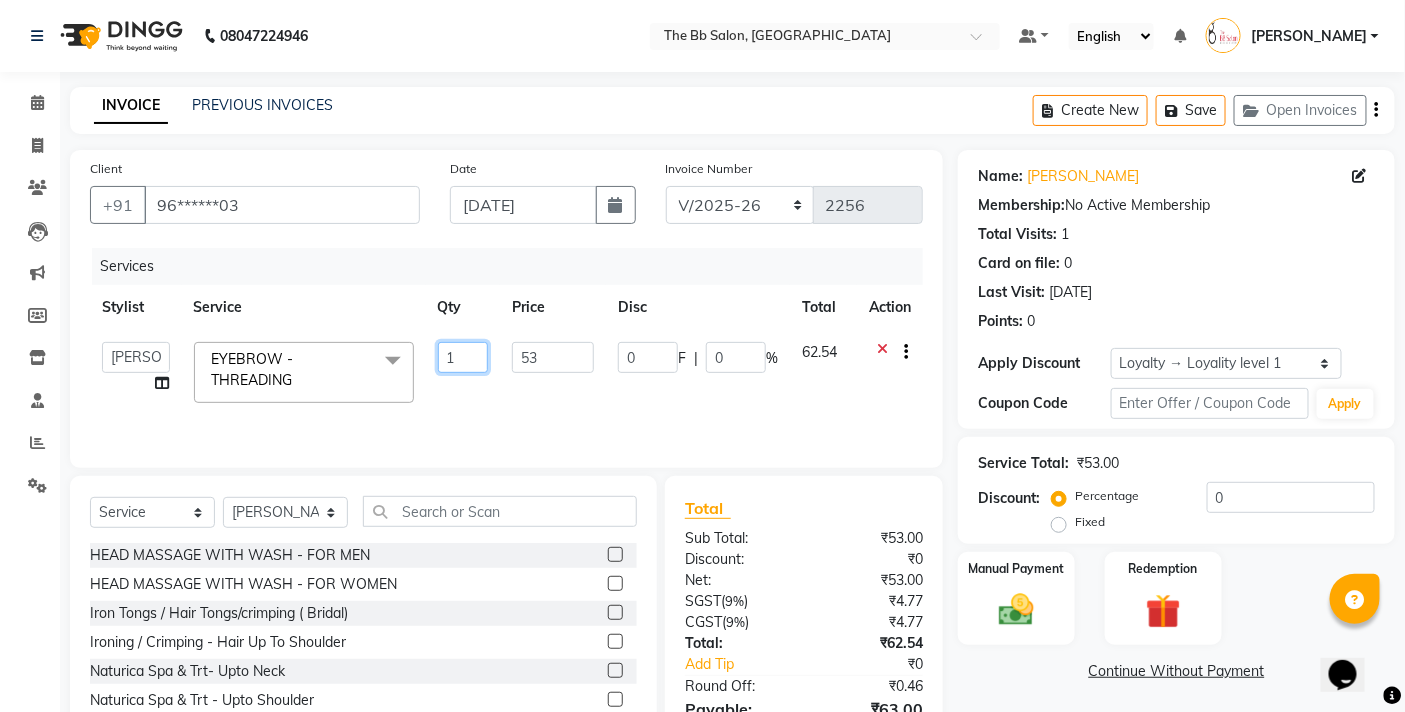 click on "1" 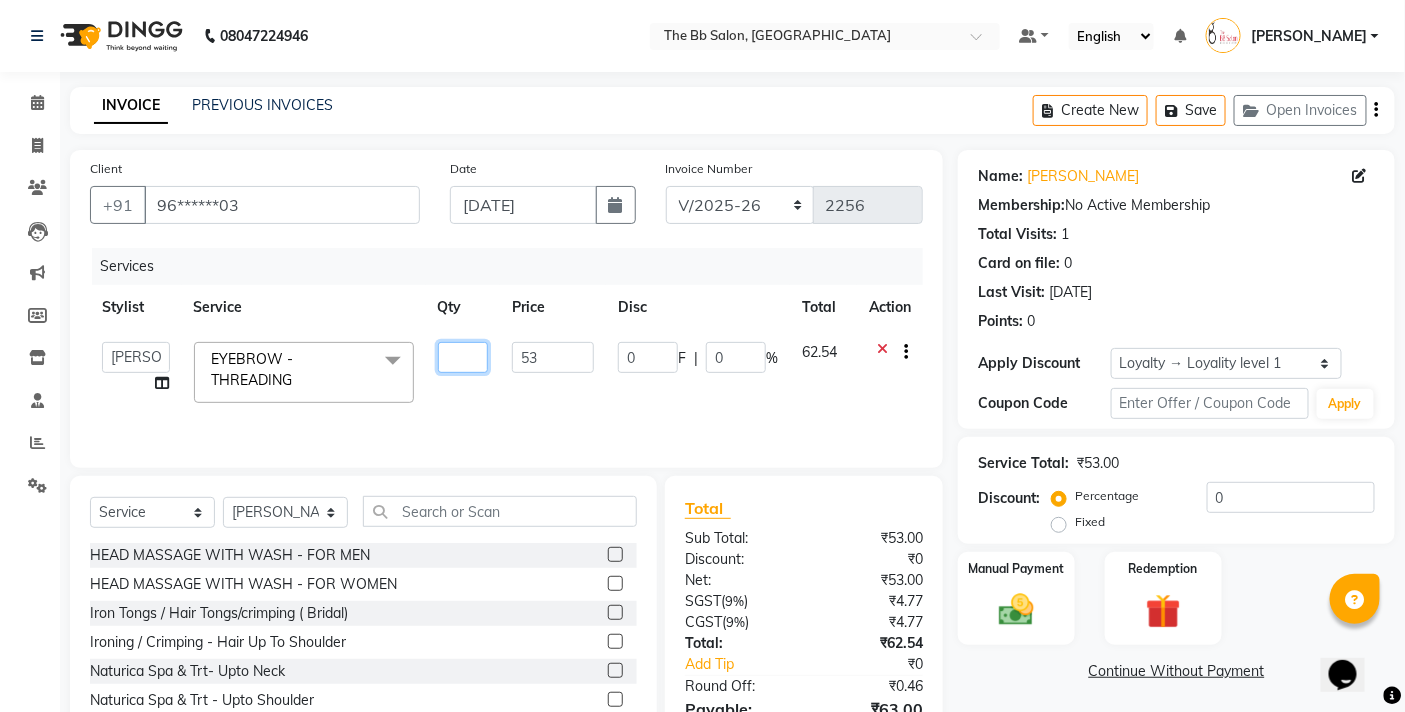 type on "2" 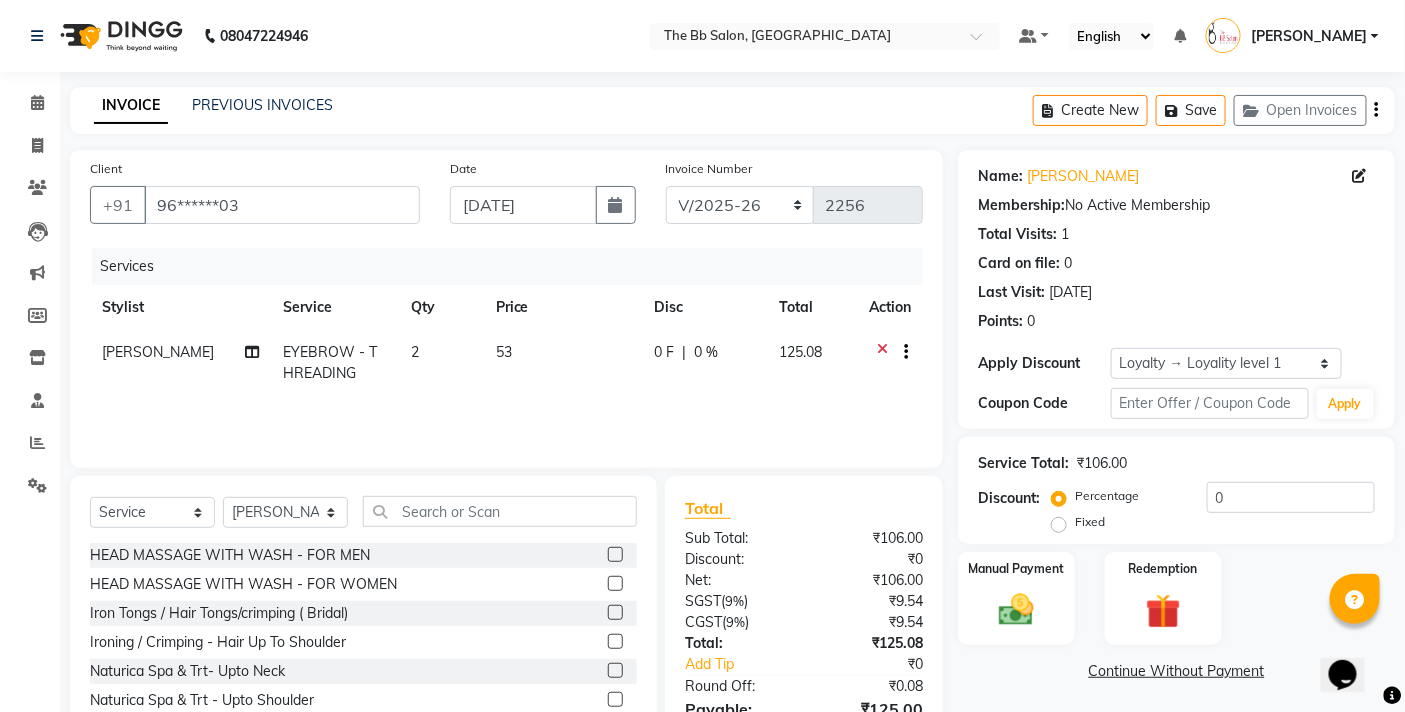 click on "Services Stylist Service Qty Price Disc Total Action [PERSON_NAME] EYEBROW - THREADING 2 53 0 F | 0 % 125.08" 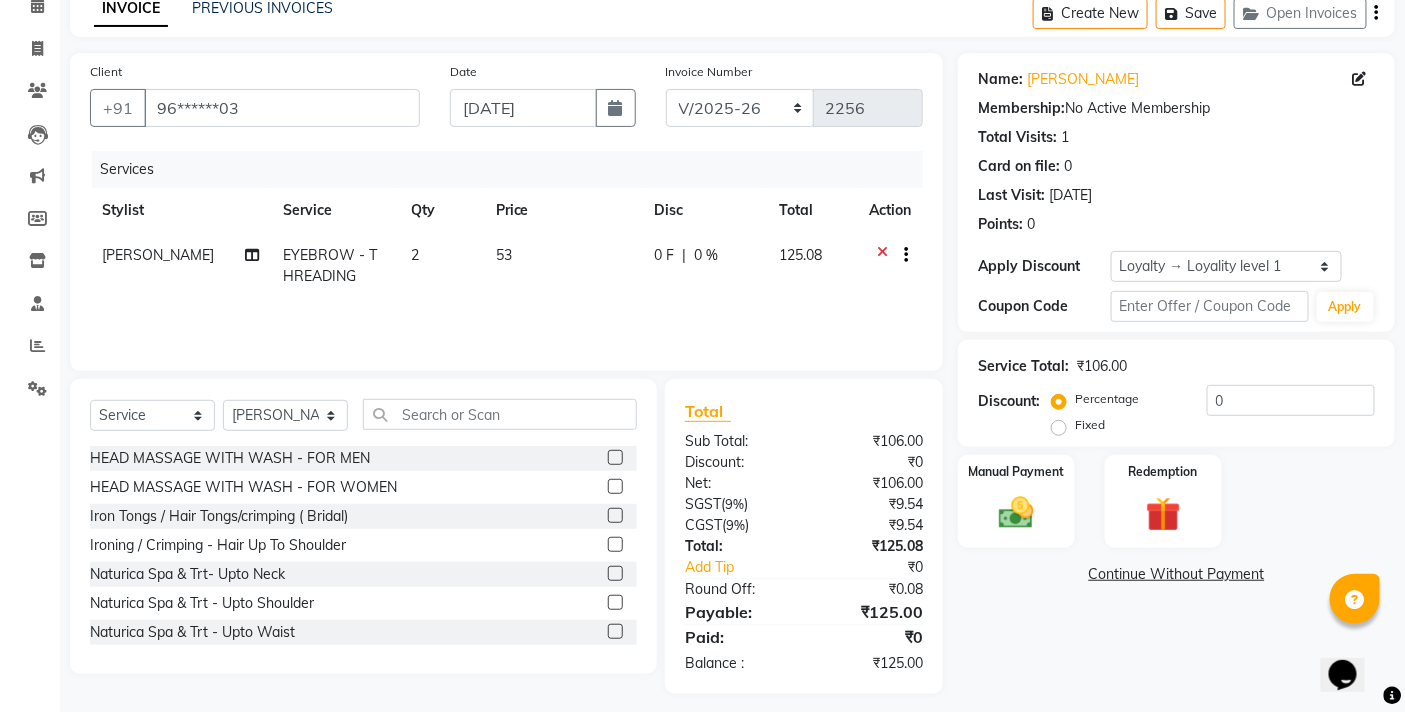 scroll, scrollTop: 108, scrollLeft: 0, axis: vertical 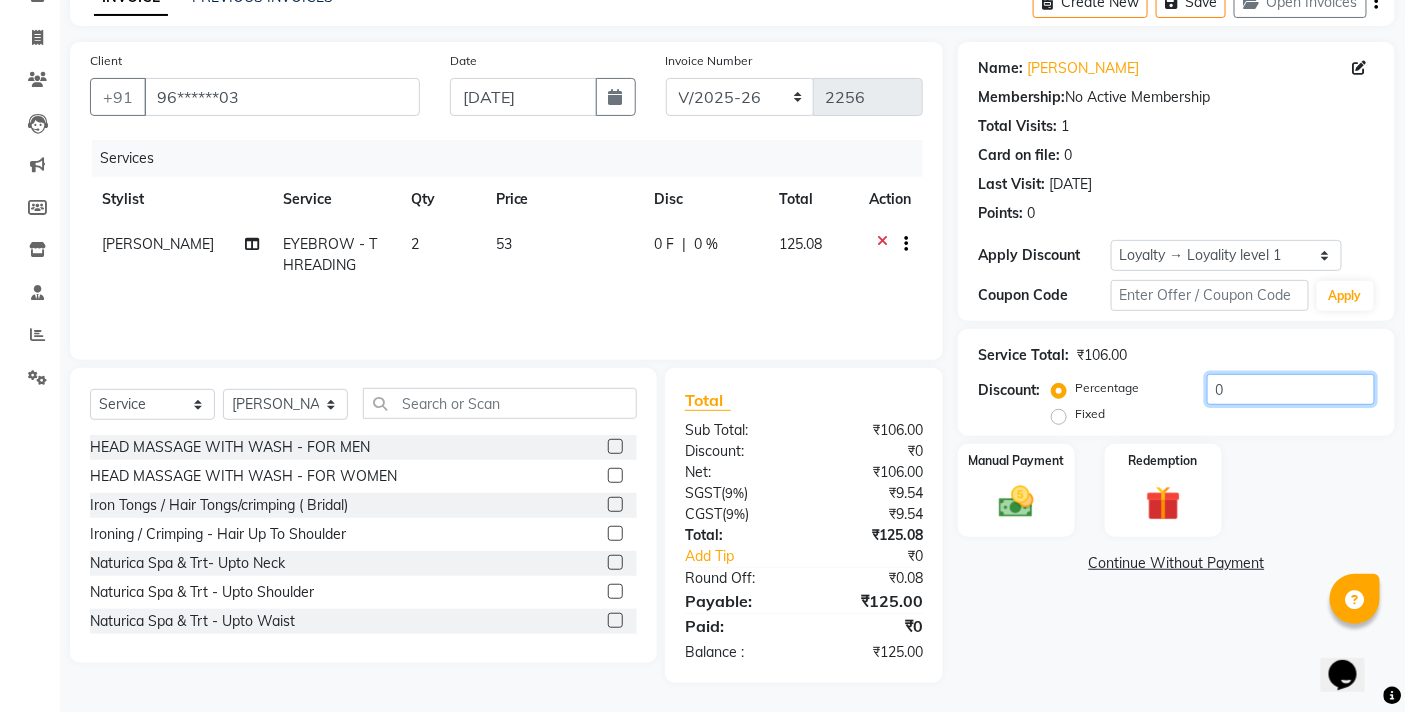 click on "0" 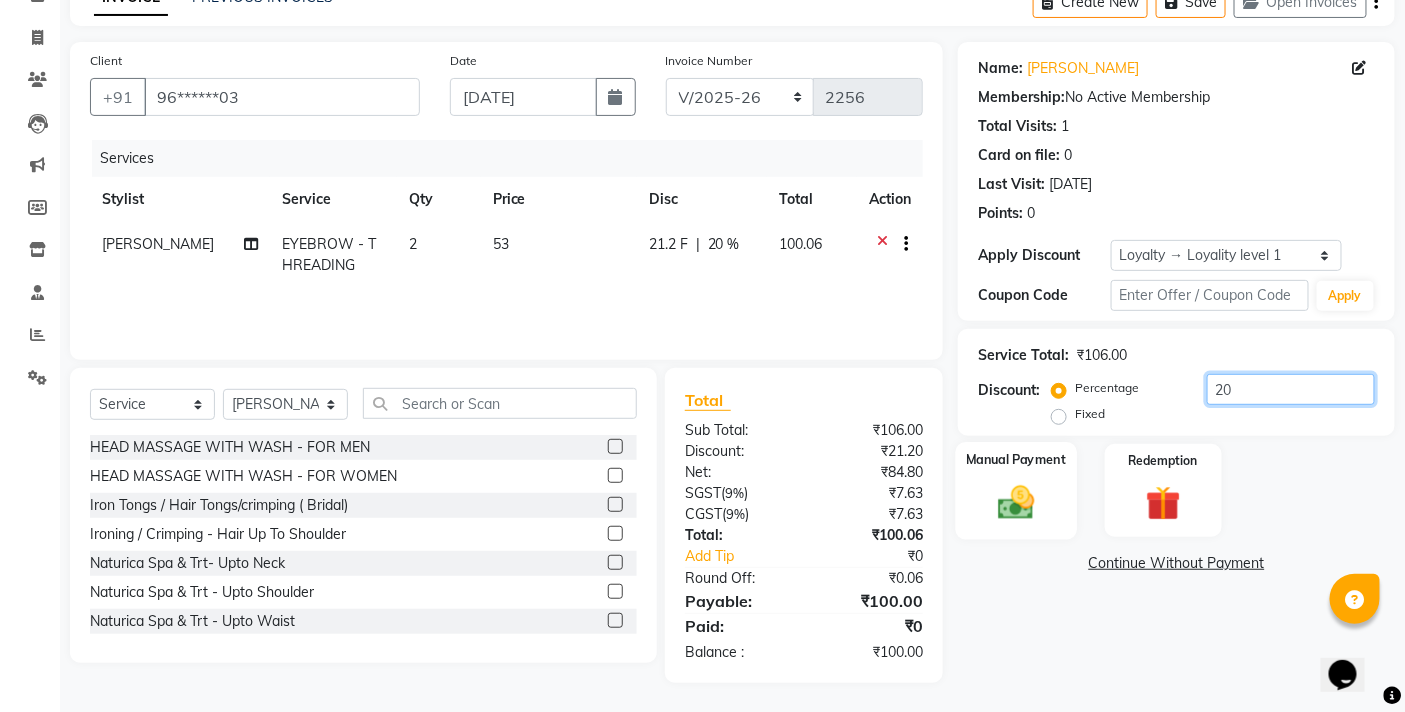type on "20" 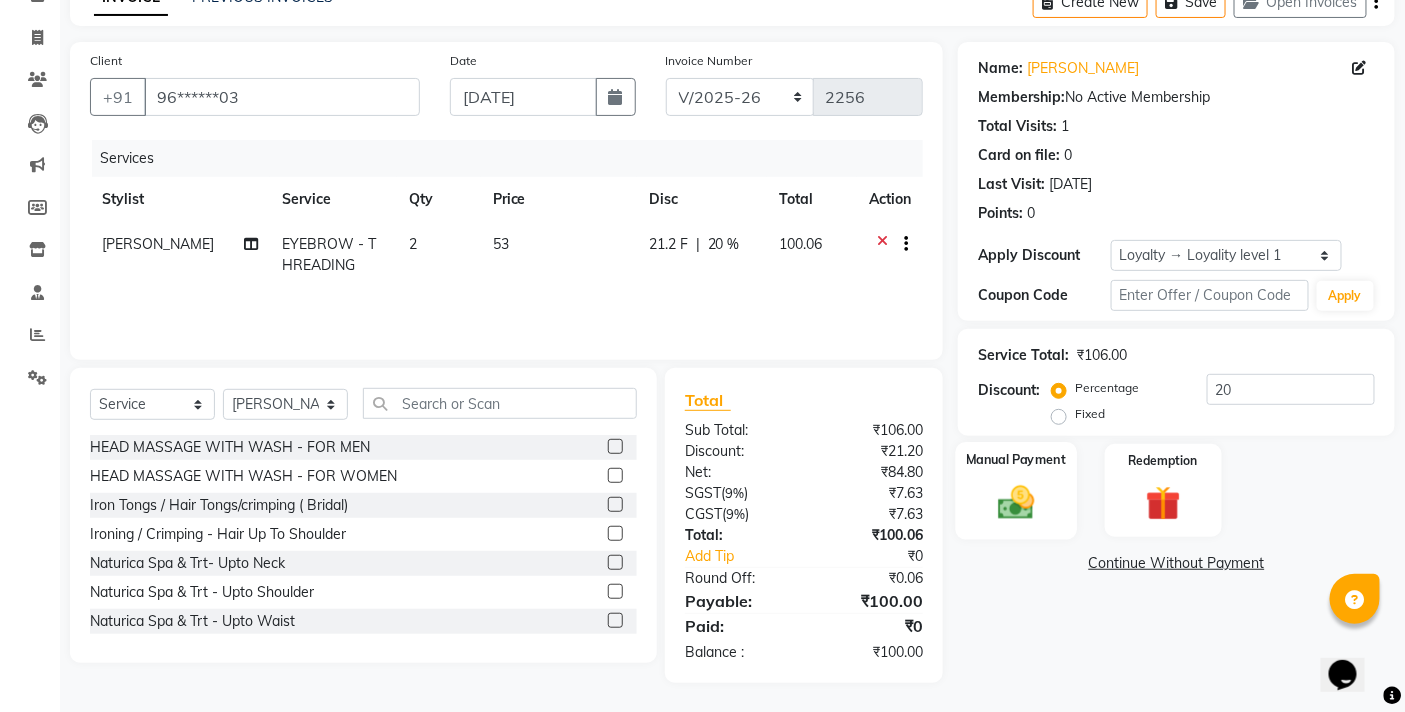click 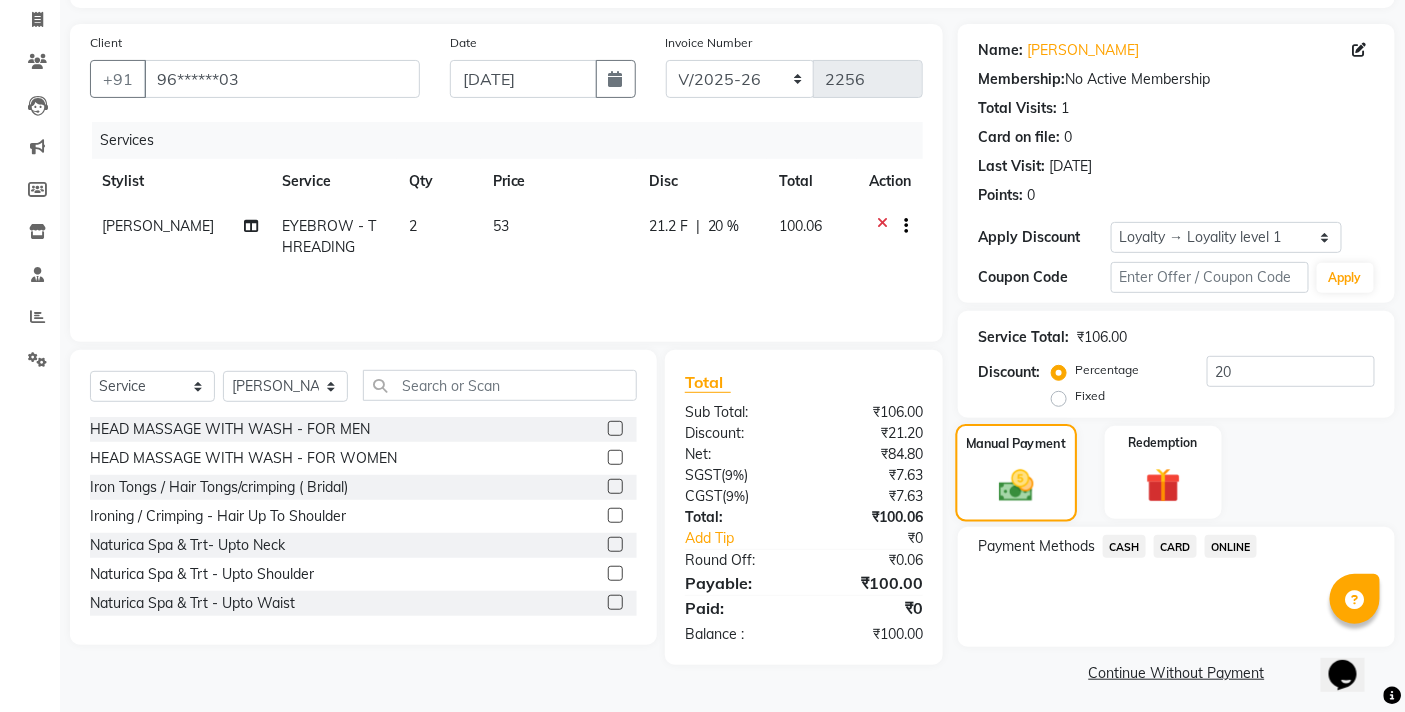 scroll, scrollTop: 132, scrollLeft: 0, axis: vertical 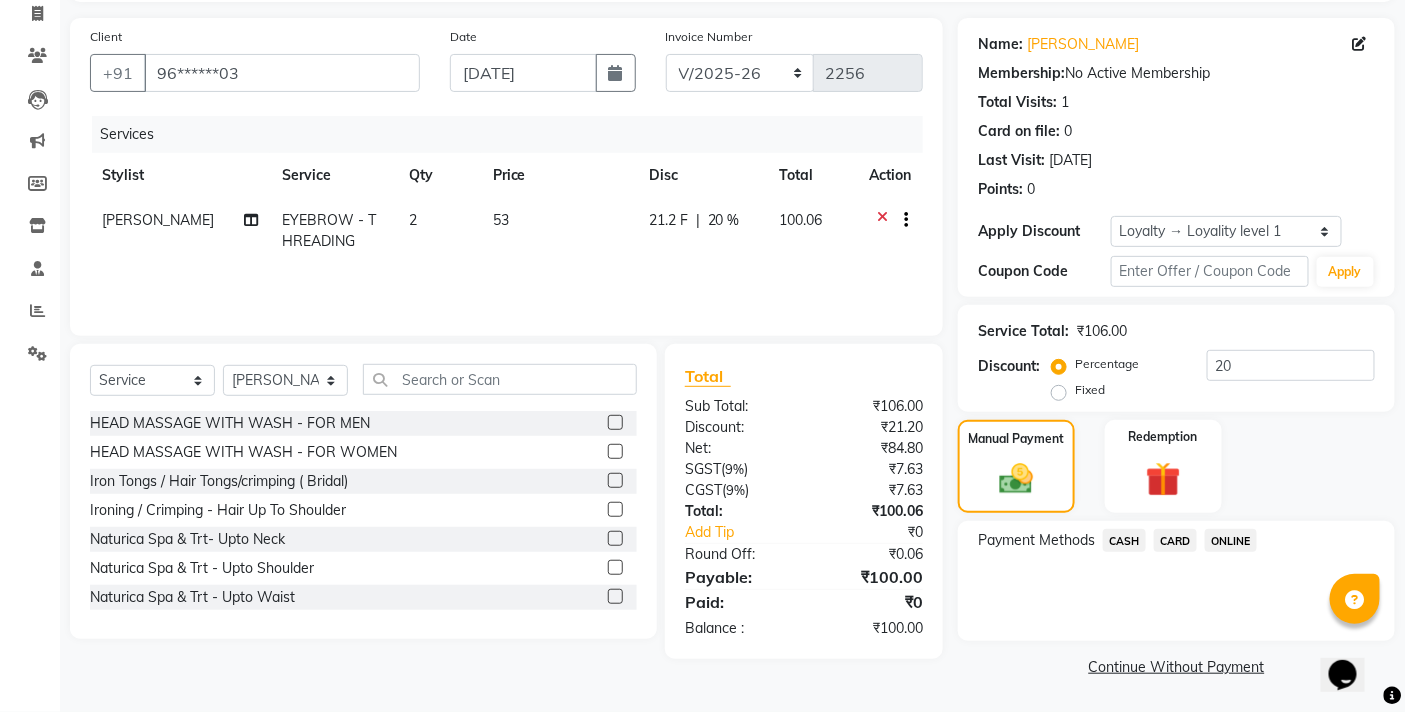 click on "CASH" 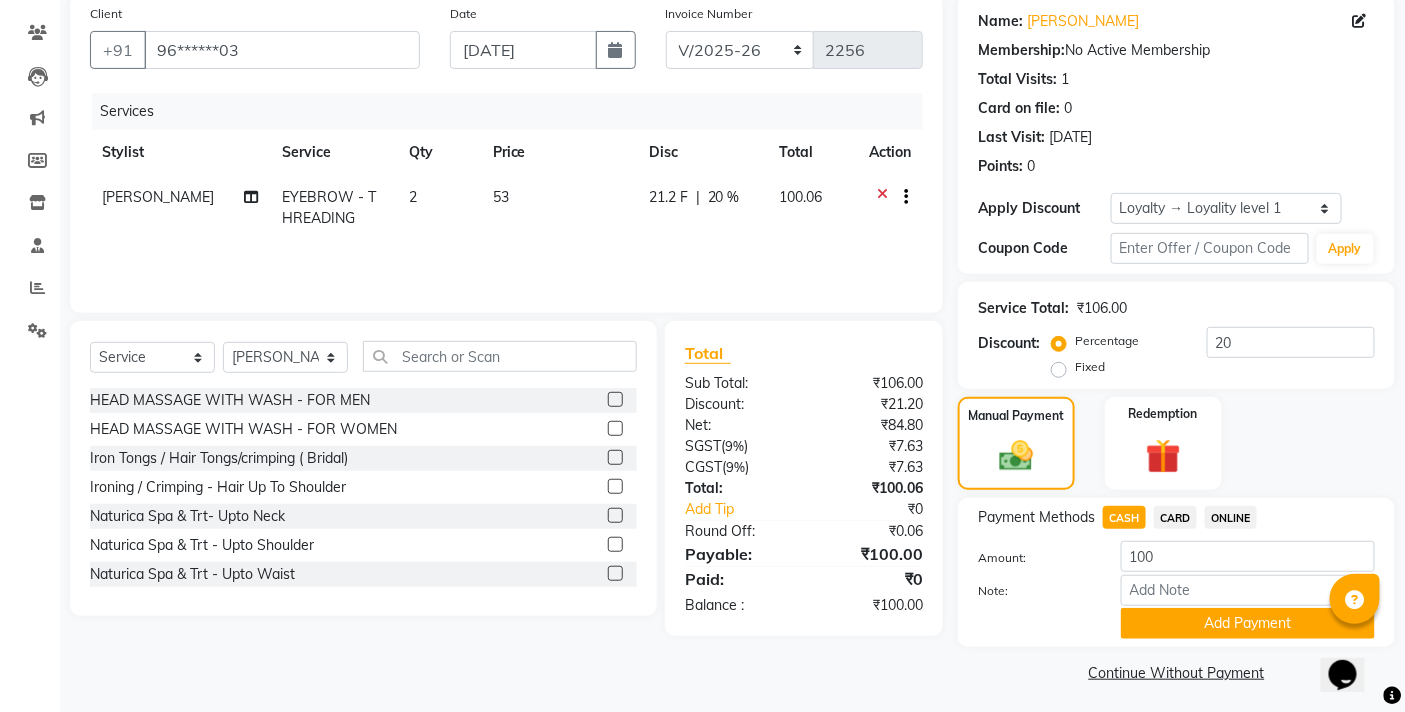 scroll, scrollTop: 162, scrollLeft: 0, axis: vertical 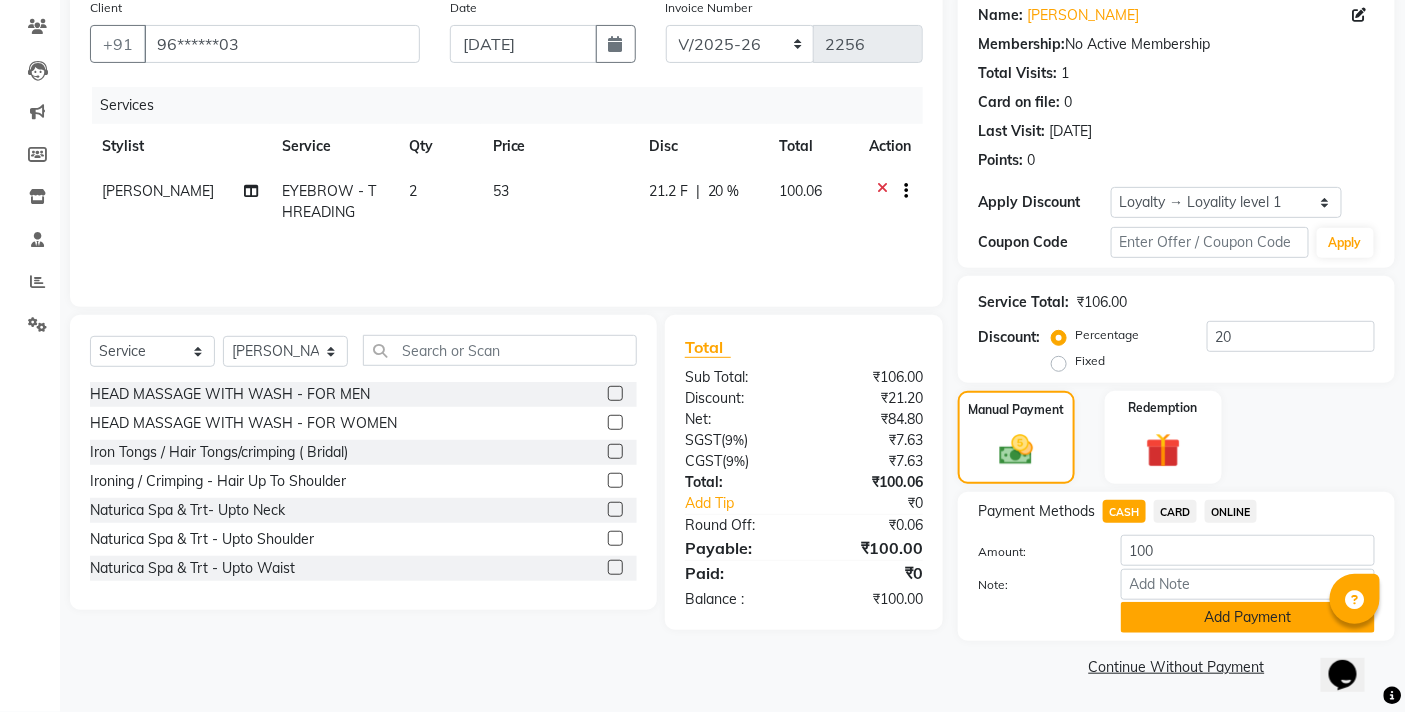 click on "Add Payment" 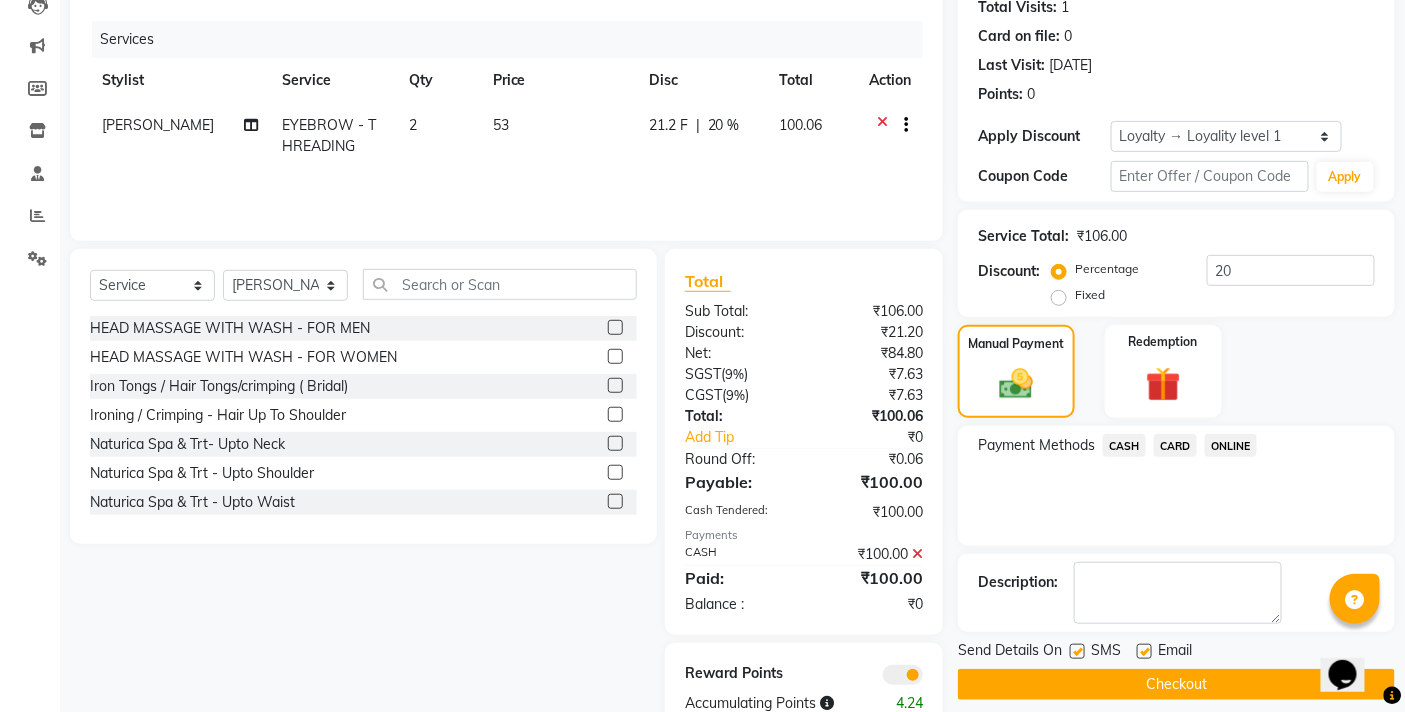 scroll, scrollTop: 278, scrollLeft: 0, axis: vertical 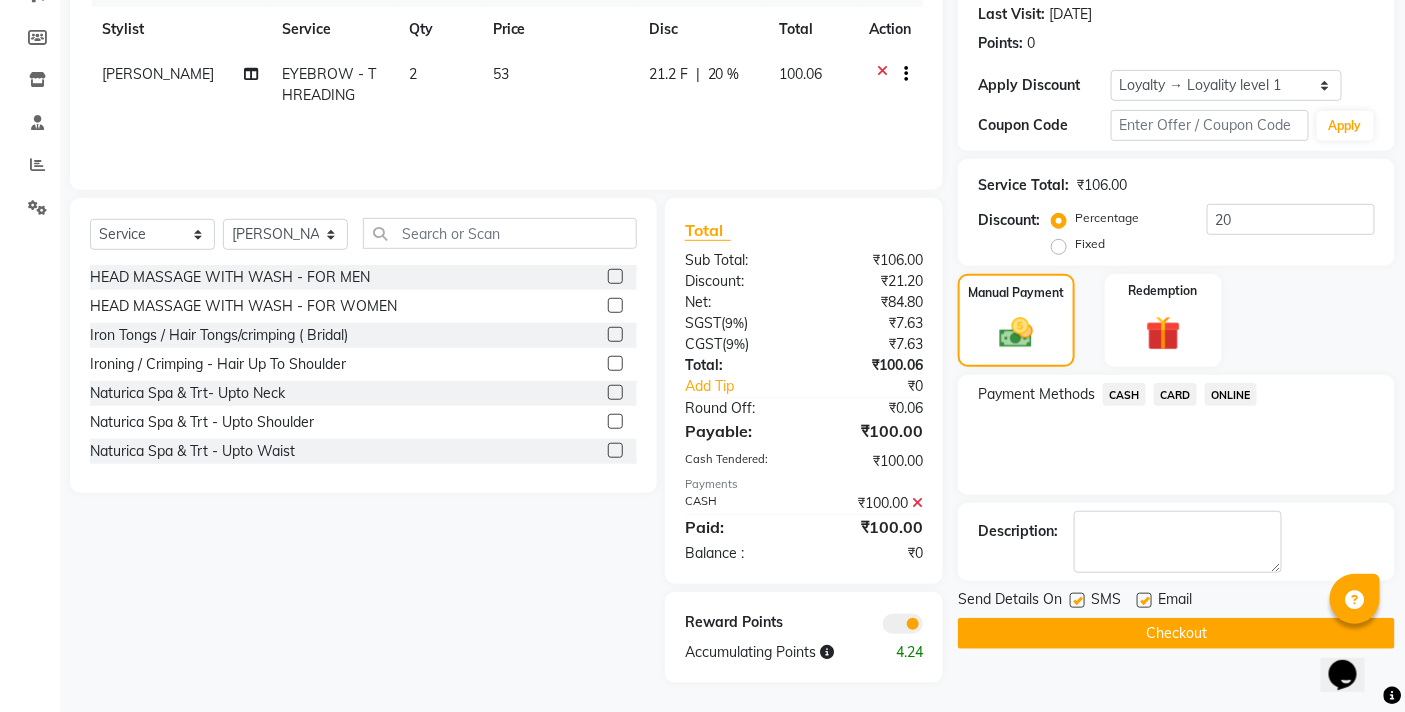 click on "Checkout" 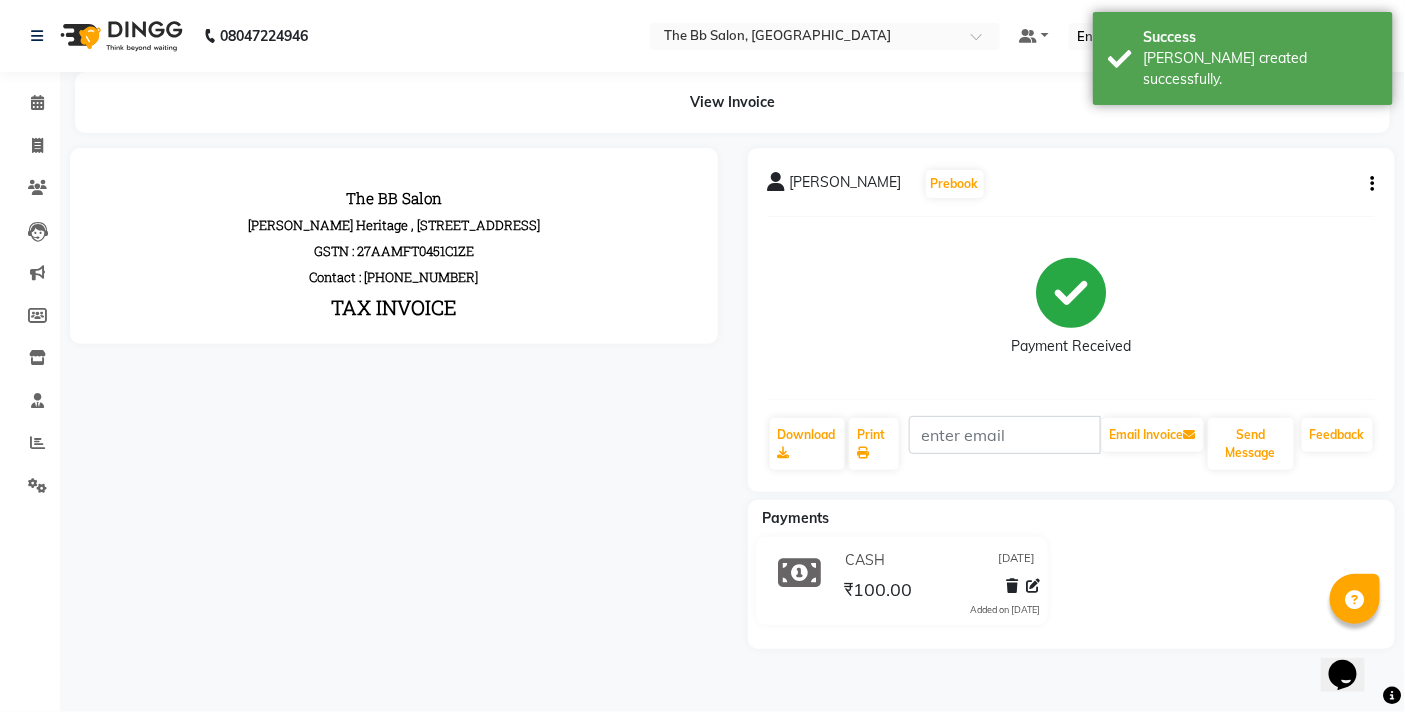 scroll, scrollTop: 0, scrollLeft: 0, axis: both 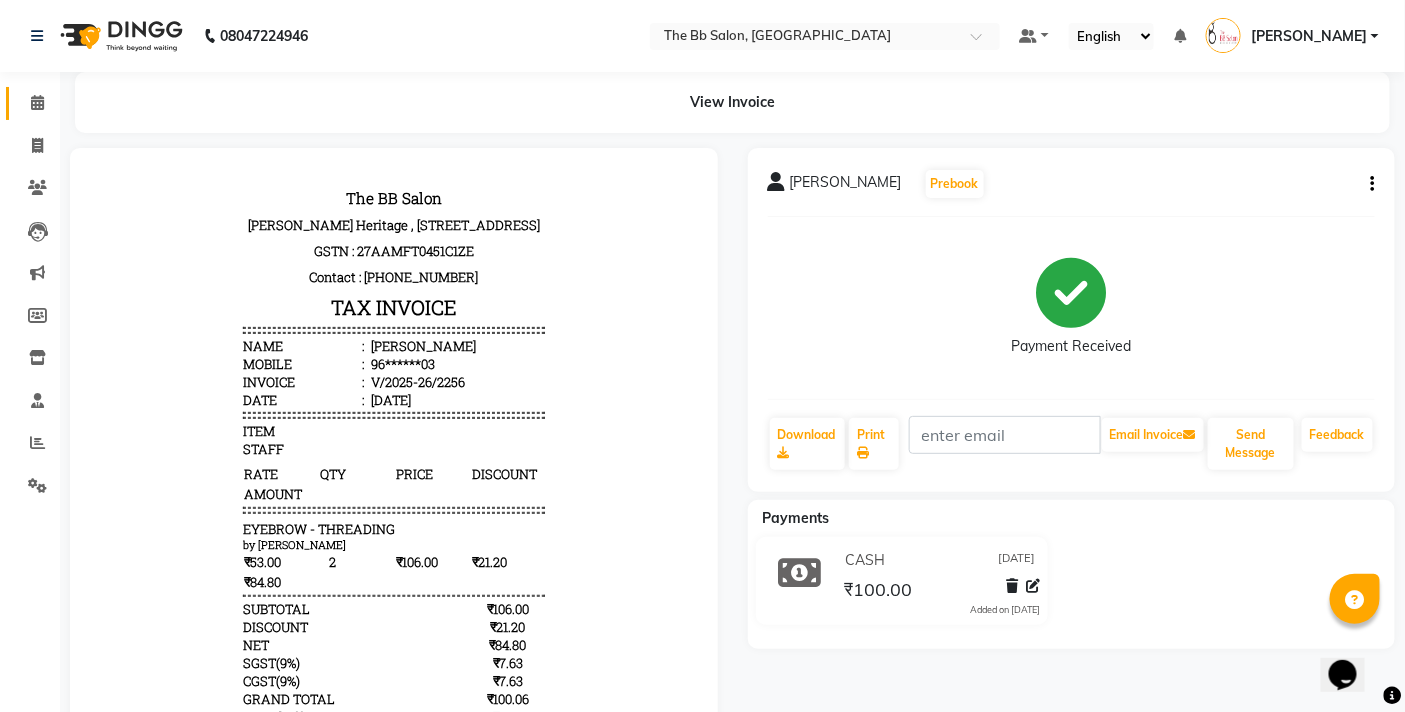 click 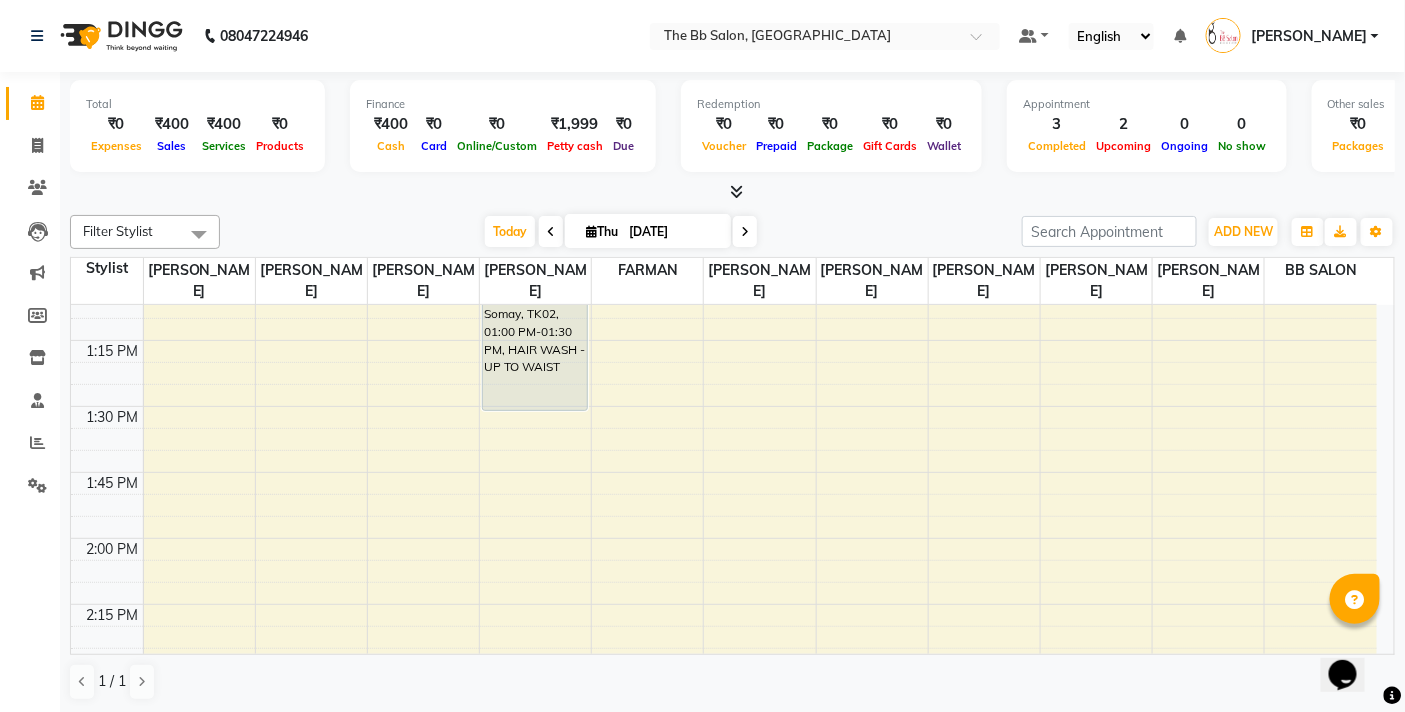scroll, scrollTop: 1333, scrollLeft: 0, axis: vertical 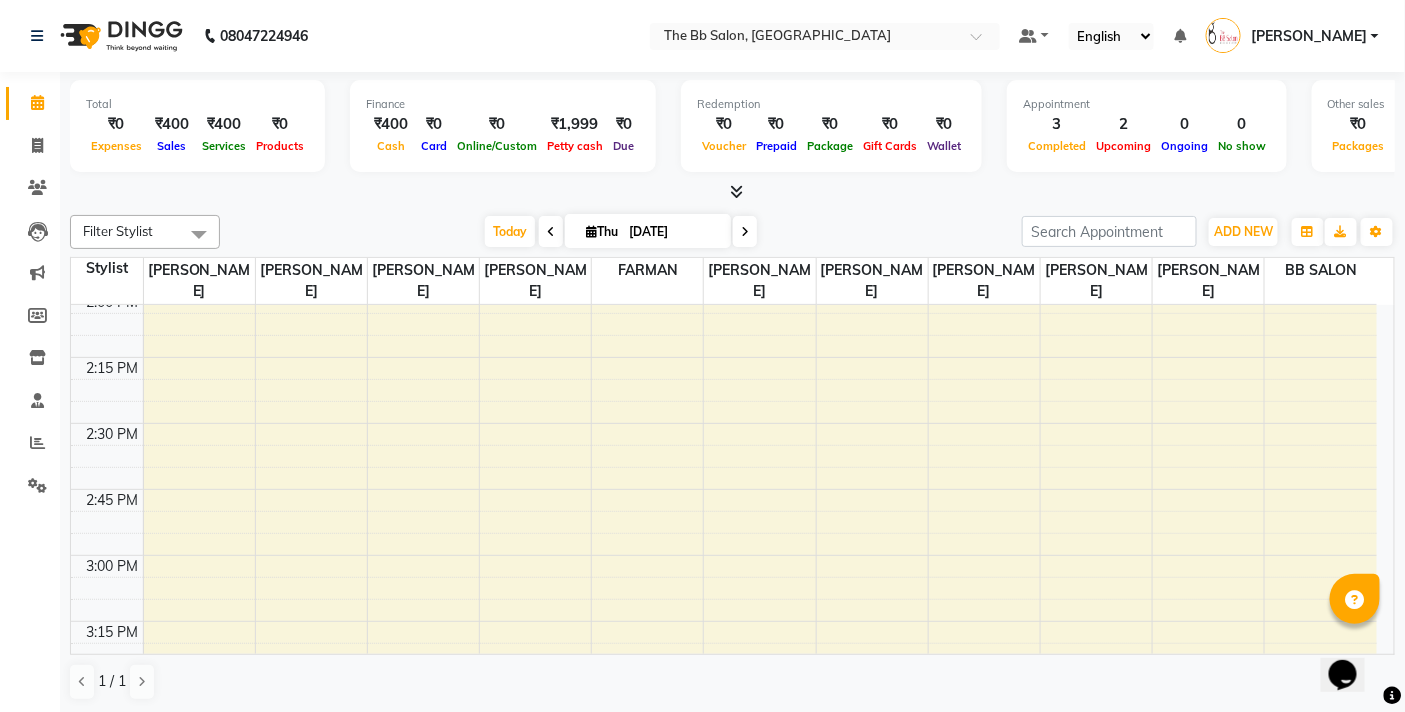click on "08047224946 Select Location × The Bb Salon, Kharghar Default Panel My Panel English ENGLISH Español العربية मराठी हिंदी ગુજરાતી தமிழ் 中文 Notifications nothing to show [PERSON_NAME] Manage Profile Change Password Sign out  Version:3.15.4" 